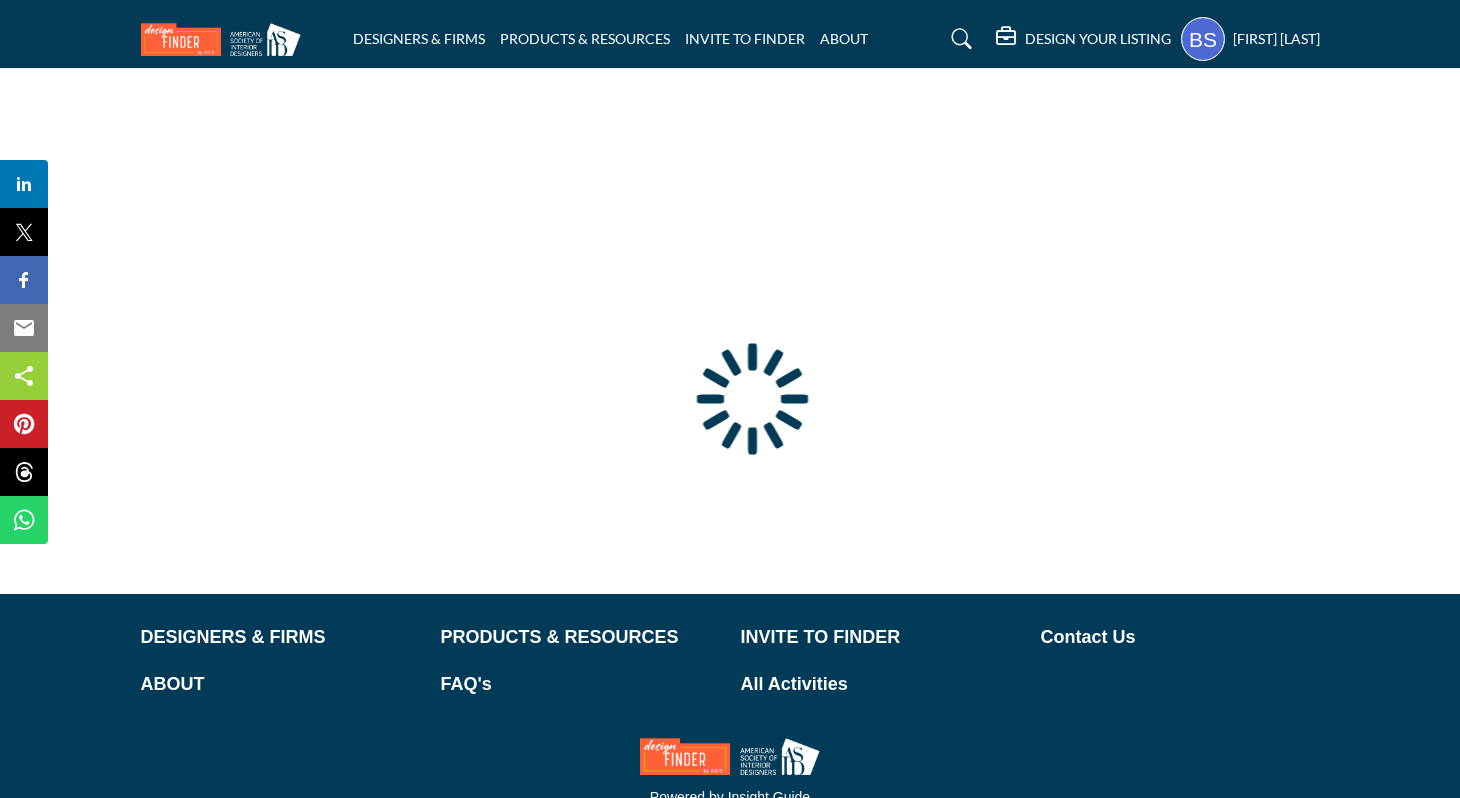 scroll, scrollTop: 0, scrollLeft: 0, axis: both 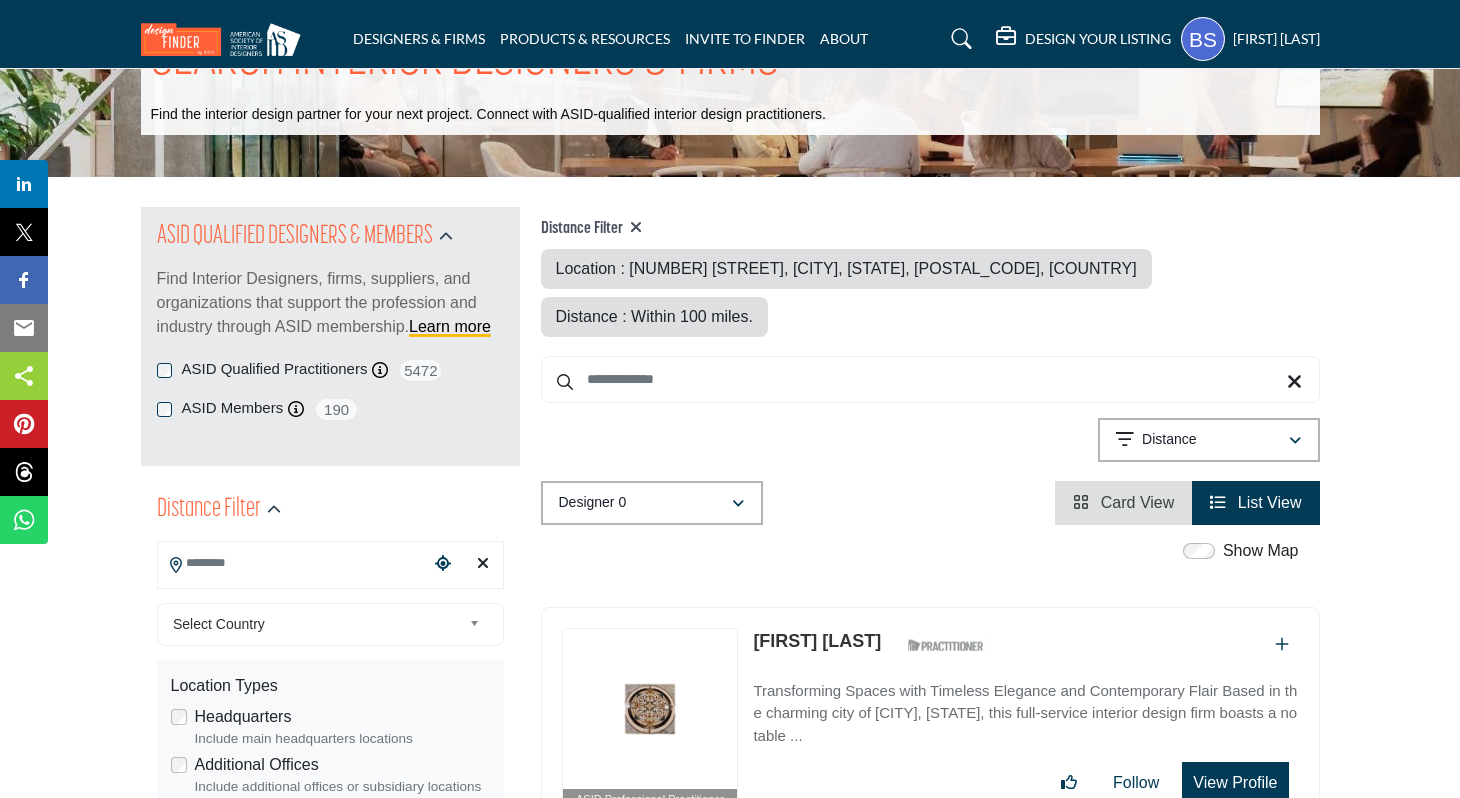 type on "**********" 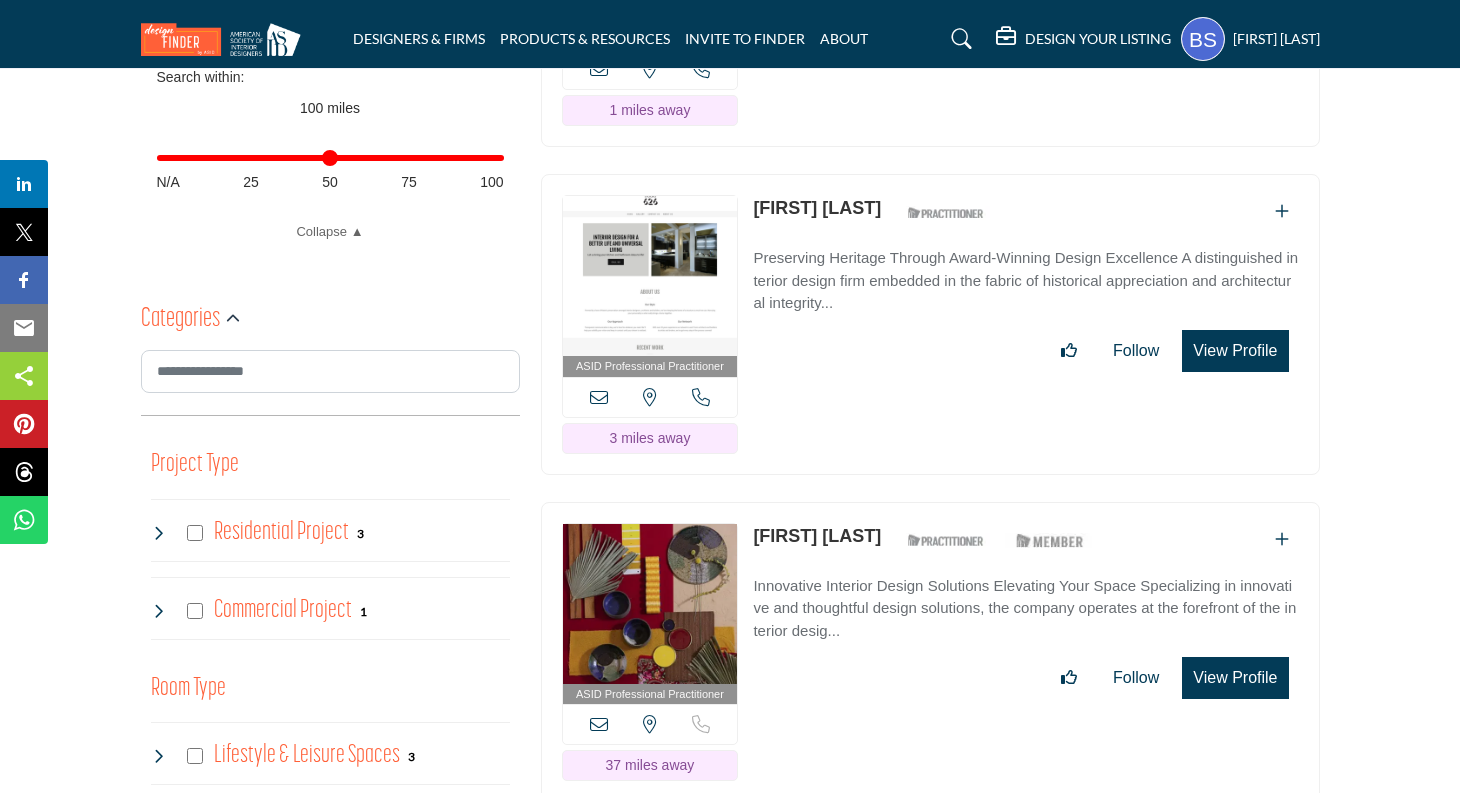 scroll, scrollTop: 920, scrollLeft: 0, axis: vertical 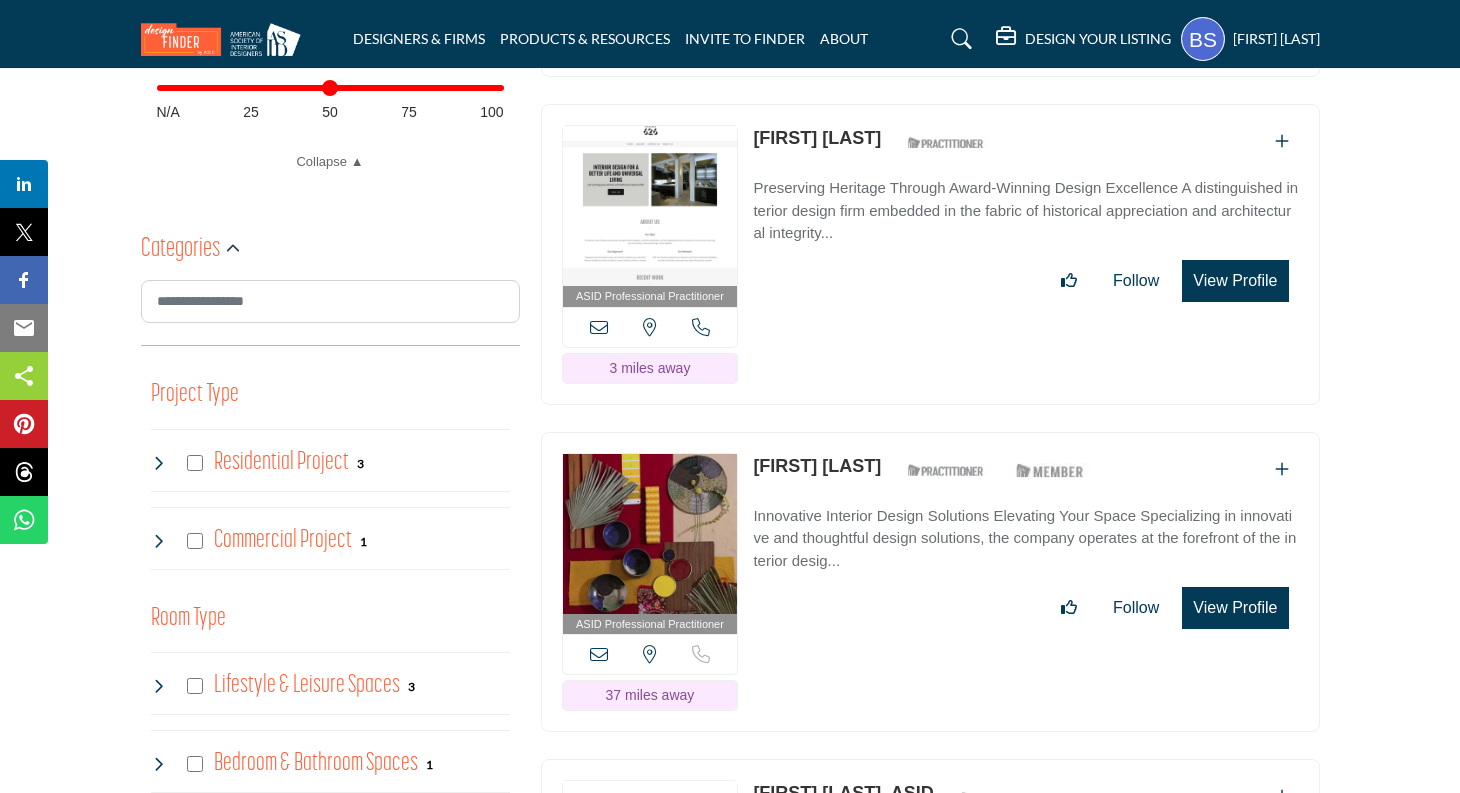 click on "[FIRST] [LAST]-[LAST]" at bounding box center [817, 466] 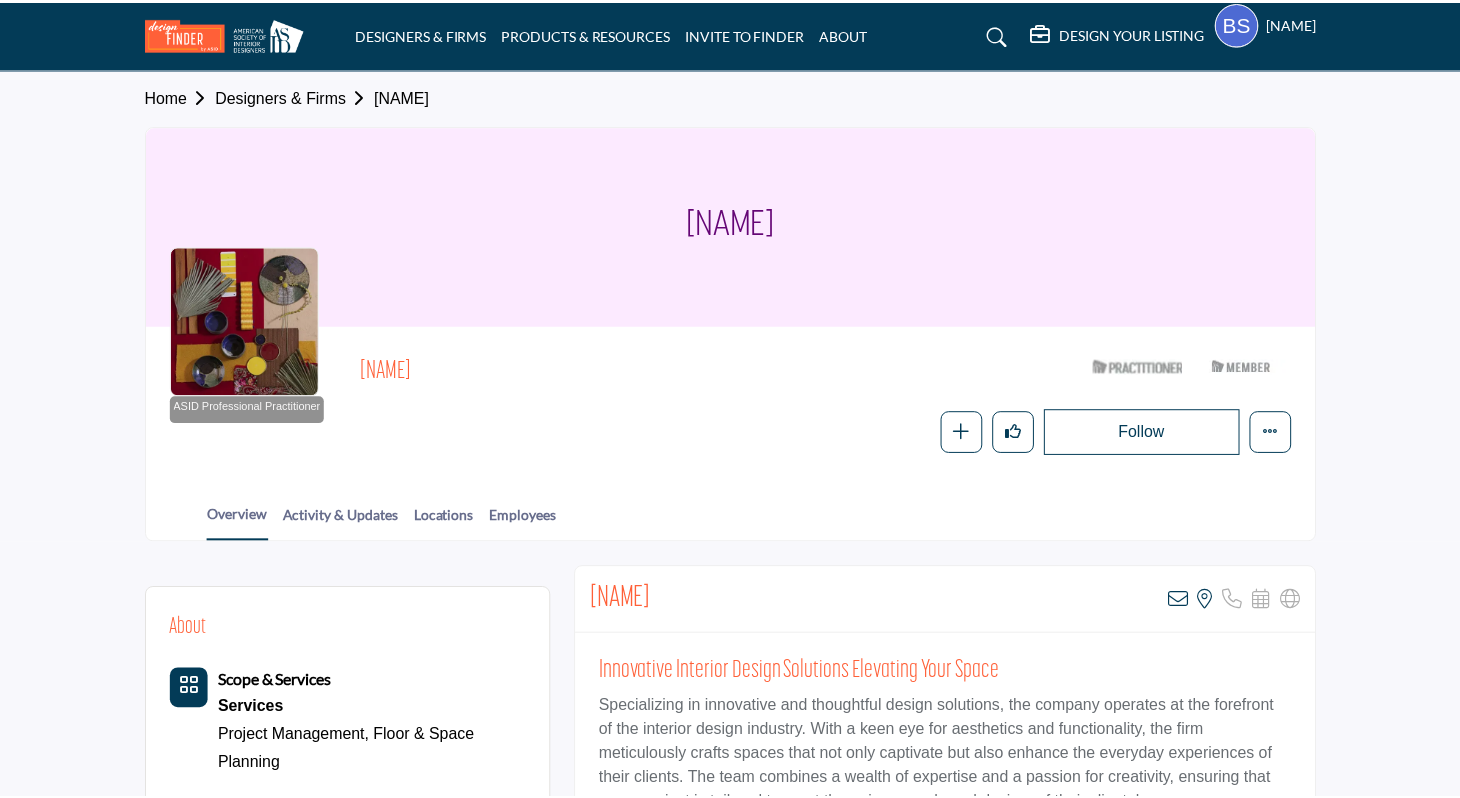 scroll, scrollTop: 0, scrollLeft: 0, axis: both 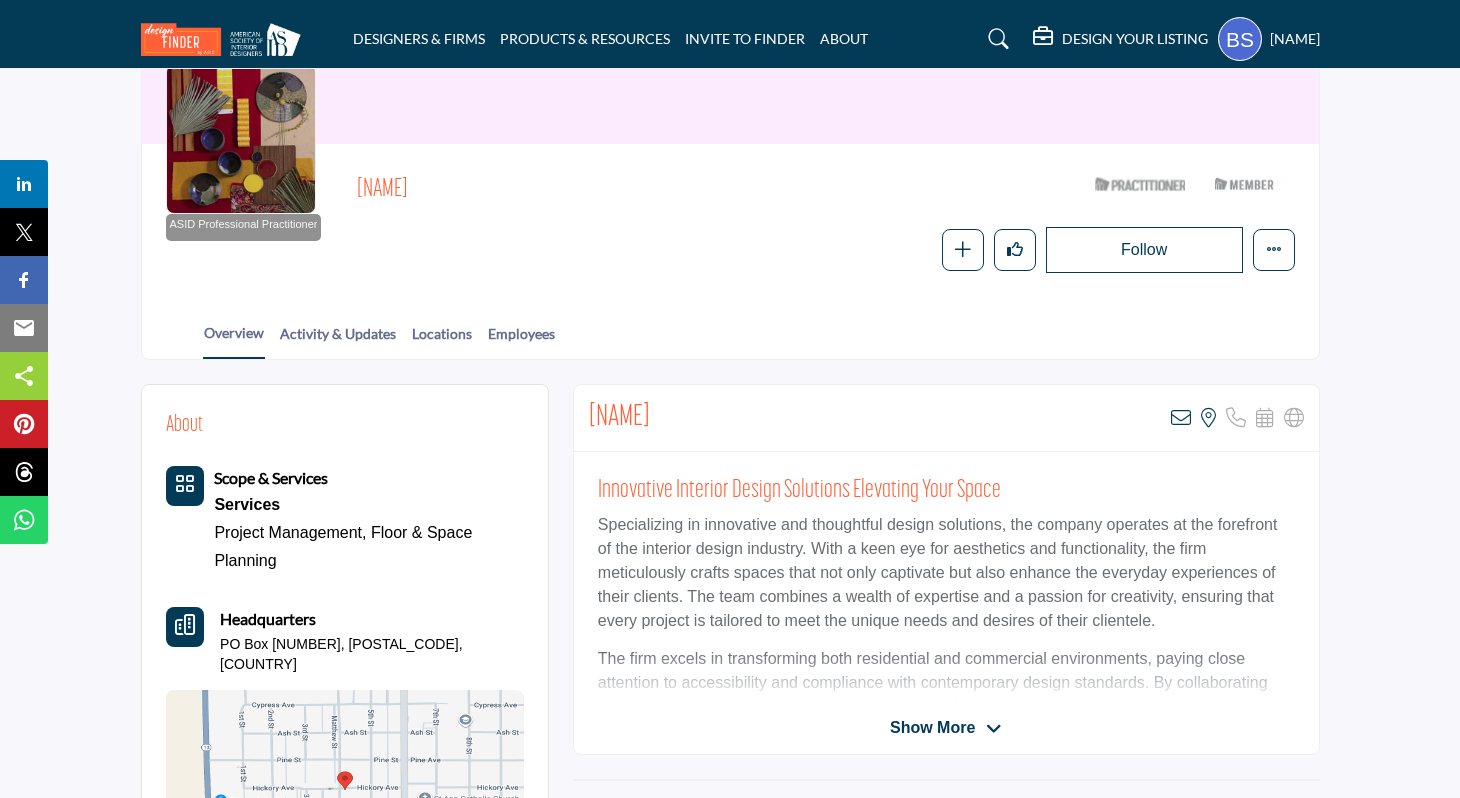 drag, startPoint x: 818, startPoint y: 410, endPoint x: 589, endPoint y: 407, distance: 229.01965 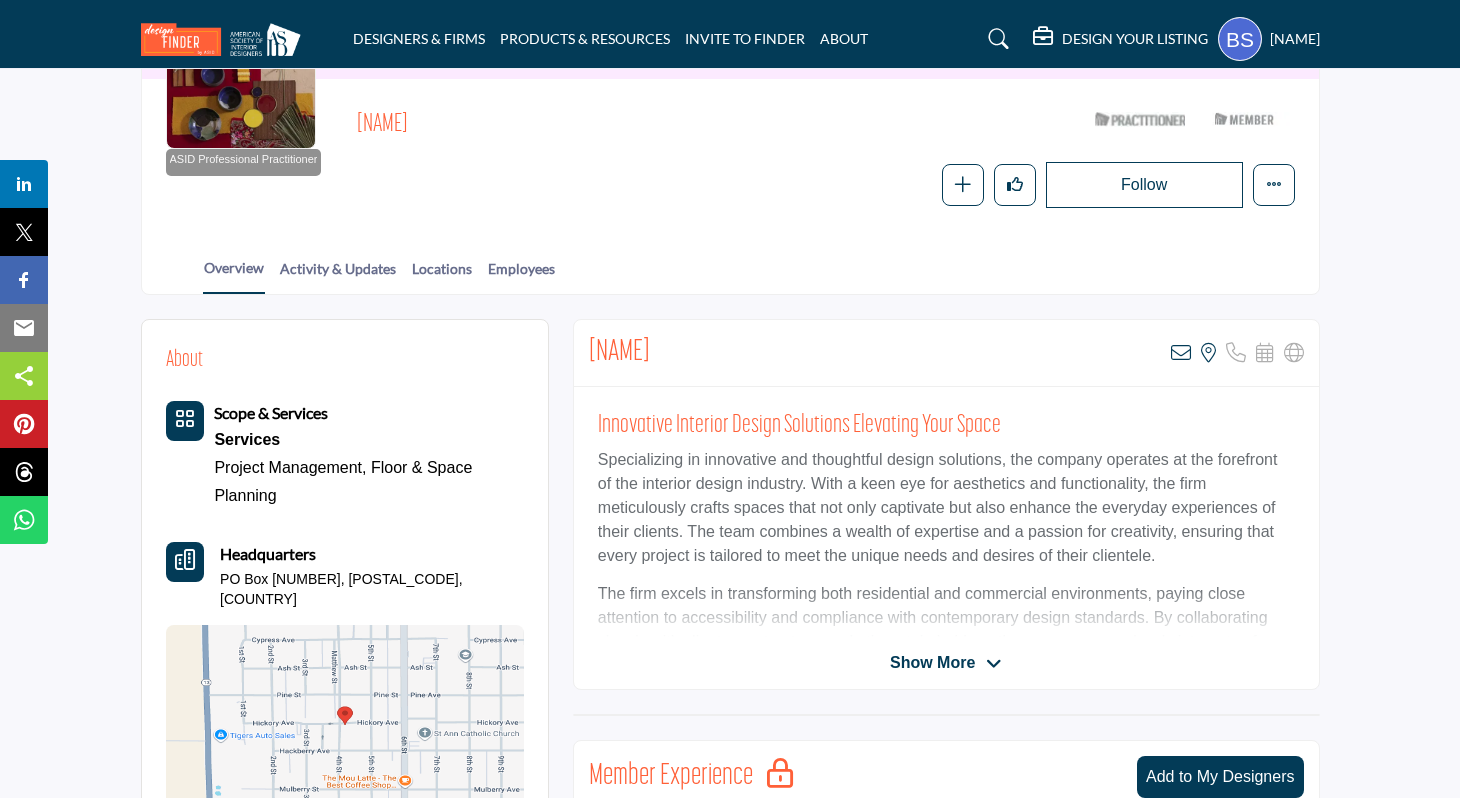 scroll, scrollTop: 249, scrollLeft: 0, axis: vertical 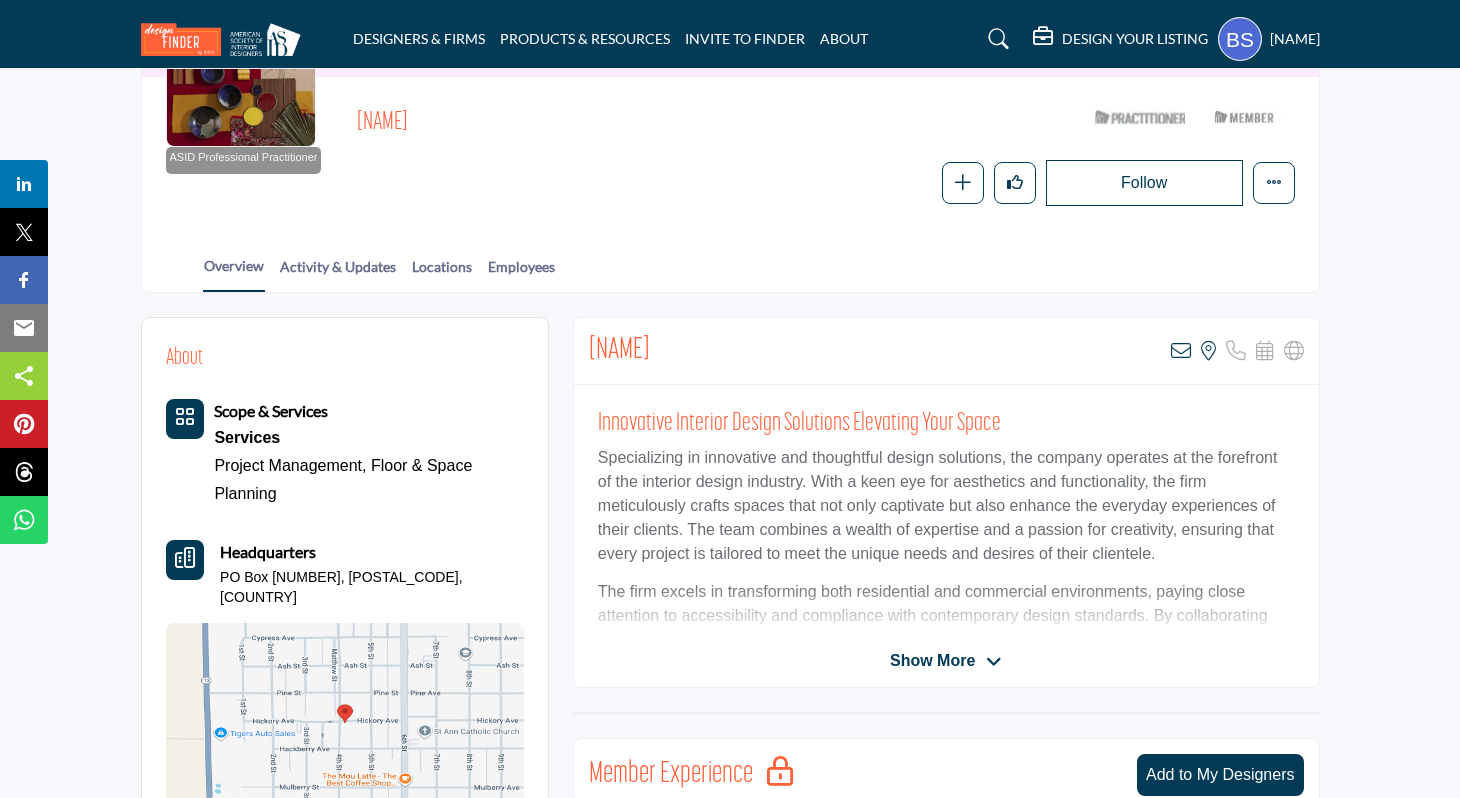 click on "Show More" at bounding box center (932, 661) 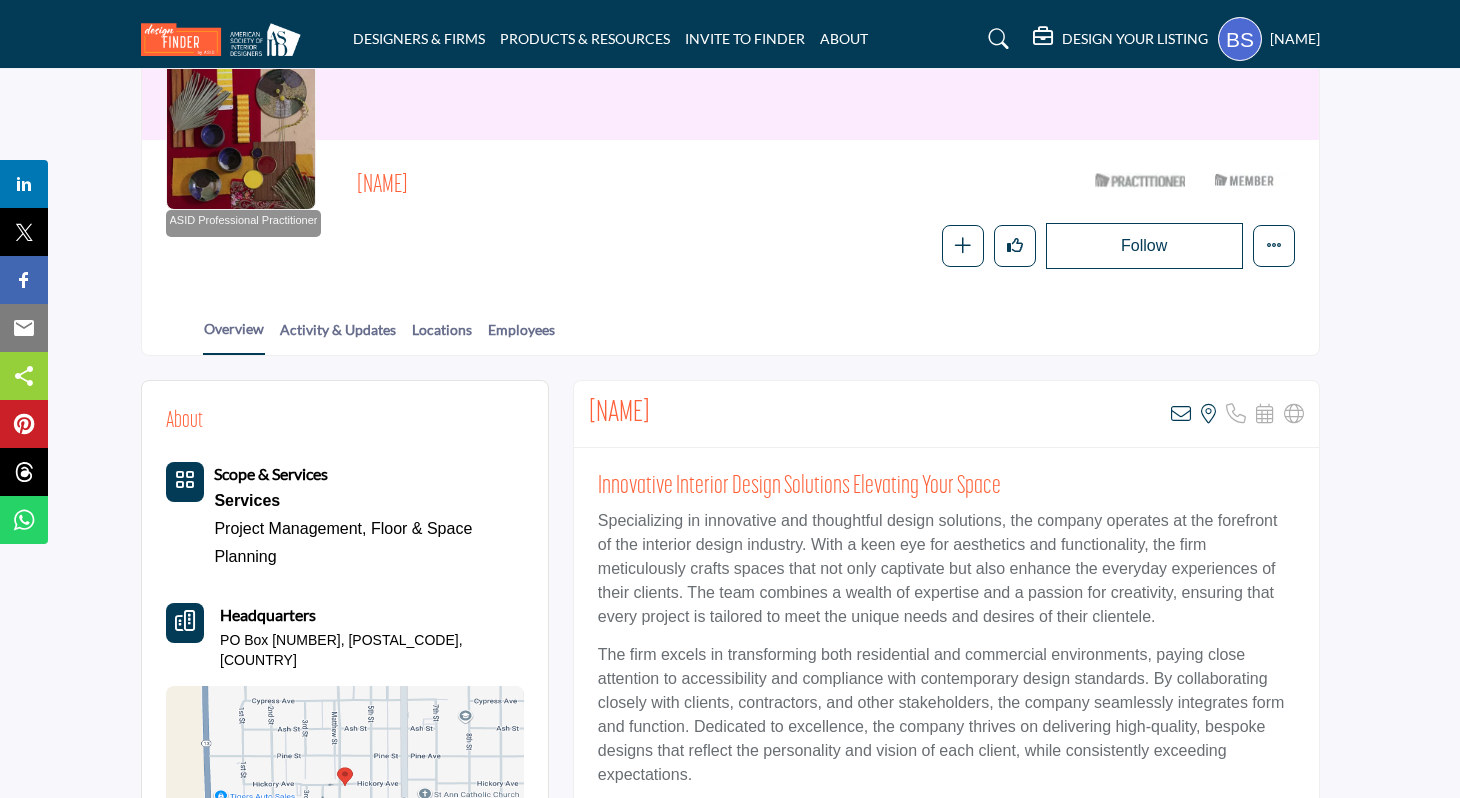 scroll, scrollTop: 151, scrollLeft: 0, axis: vertical 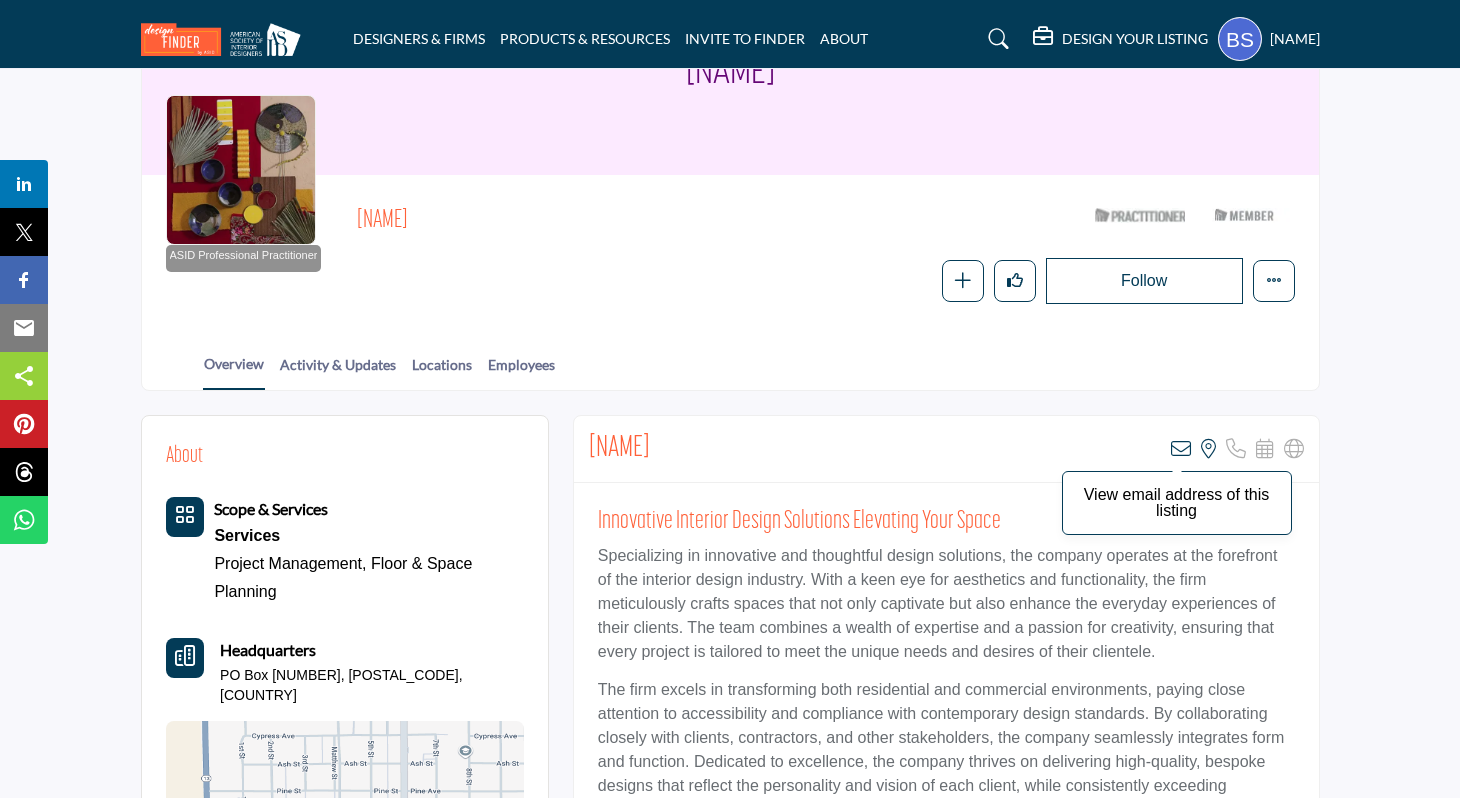 click at bounding box center [1181, 449] 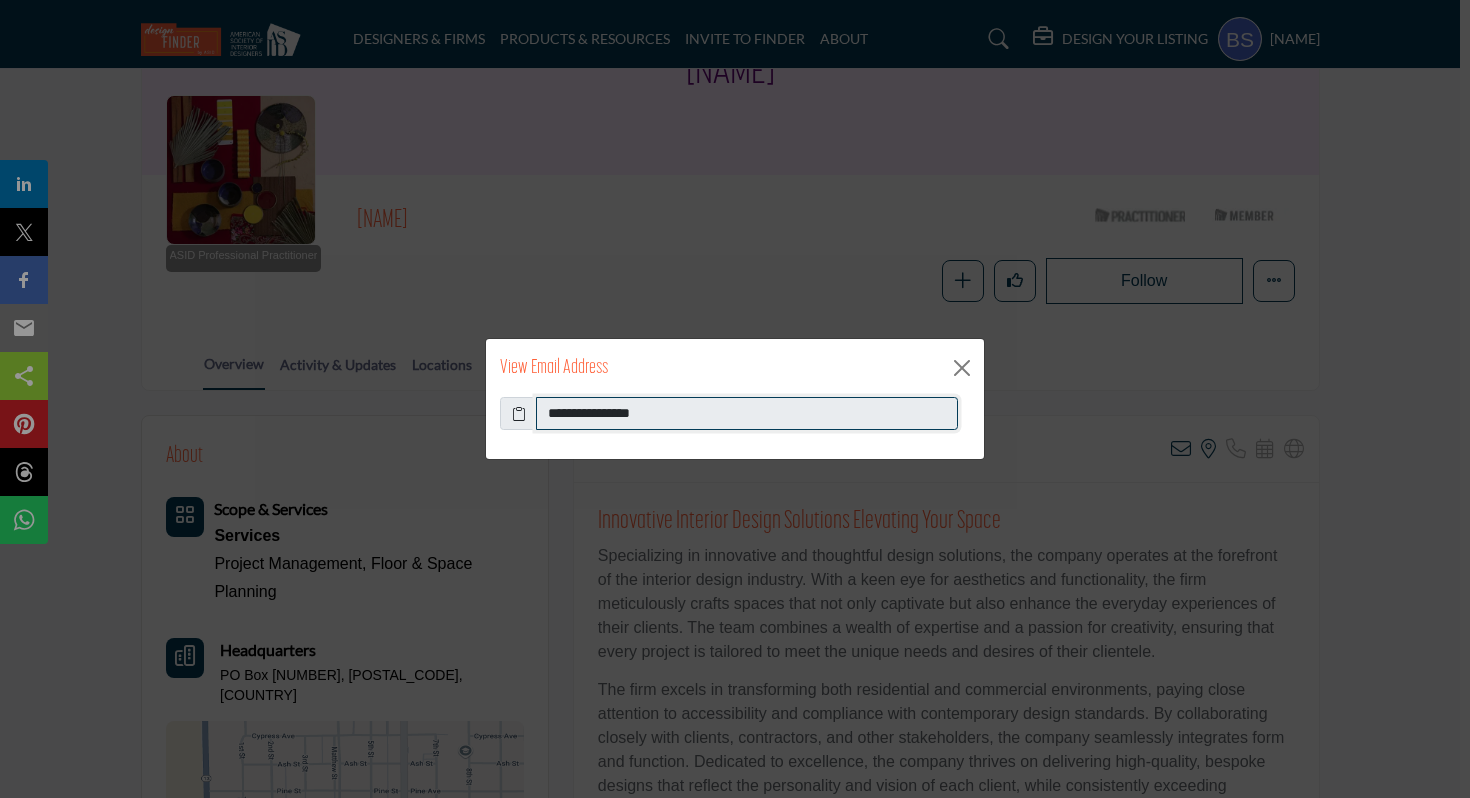 drag, startPoint x: 679, startPoint y: 419, endPoint x: 537, endPoint y: 416, distance: 142.0317 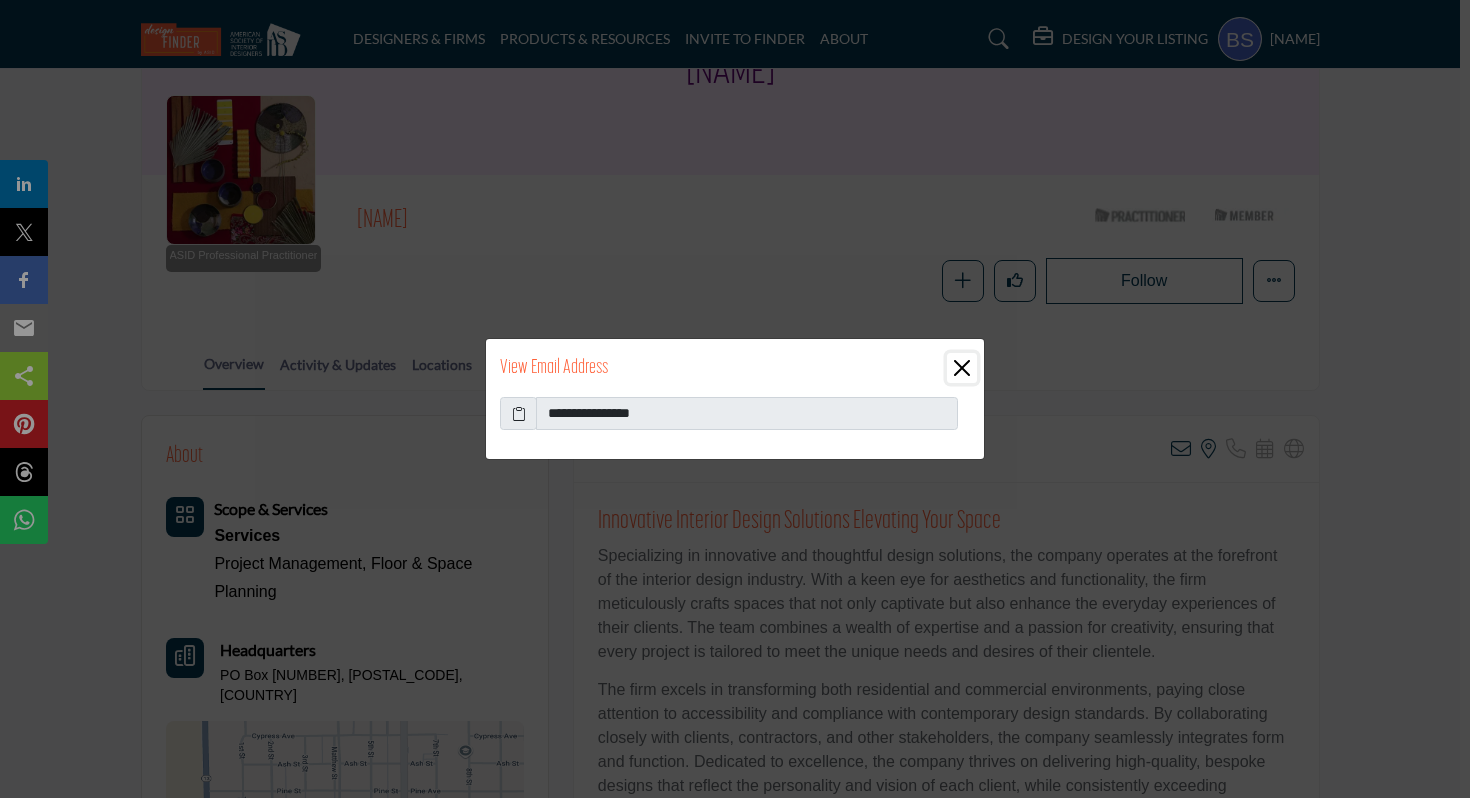 click at bounding box center [962, 368] 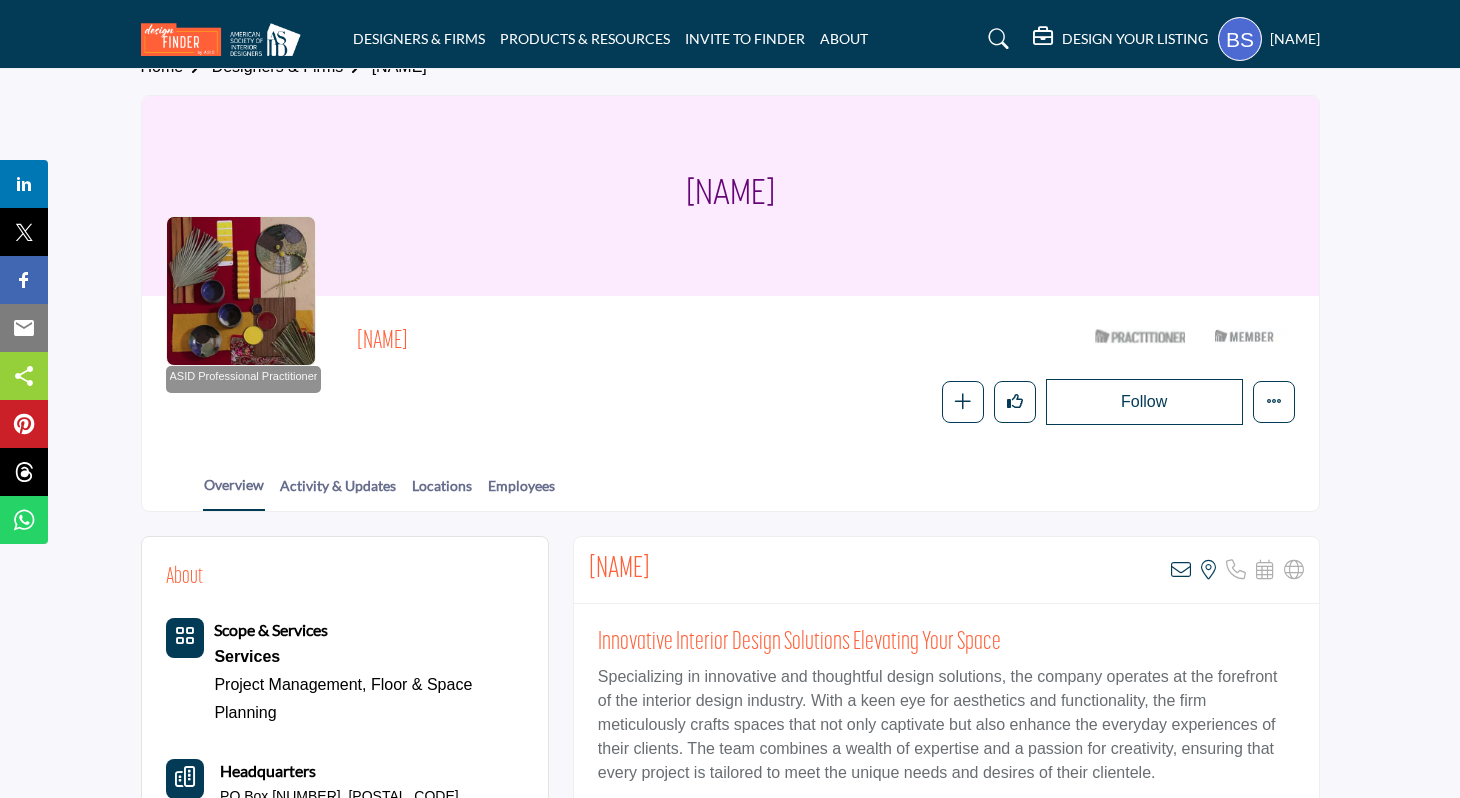 scroll, scrollTop: 0, scrollLeft: 0, axis: both 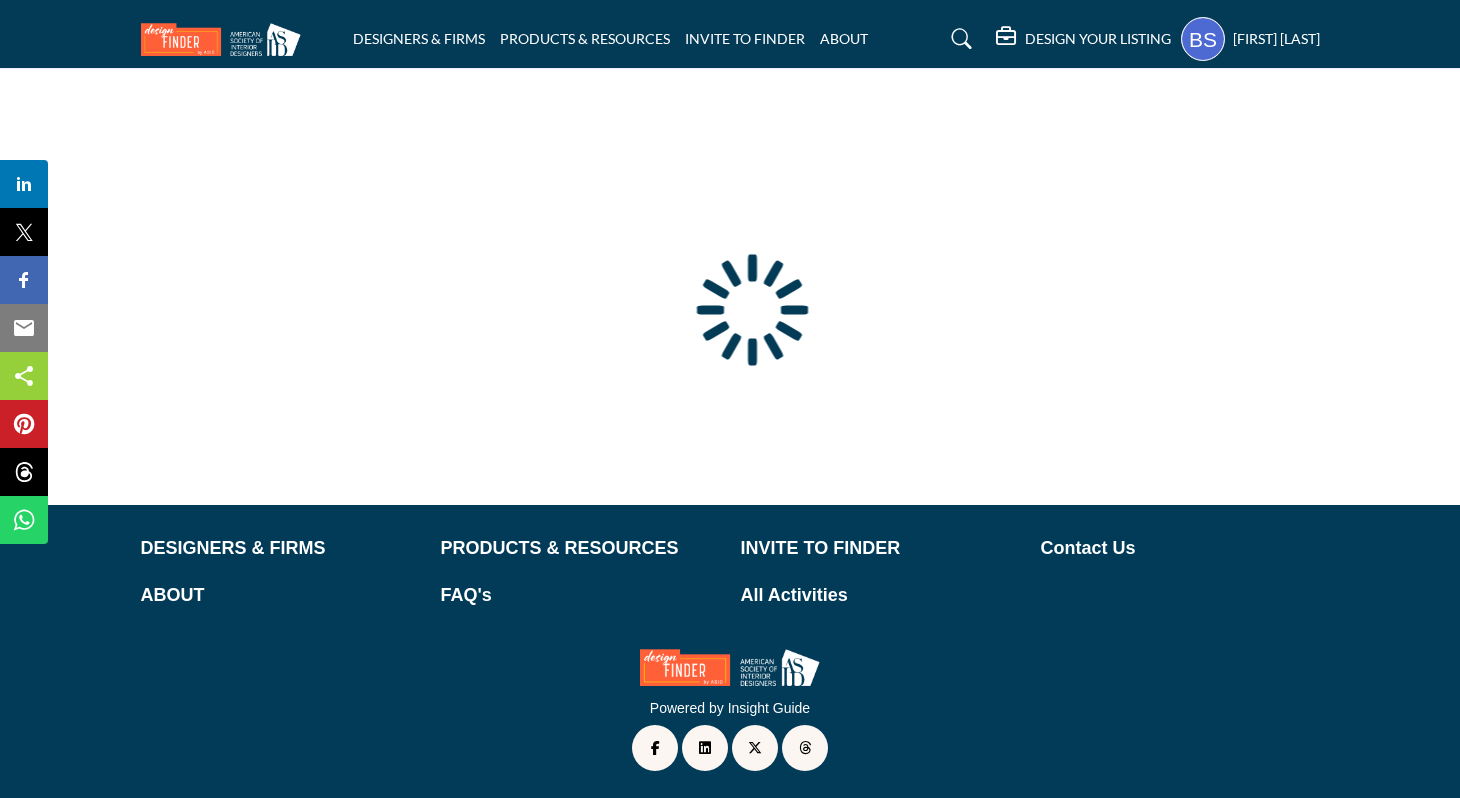 type on "**********" 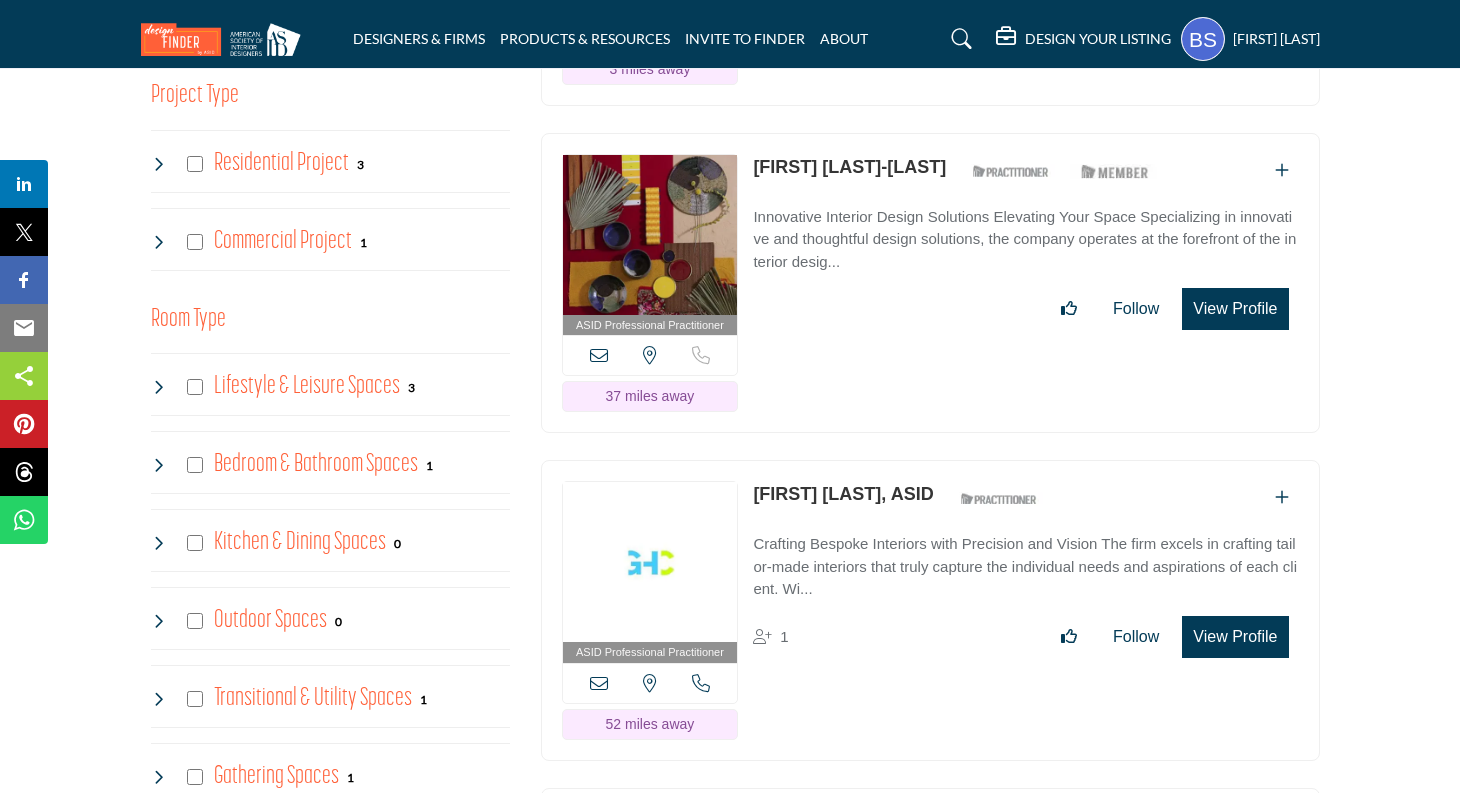 scroll, scrollTop: 1239, scrollLeft: 0, axis: vertical 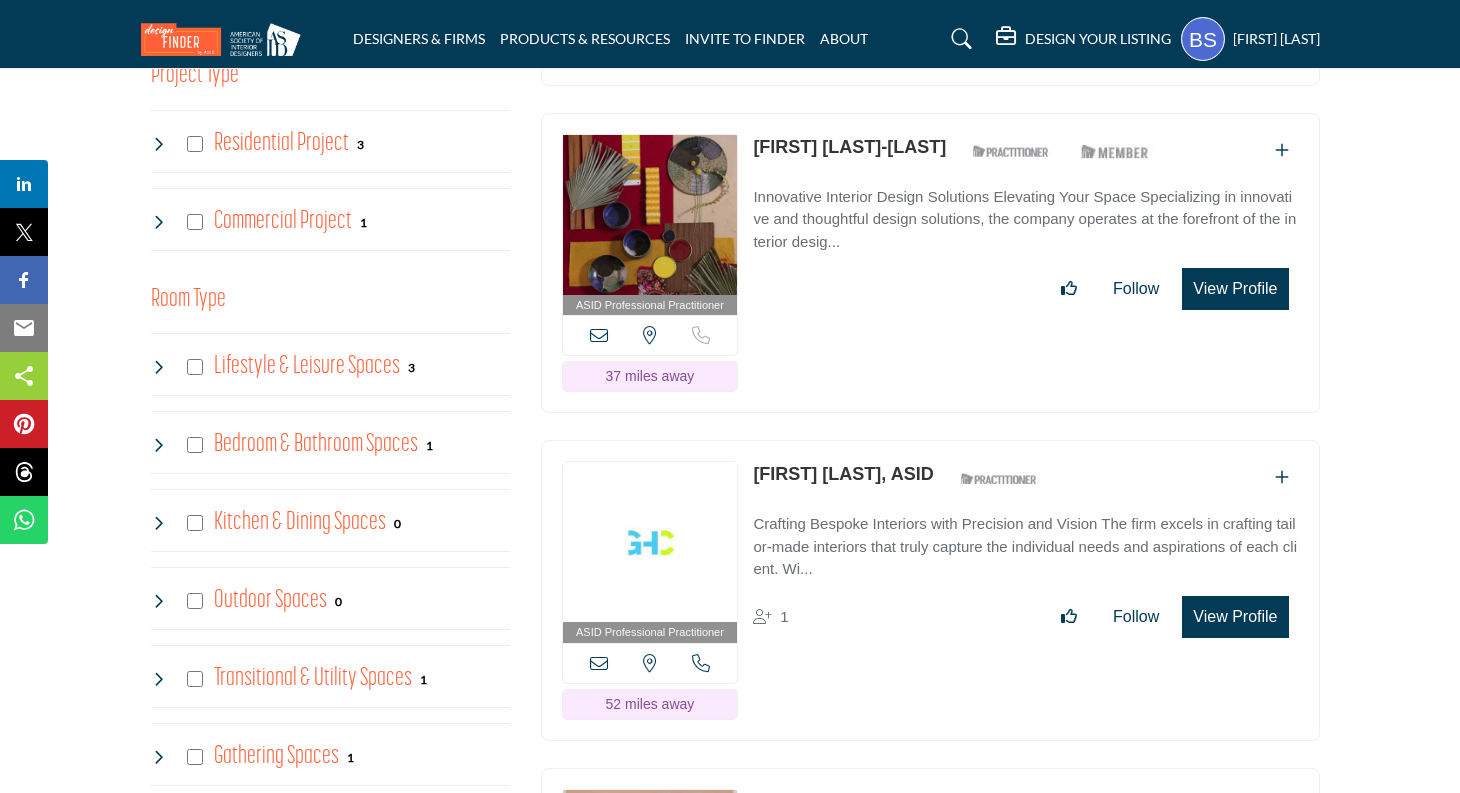 click on "[FIRST] [LAST], ASID" at bounding box center [843, 474] 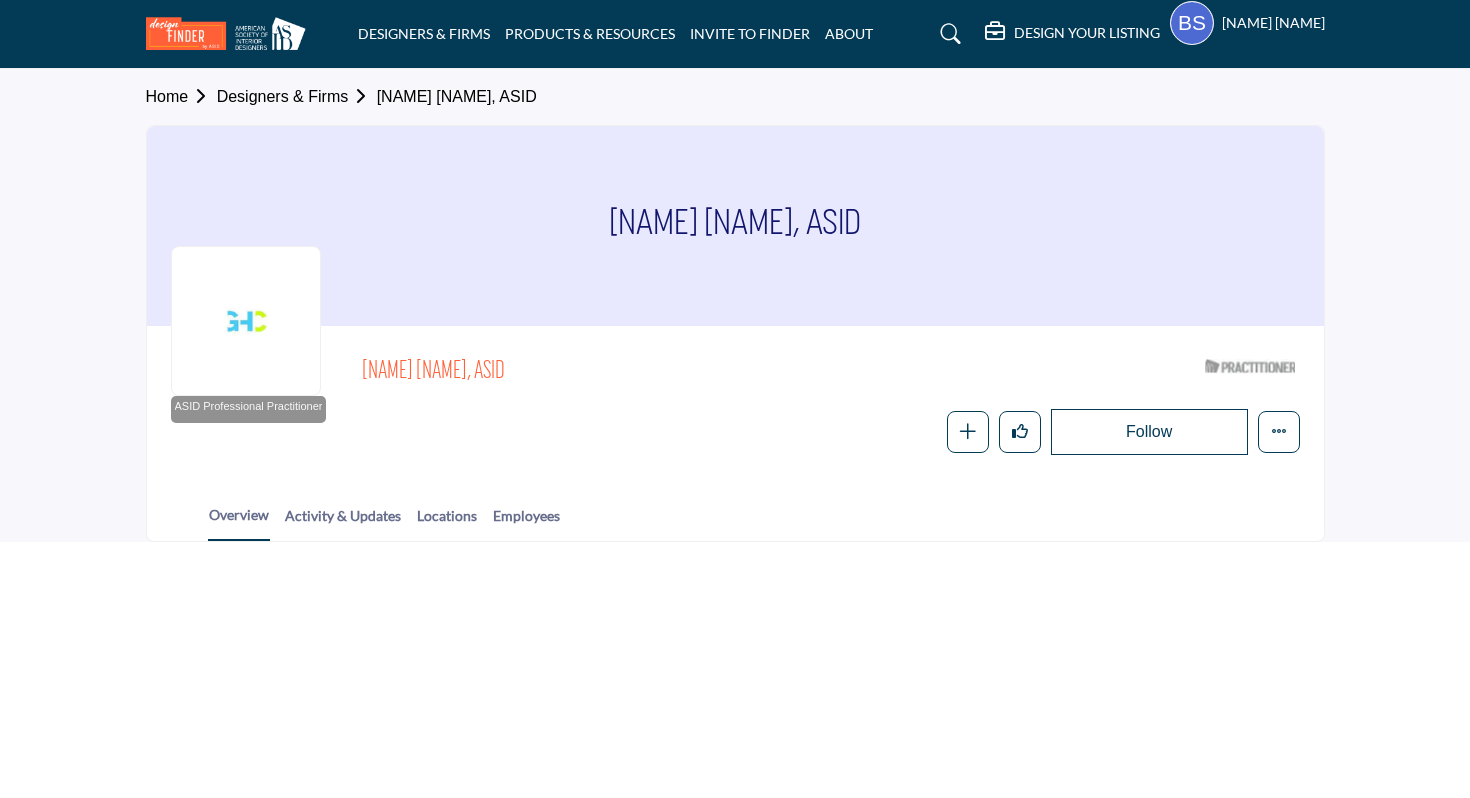 scroll, scrollTop: 0, scrollLeft: 0, axis: both 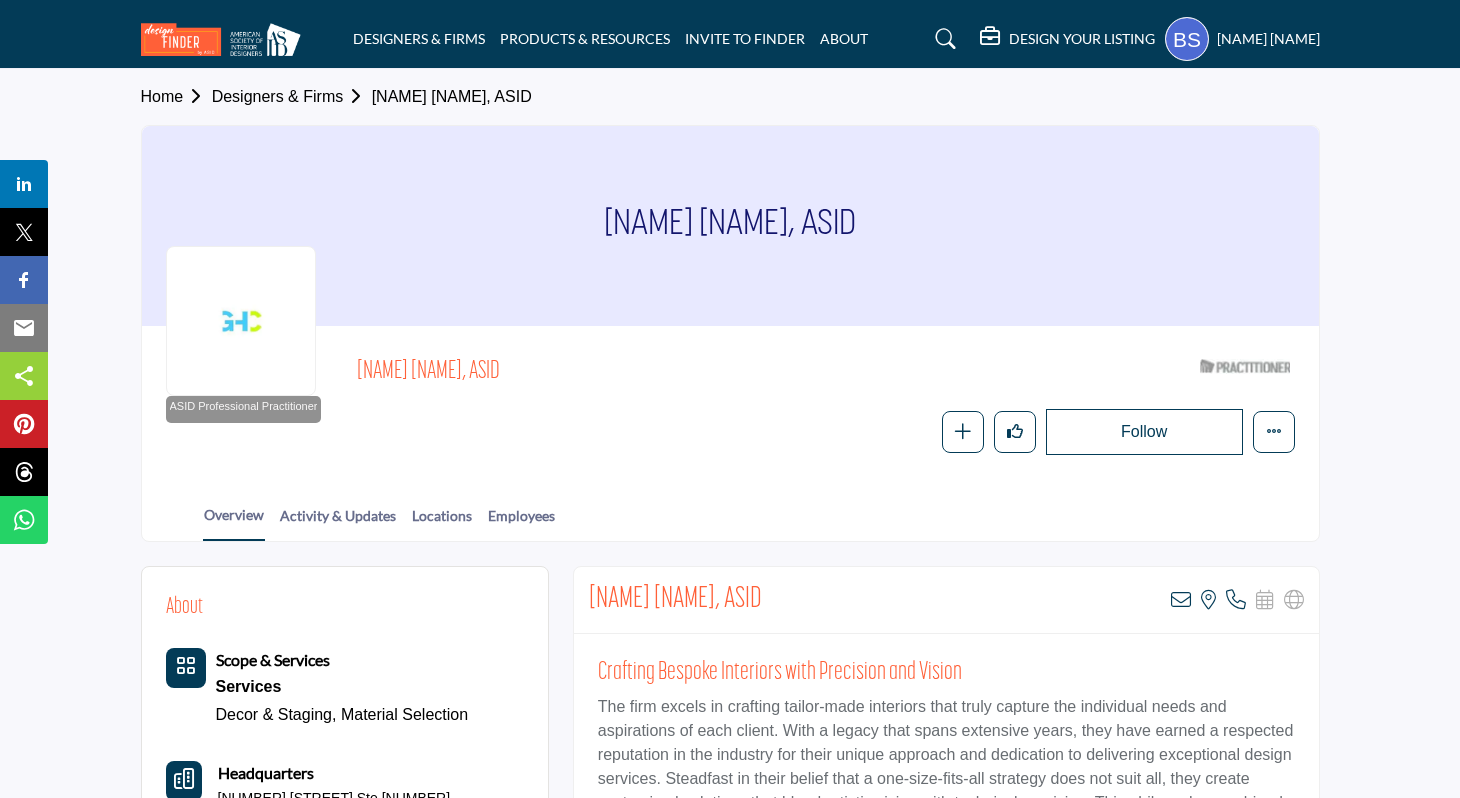 drag, startPoint x: 613, startPoint y: 222, endPoint x: 897, endPoint y: 238, distance: 284.45035 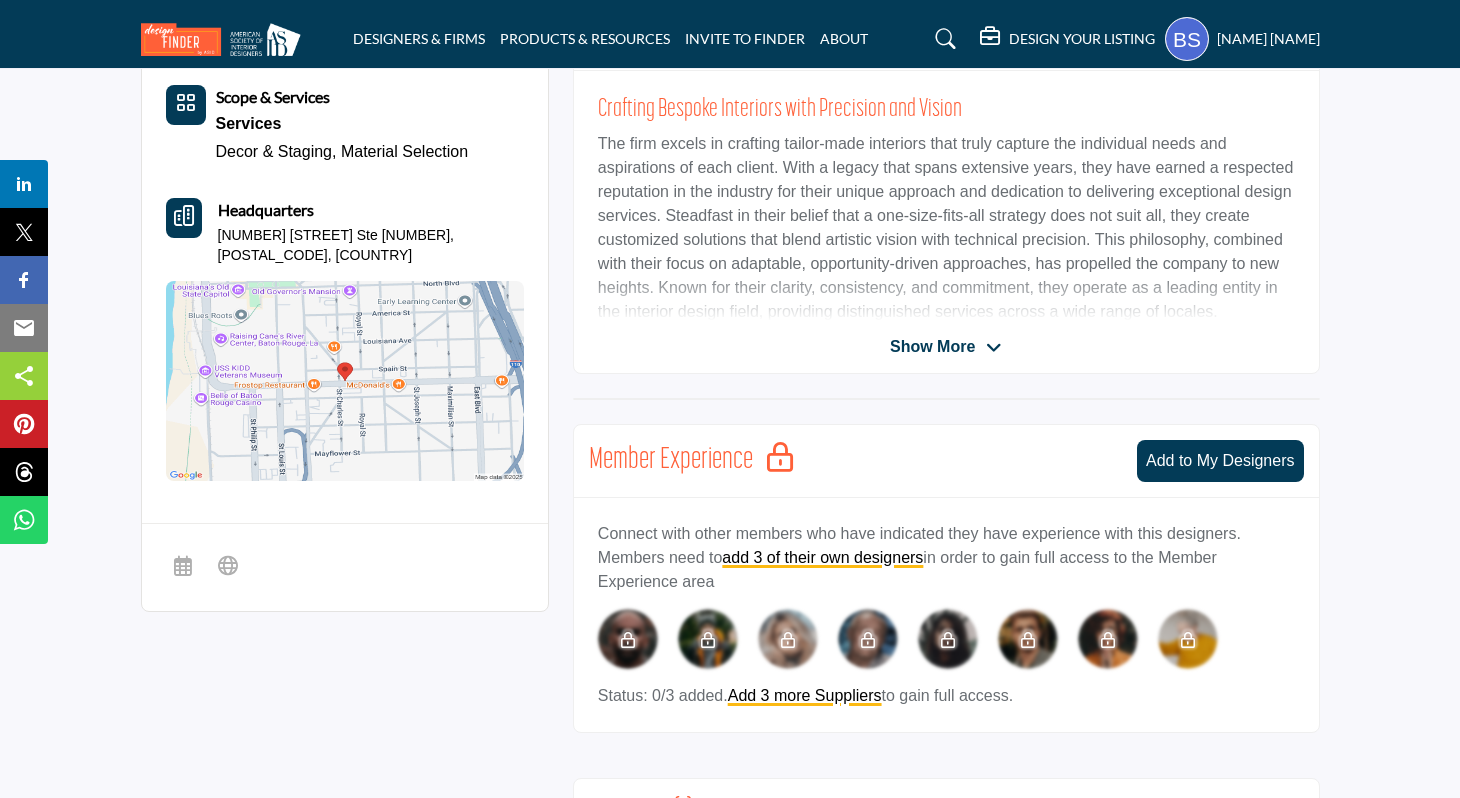 scroll, scrollTop: 457, scrollLeft: 0, axis: vertical 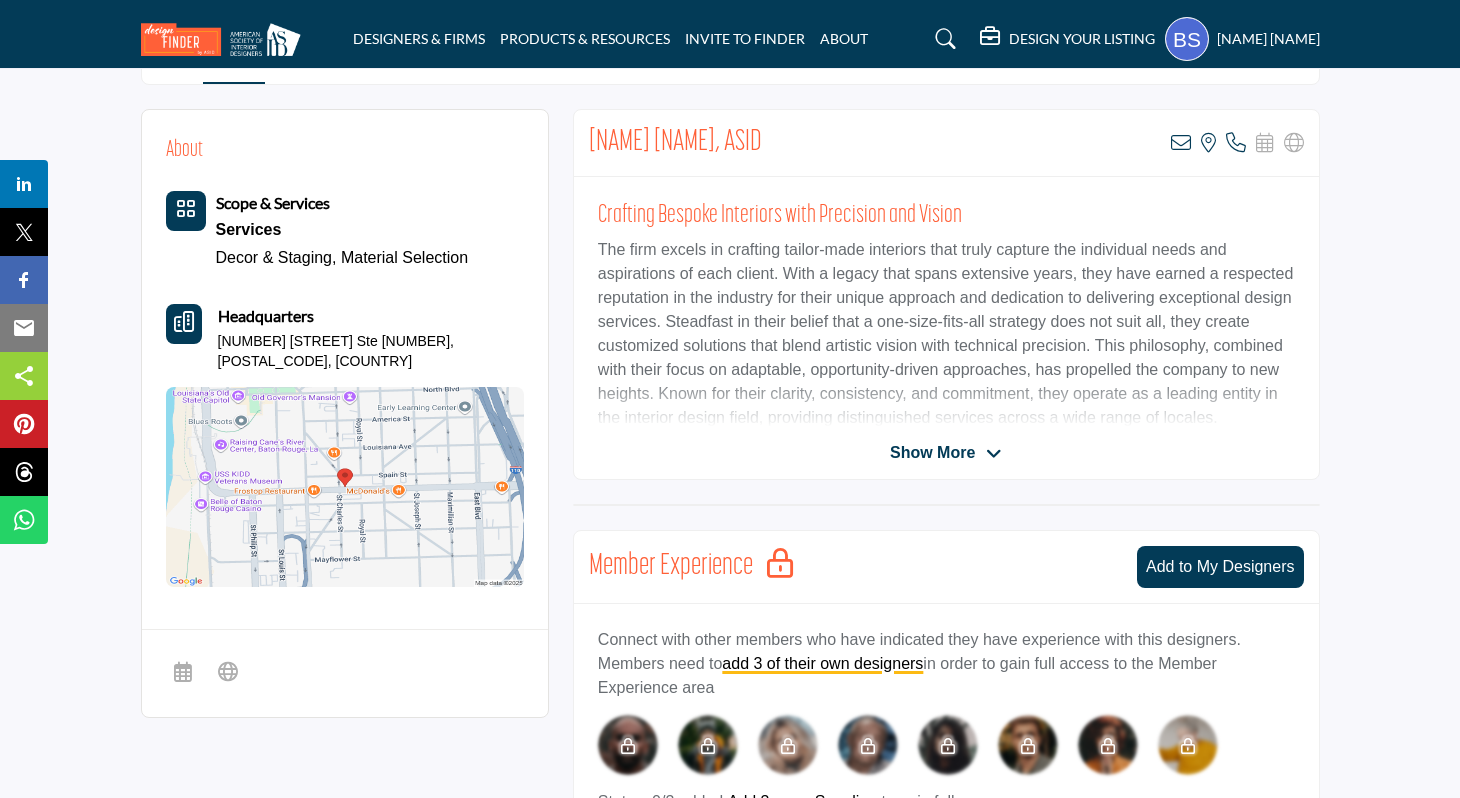 click on "Kriste Rigby, ASID
View email address of this listing
View the location of this listing
Call Number" at bounding box center [946, 294] 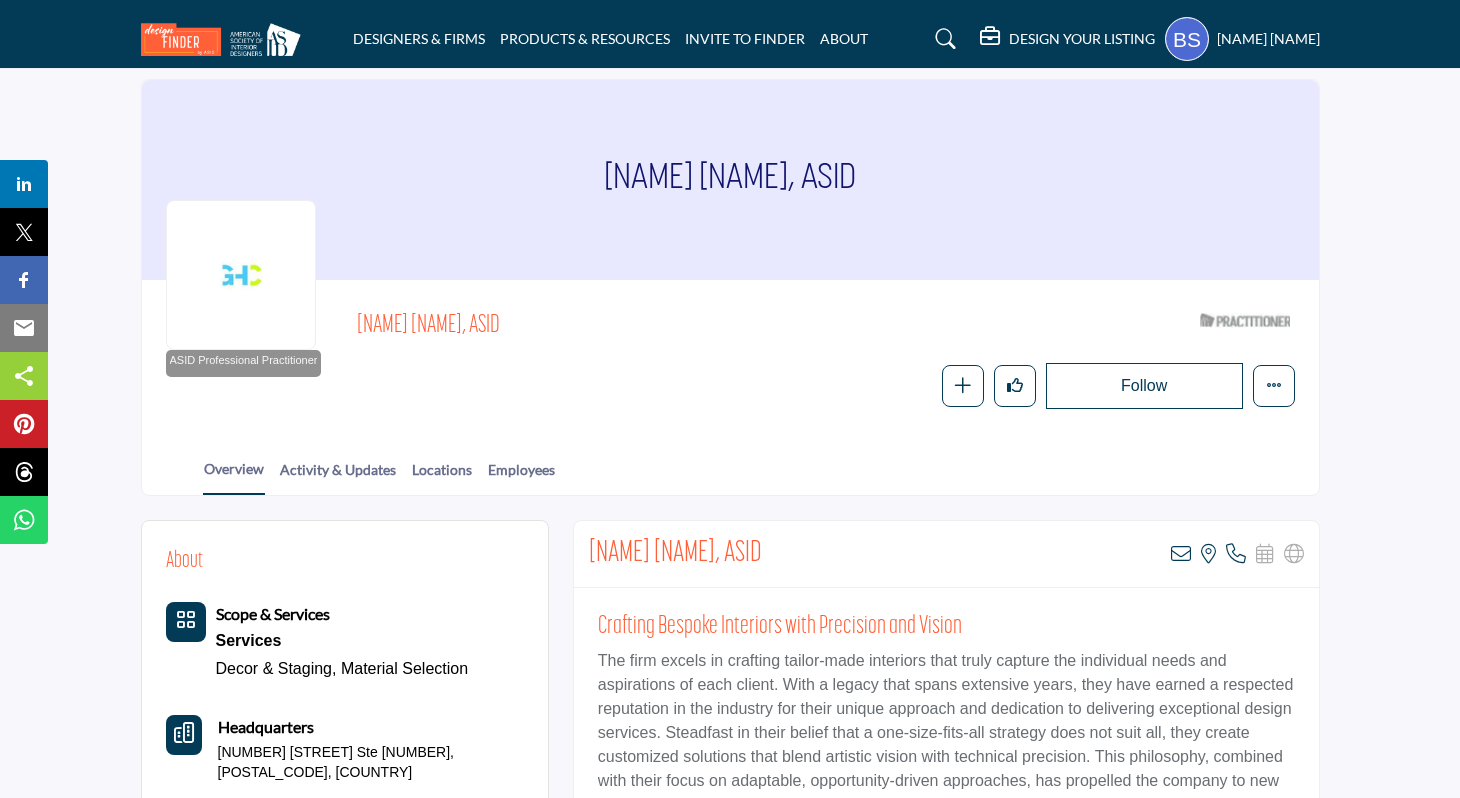 scroll, scrollTop: 0, scrollLeft: 0, axis: both 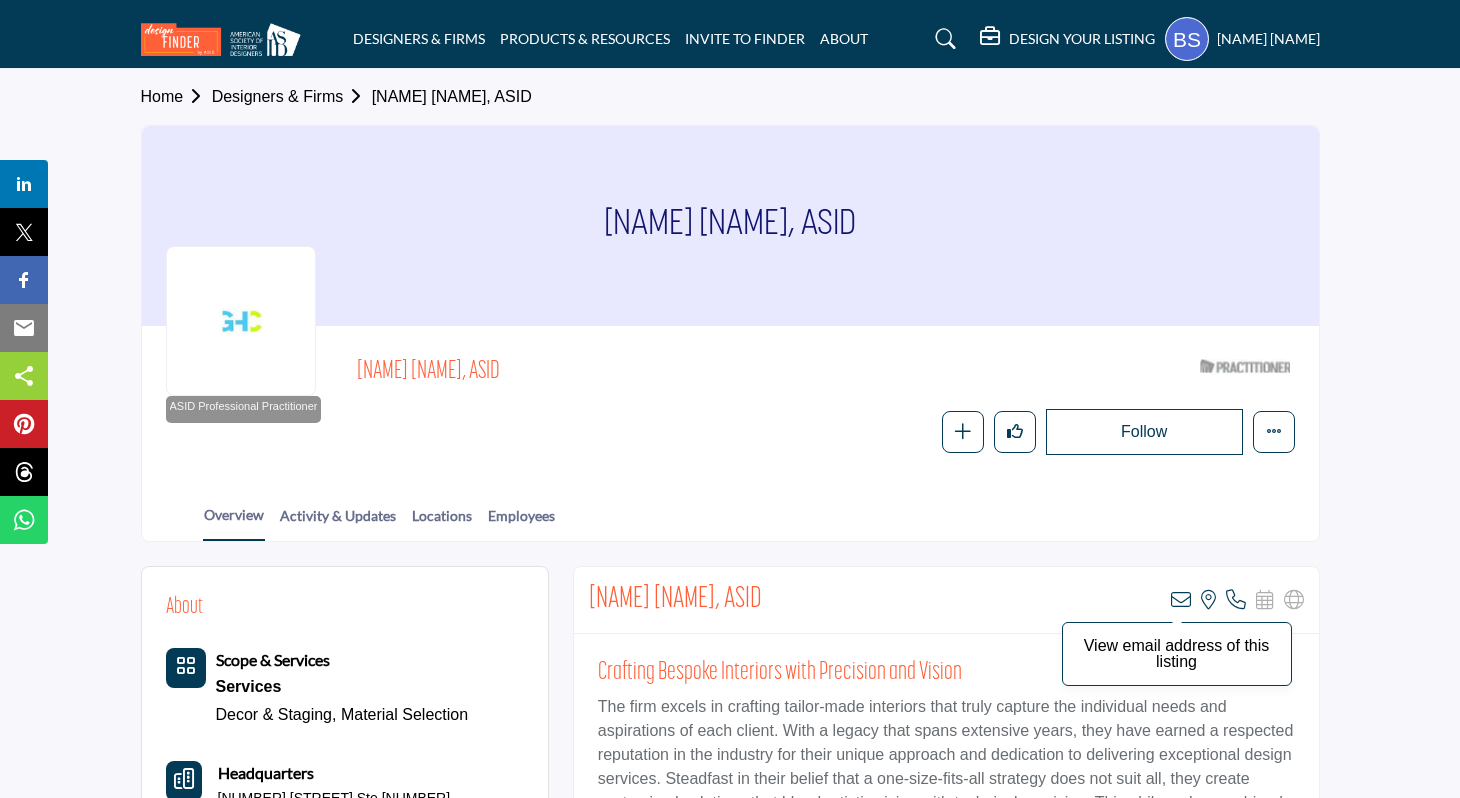 click at bounding box center (1181, 600) 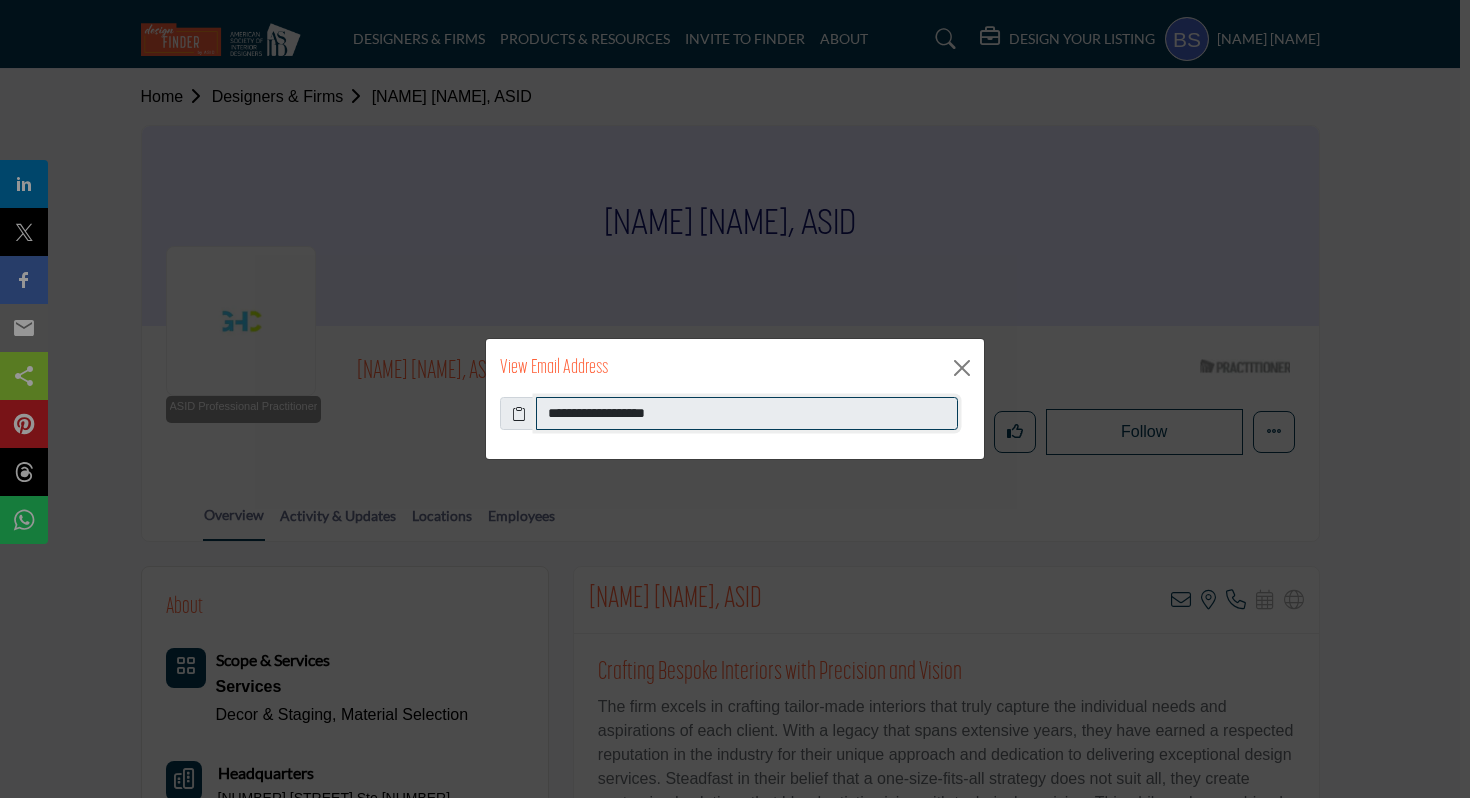 drag, startPoint x: 713, startPoint y: 415, endPoint x: 544, endPoint y: 411, distance: 169.04733 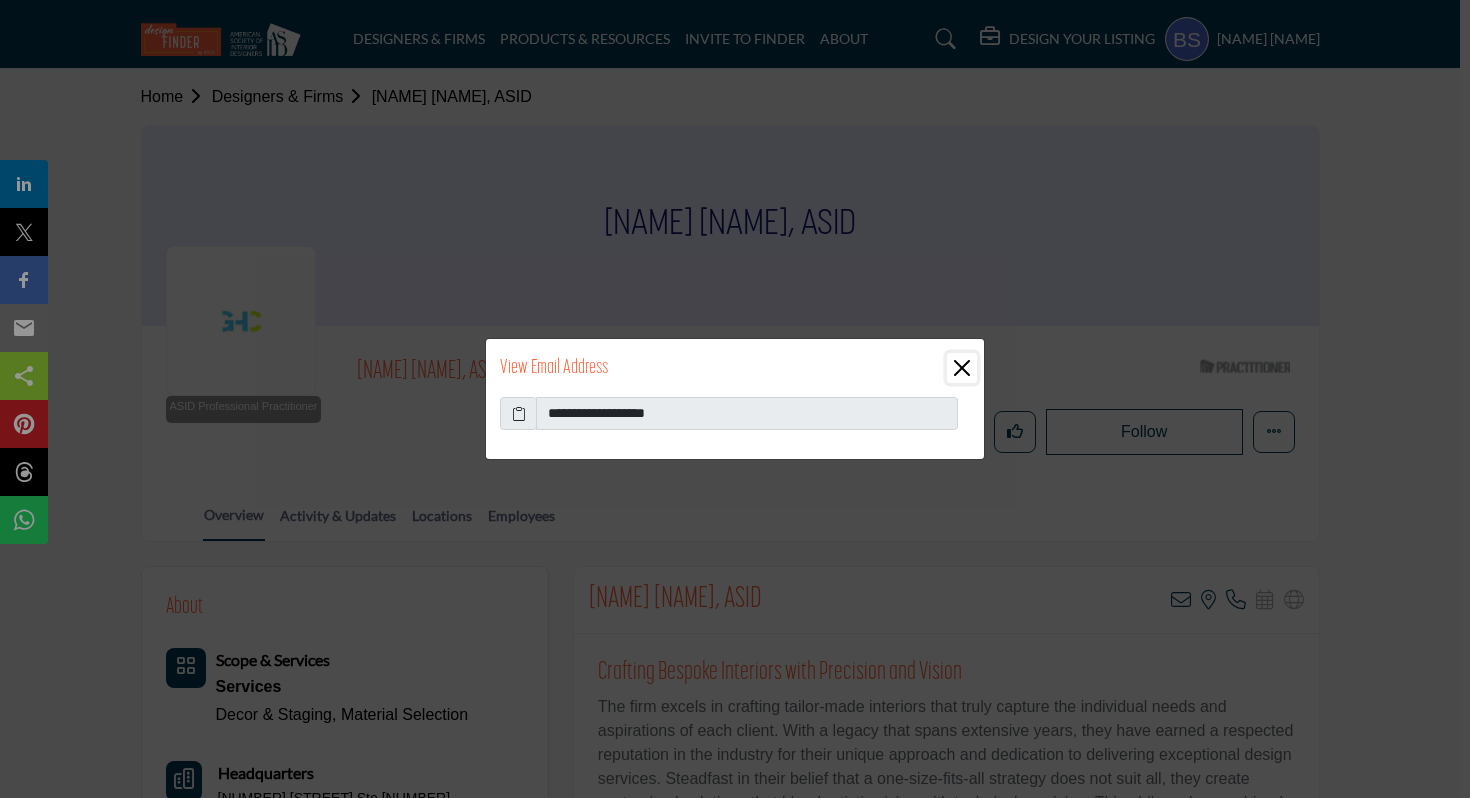 click at bounding box center (962, 368) 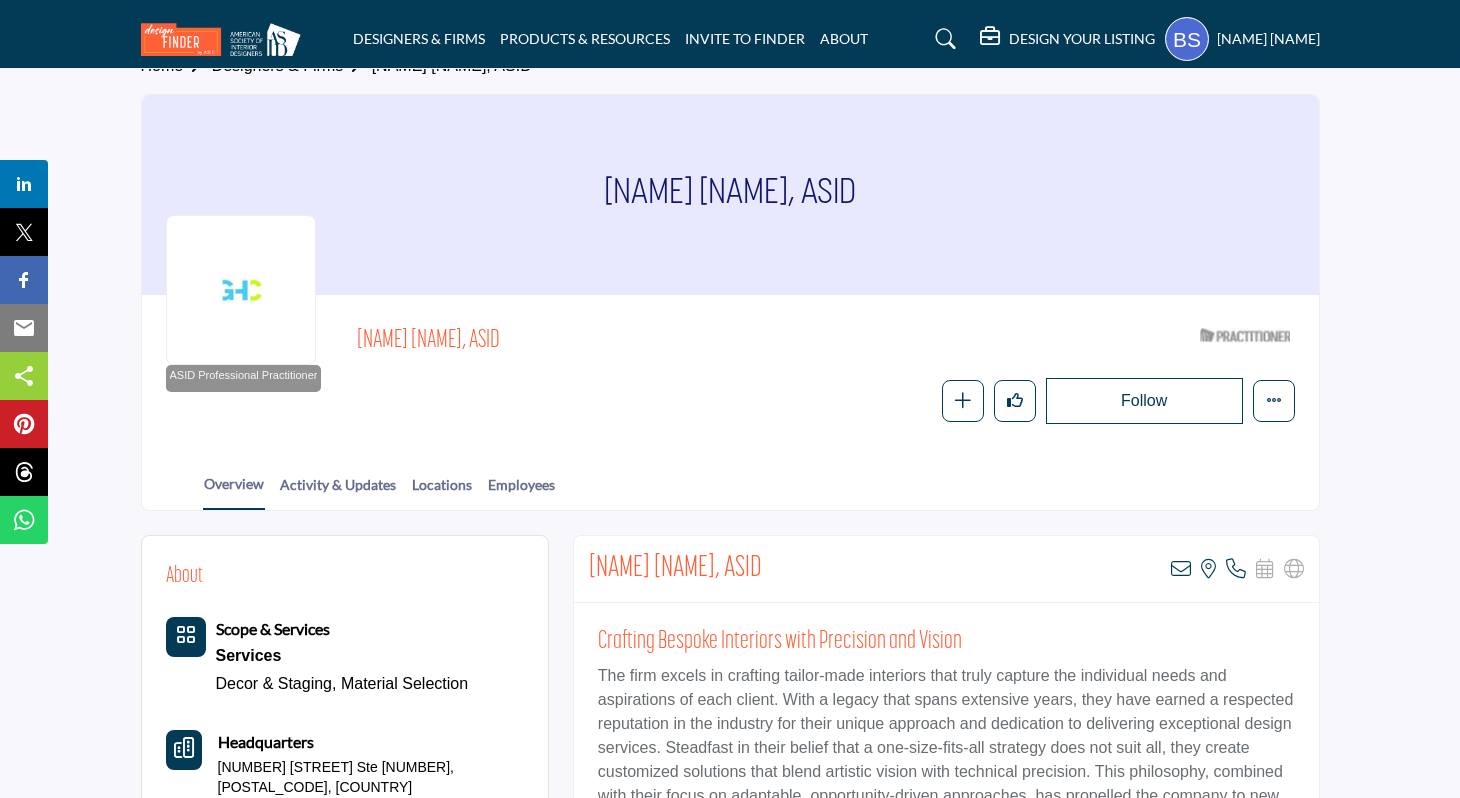 scroll, scrollTop: 52, scrollLeft: 0, axis: vertical 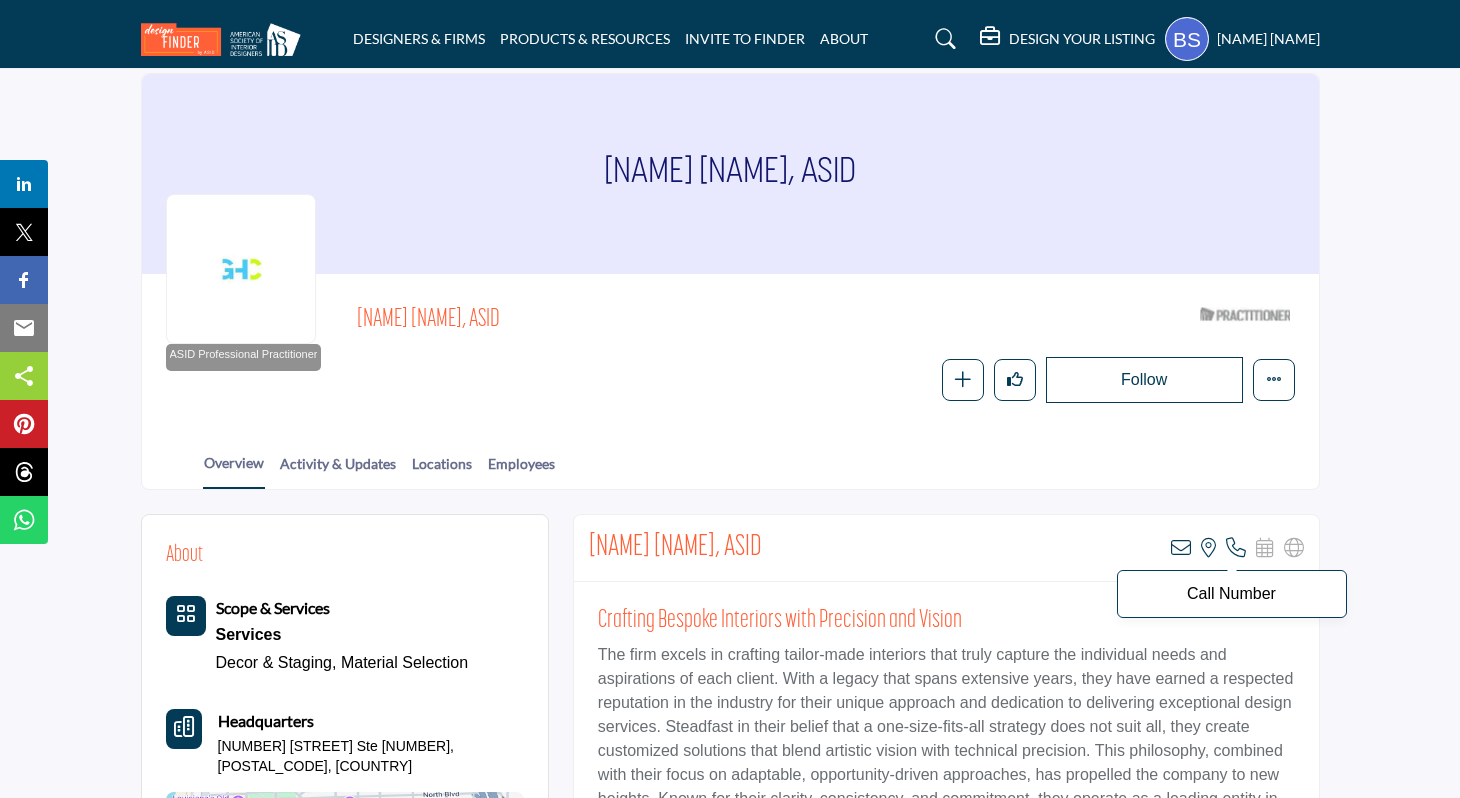 click at bounding box center [1236, 548] 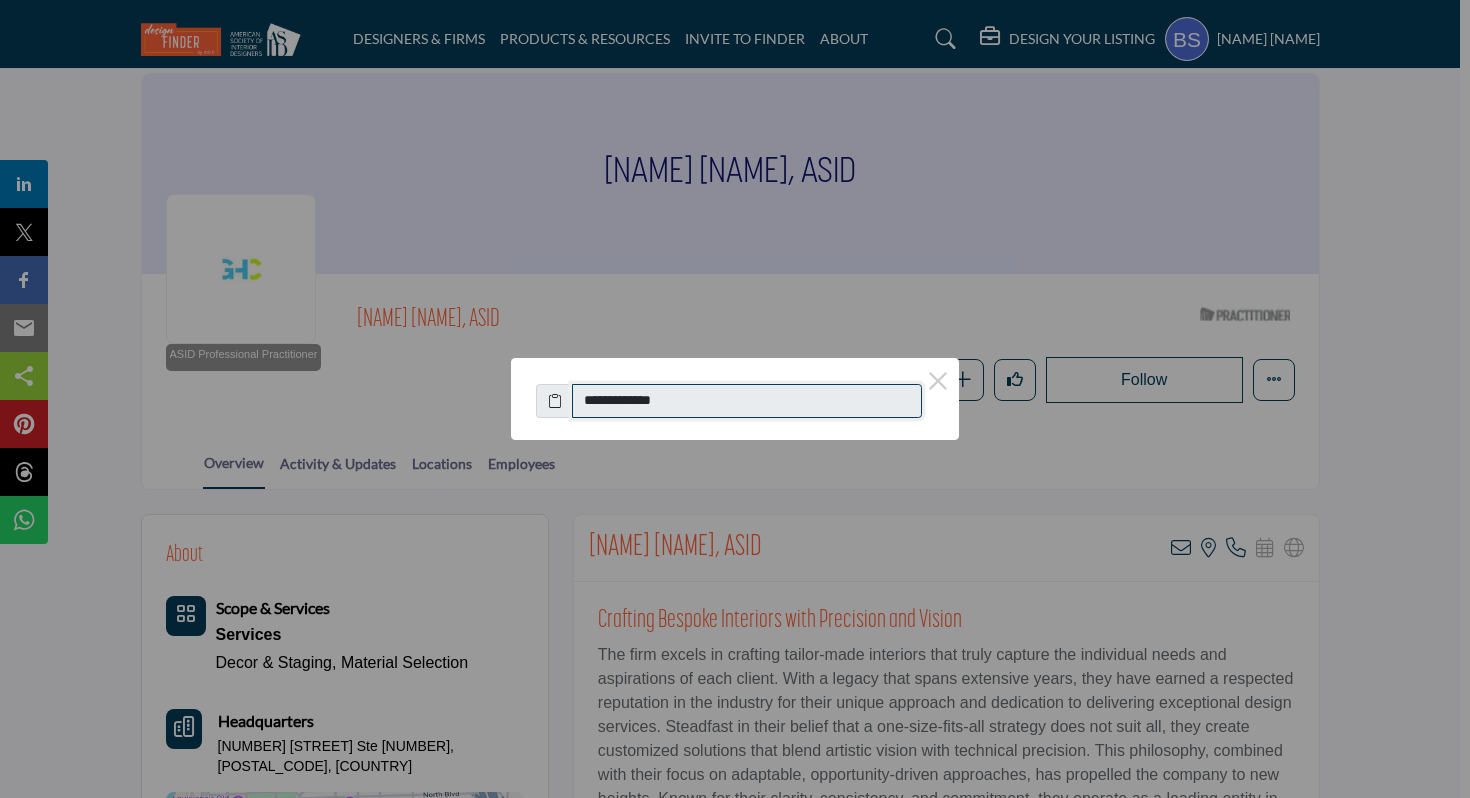 drag, startPoint x: 704, startPoint y: 407, endPoint x: 608, endPoint y: 405, distance: 96.02083 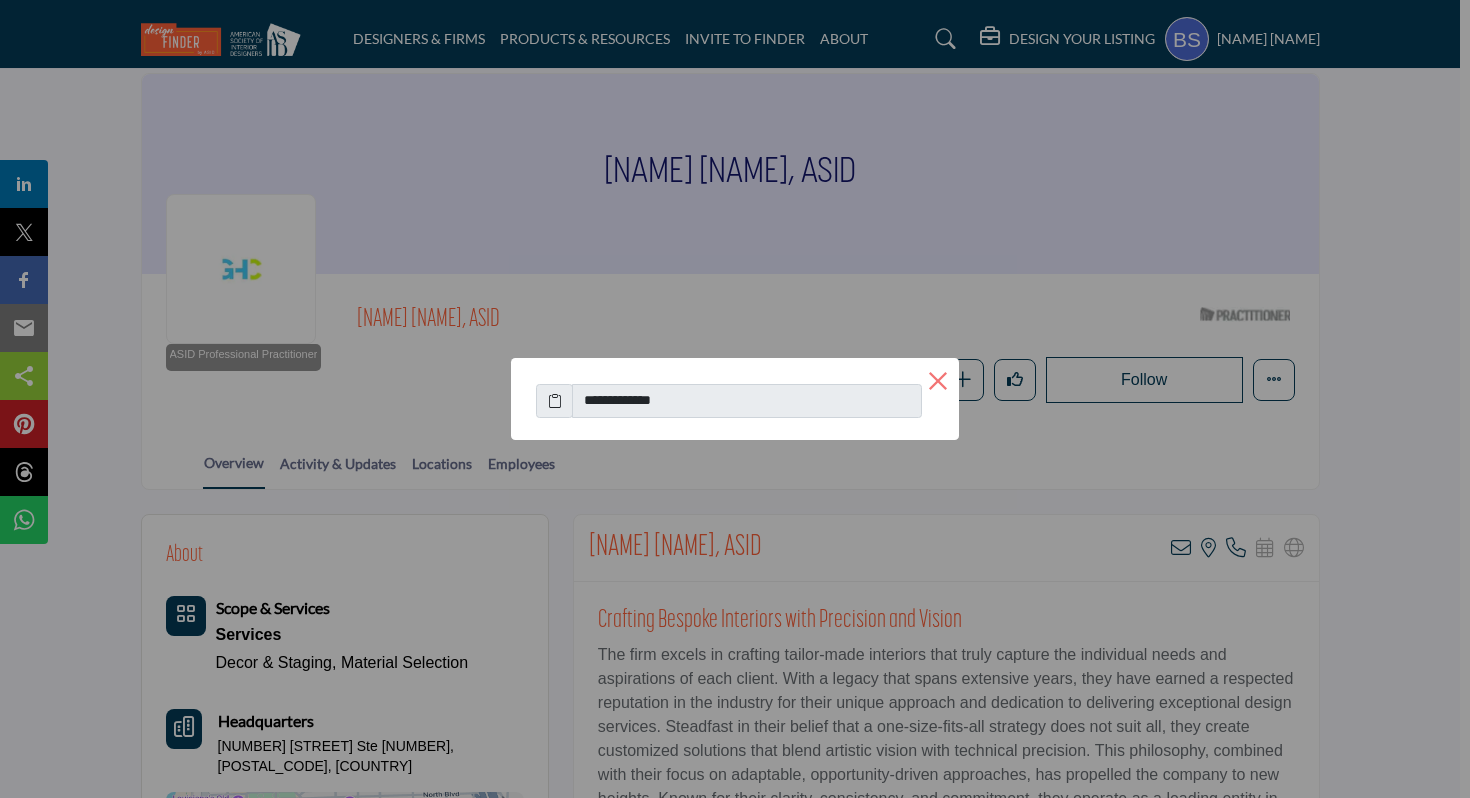 click on "×" at bounding box center (938, 379) 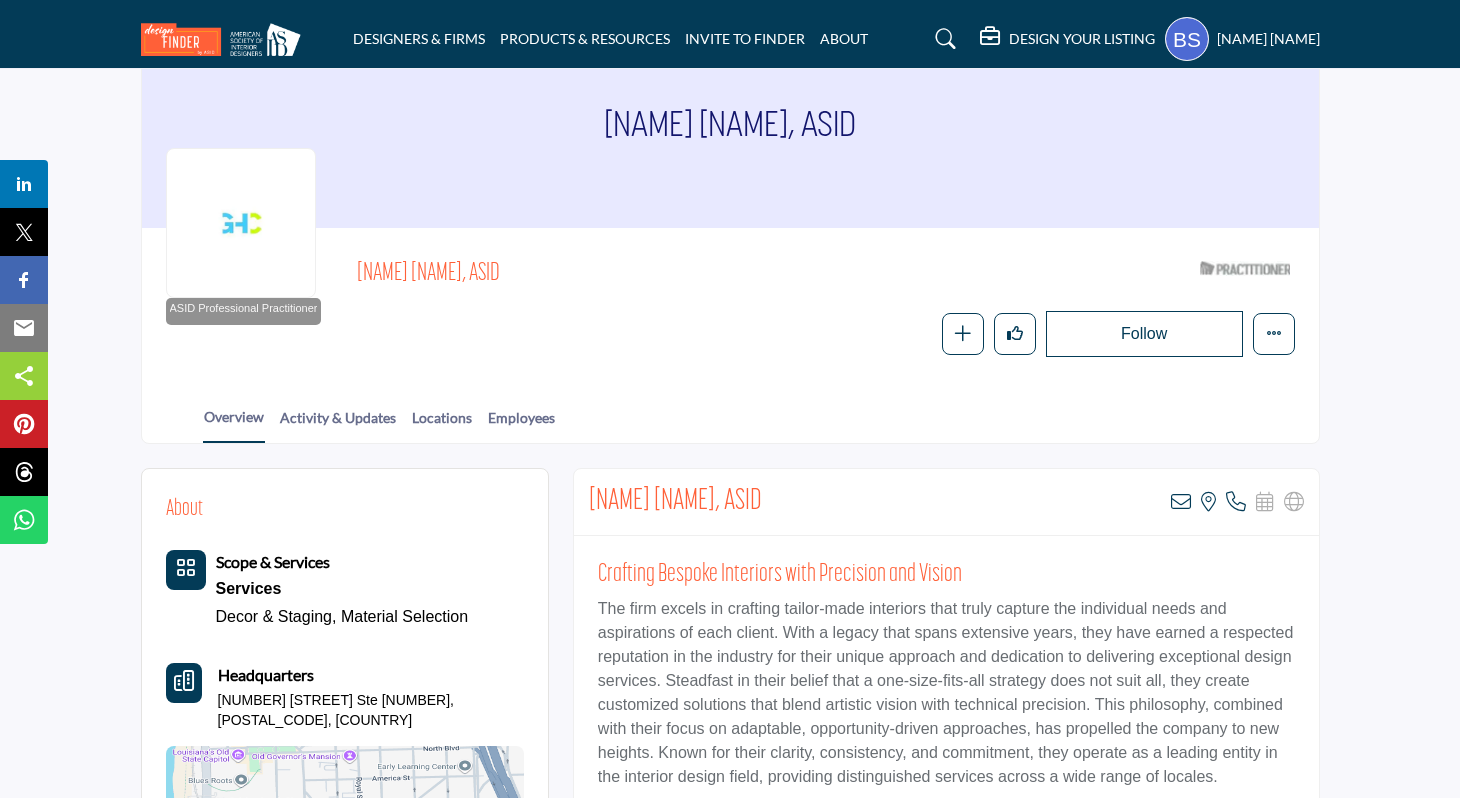 scroll, scrollTop: 124, scrollLeft: 0, axis: vertical 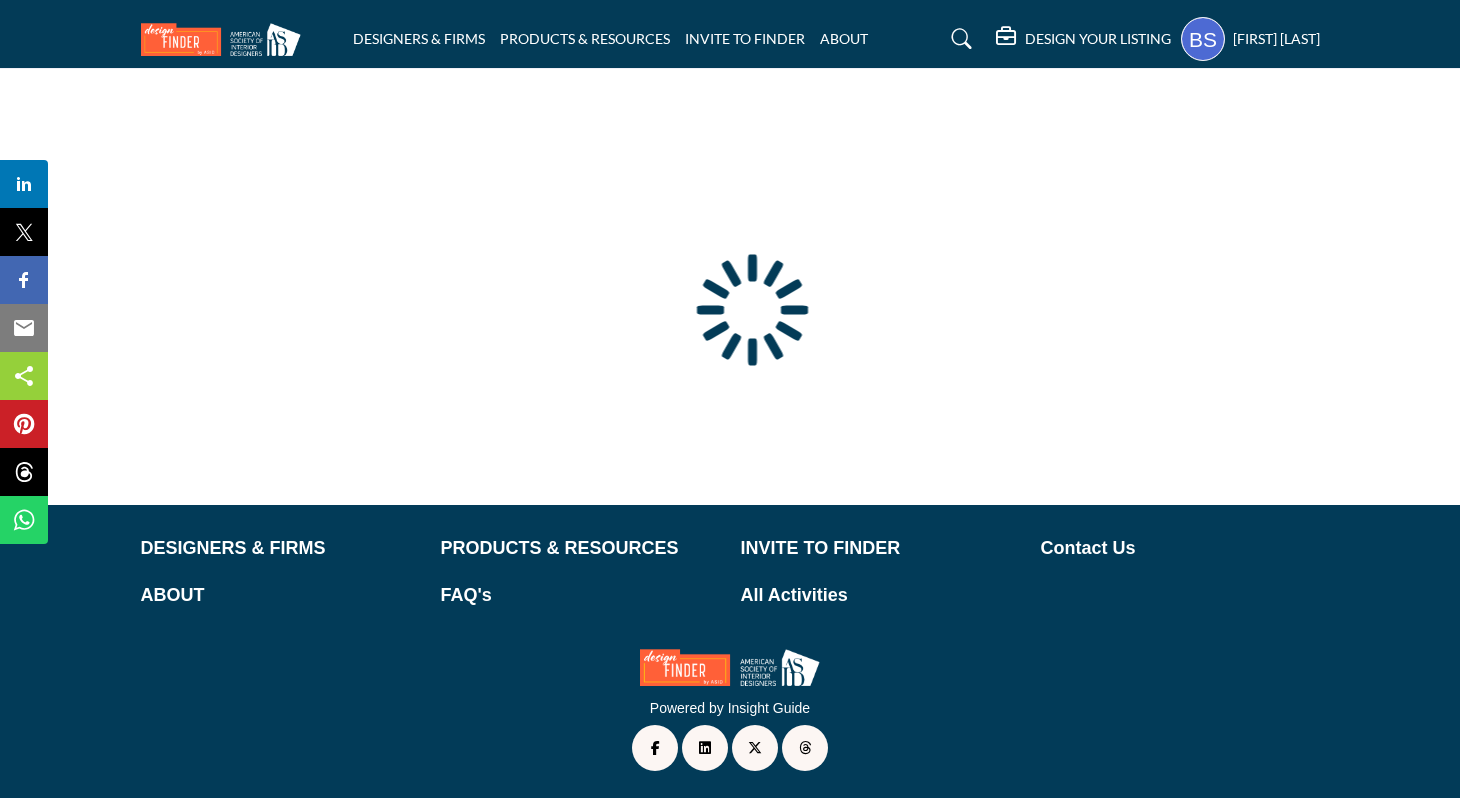 type on "**********" 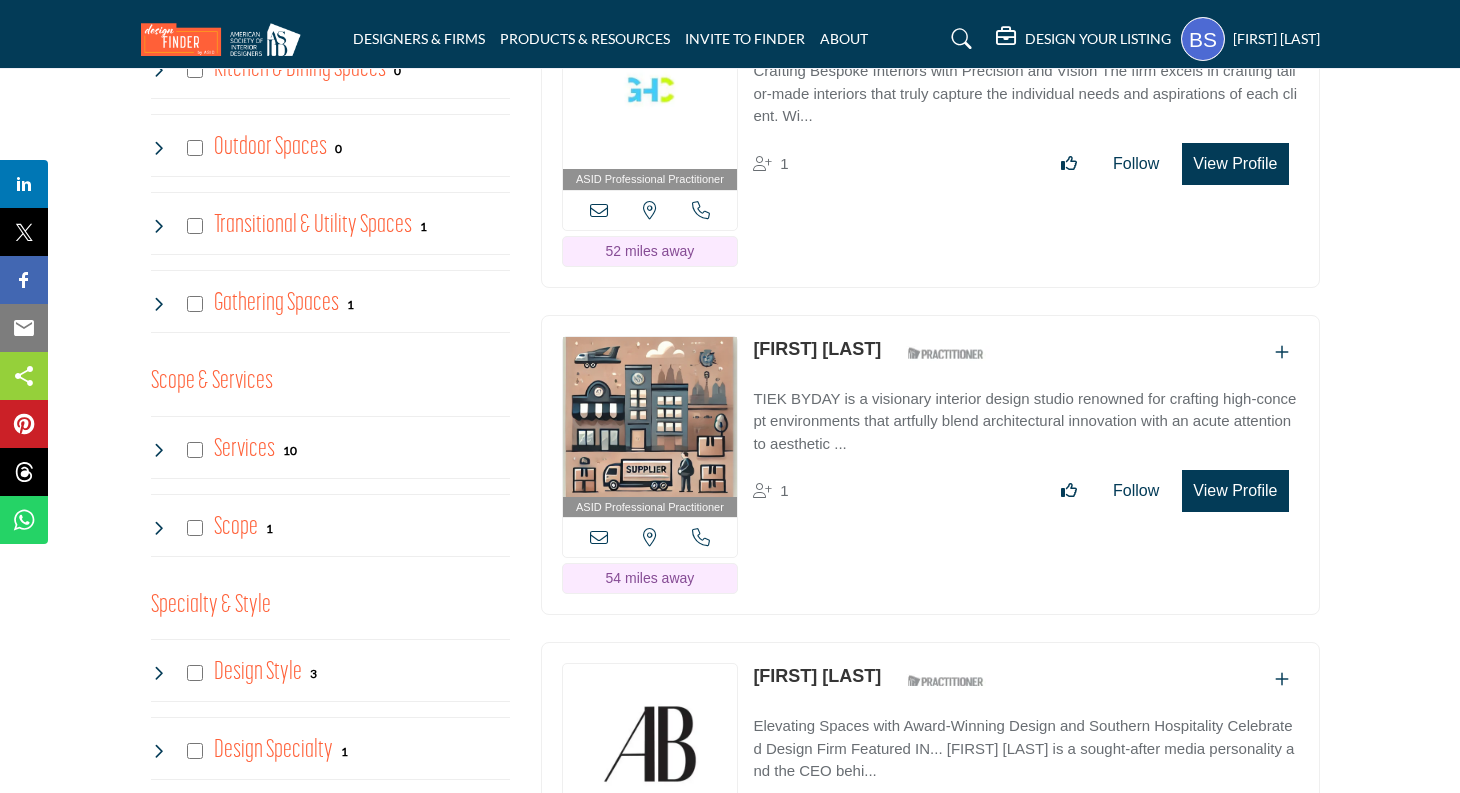 scroll, scrollTop: 1690, scrollLeft: 0, axis: vertical 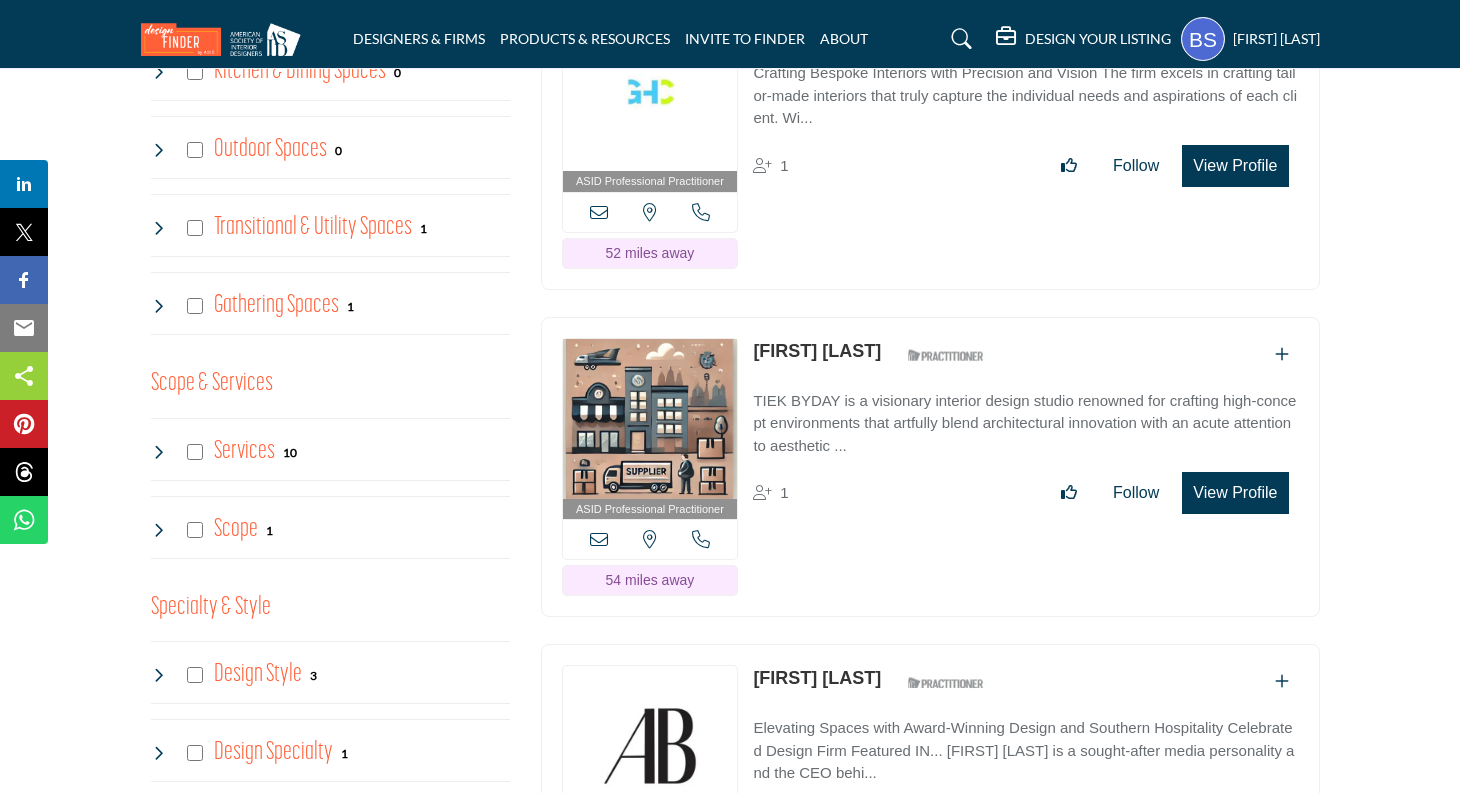 click on "[NAME] [LAST]" at bounding box center (817, 351) 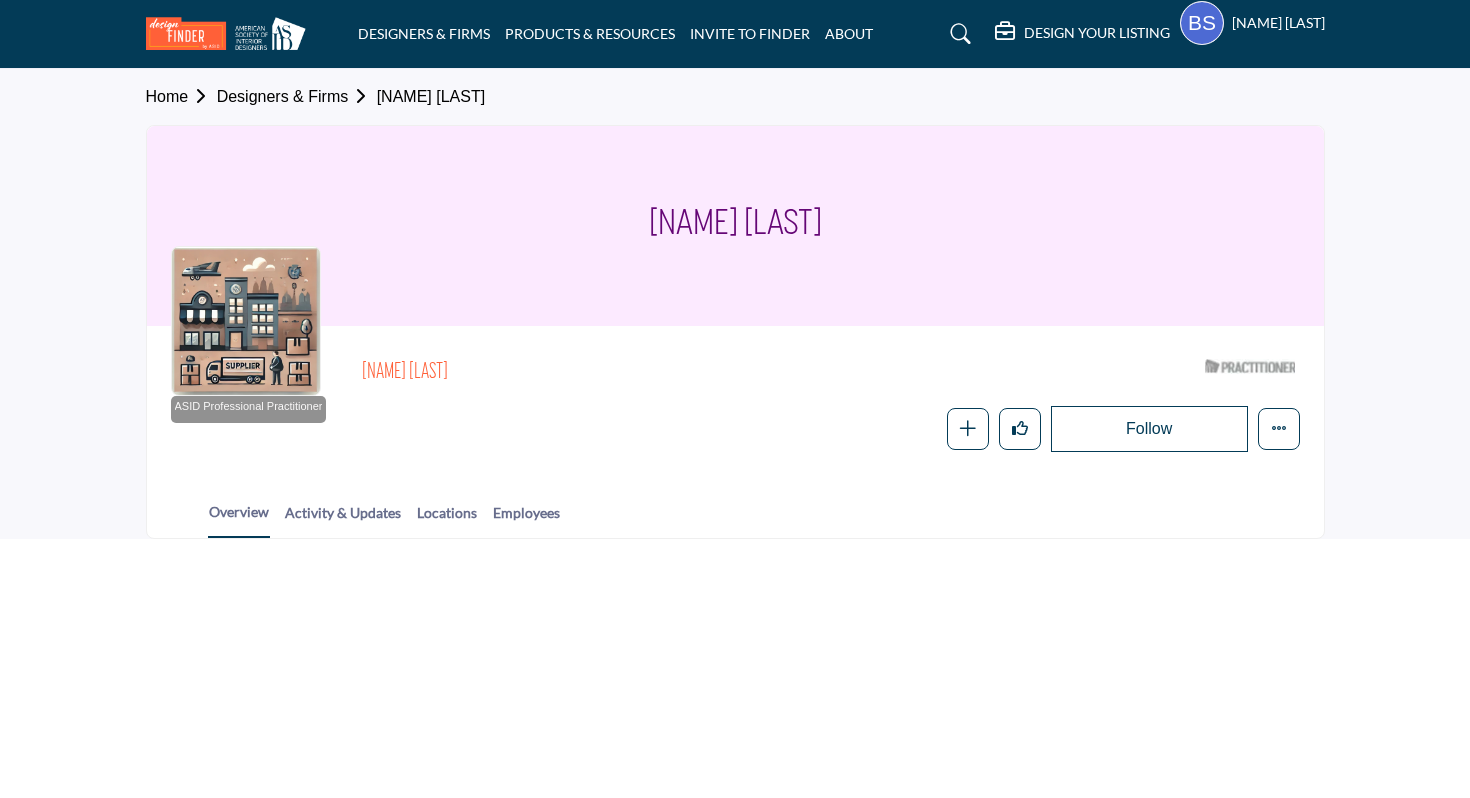 scroll, scrollTop: 0, scrollLeft: 0, axis: both 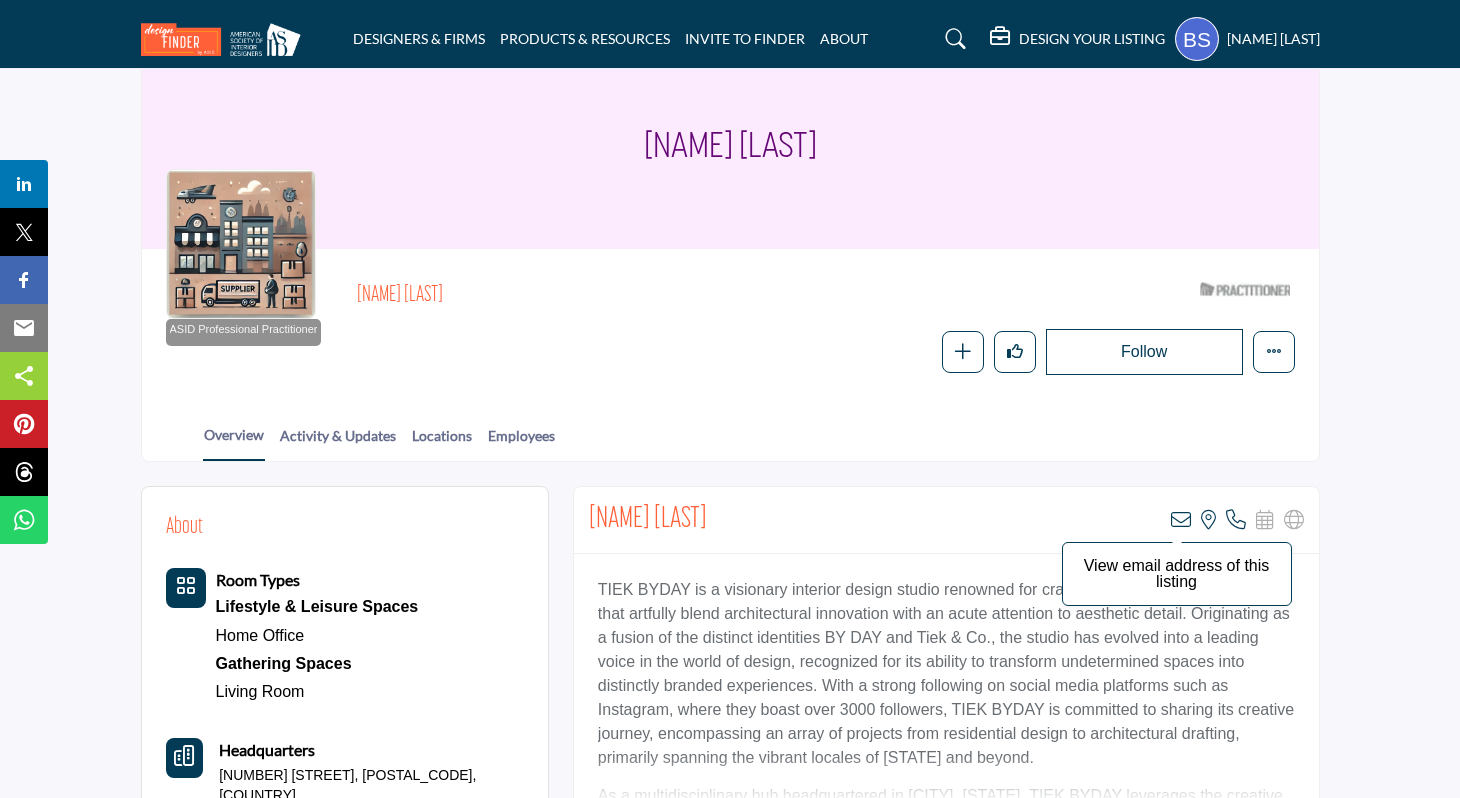 click at bounding box center (1181, 520) 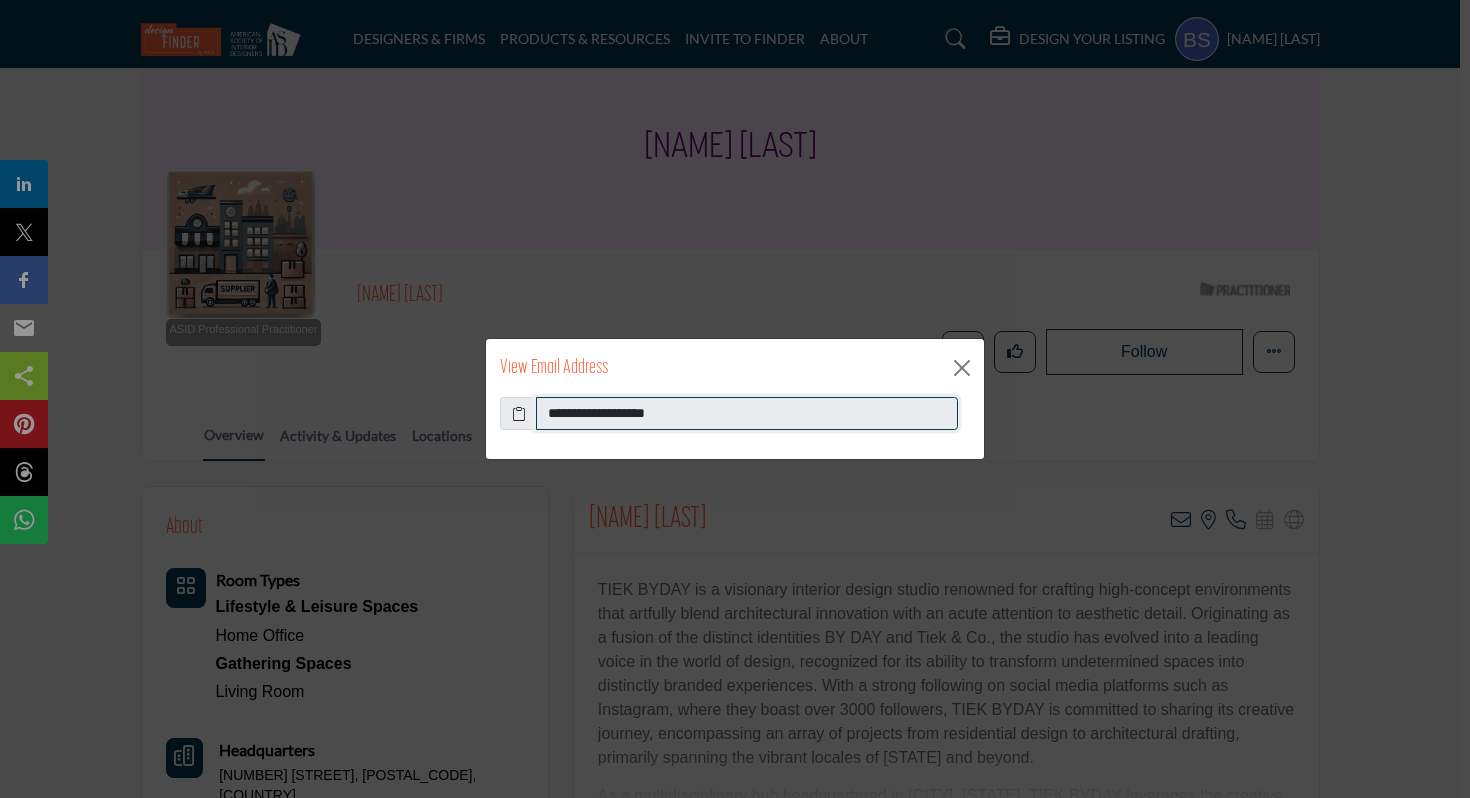 drag, startPoint x: 734, startPoint y: 414, endPoint x: 535, endPoint y: 414, distance: 199 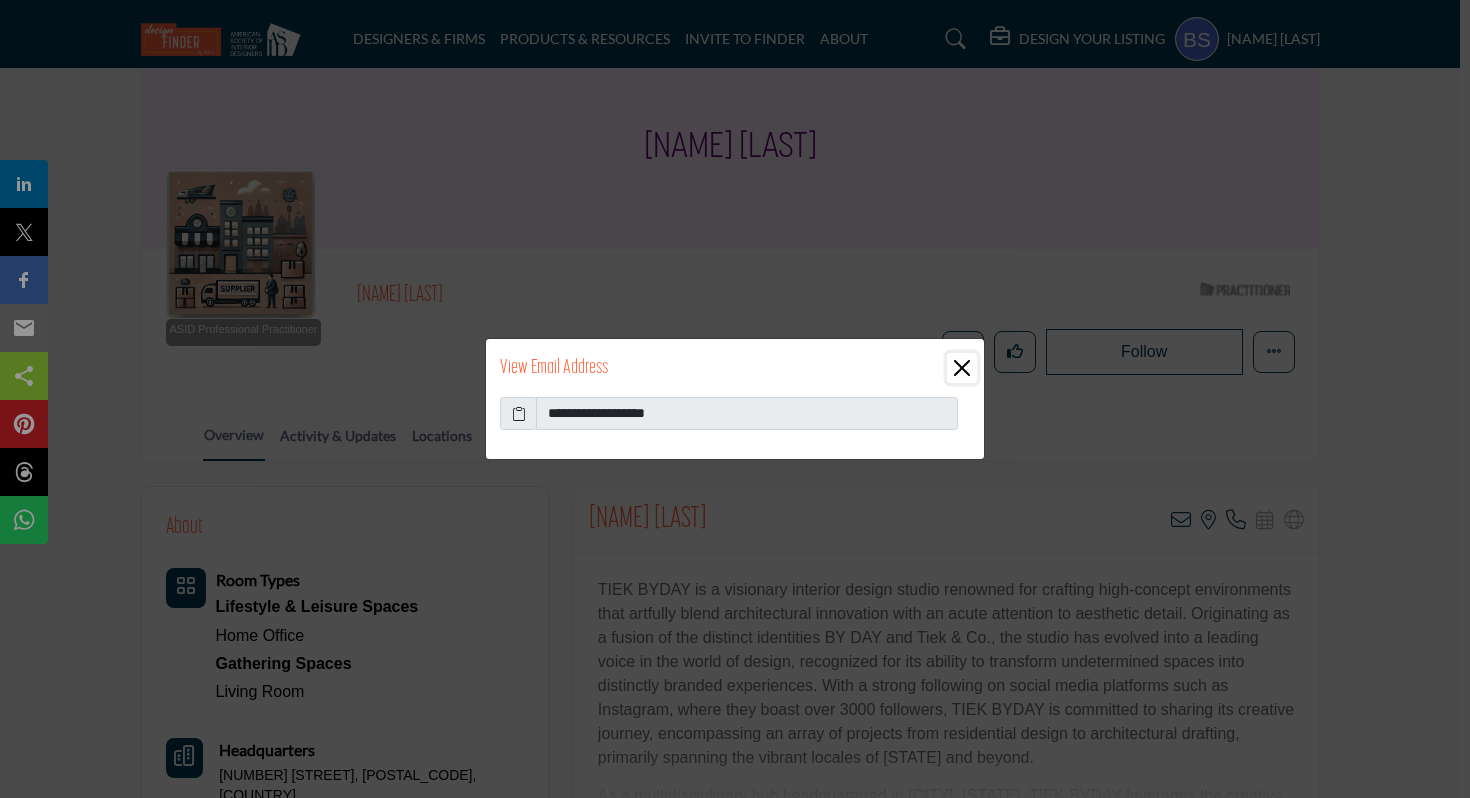 click at bounding box center (962, 368) 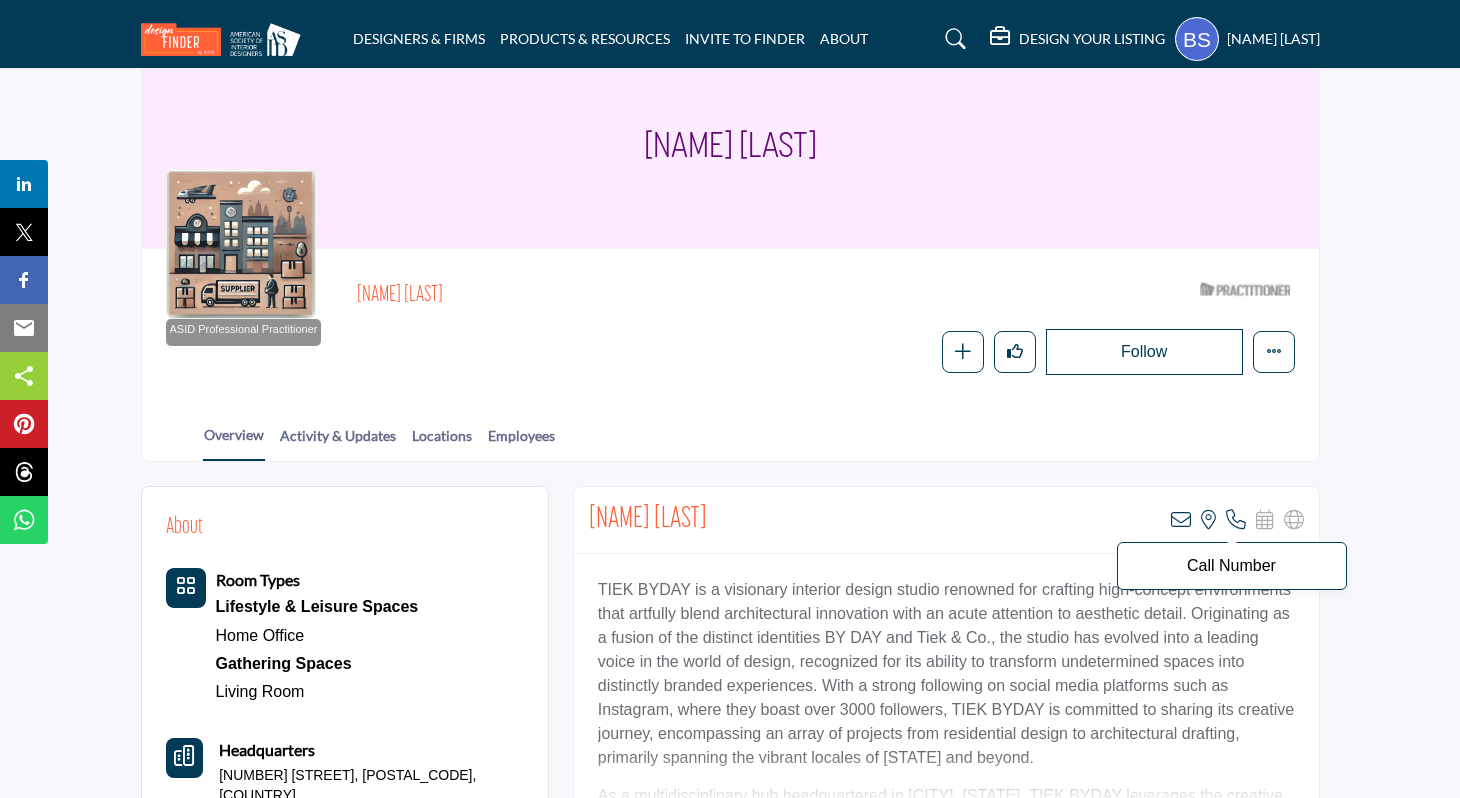 click on "Call Number" at bounding box center [1232, 566] 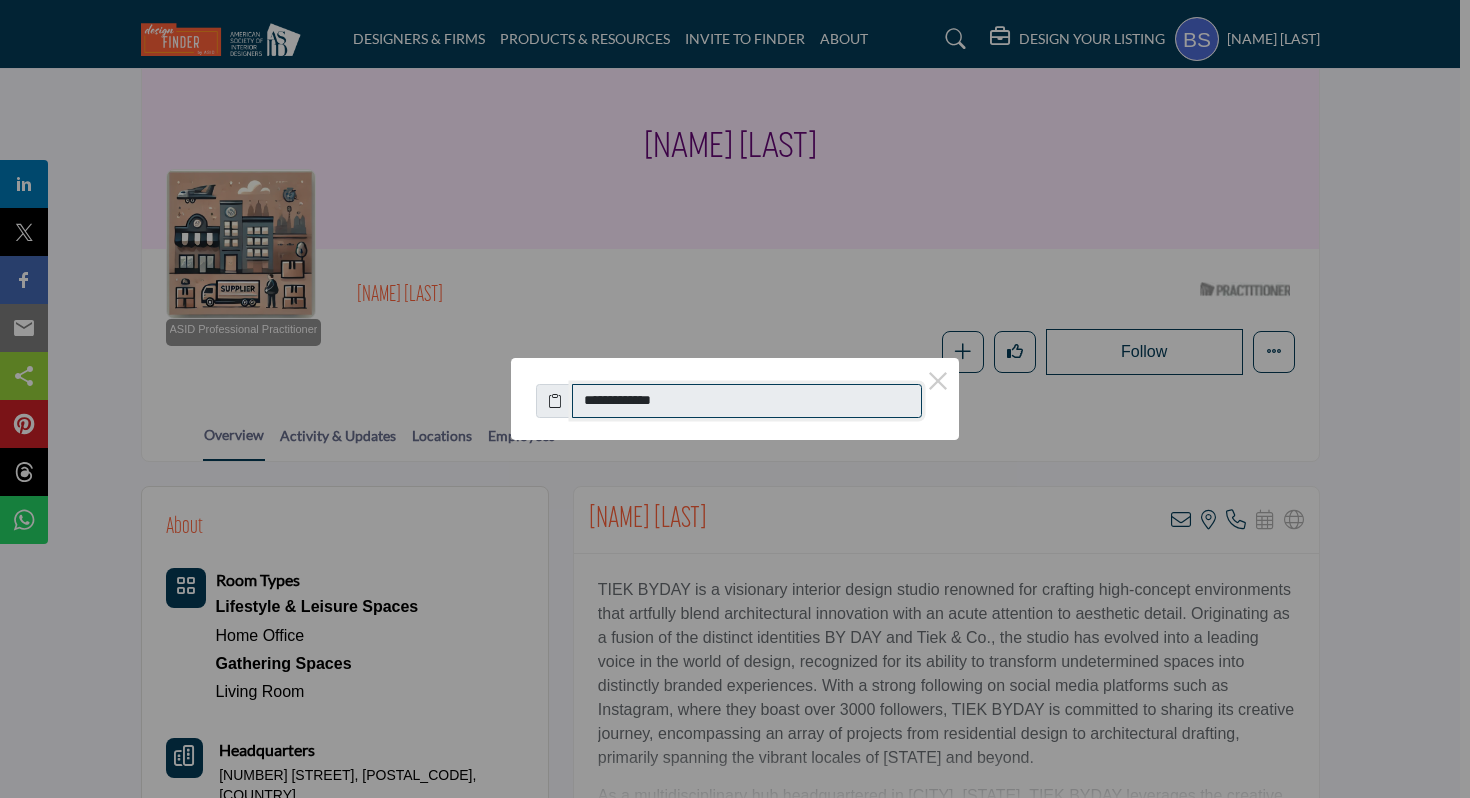 drag, startPoint x: 720, startPoint y: 407, endPoint x: 603, endPoint y: 407, distance: 117 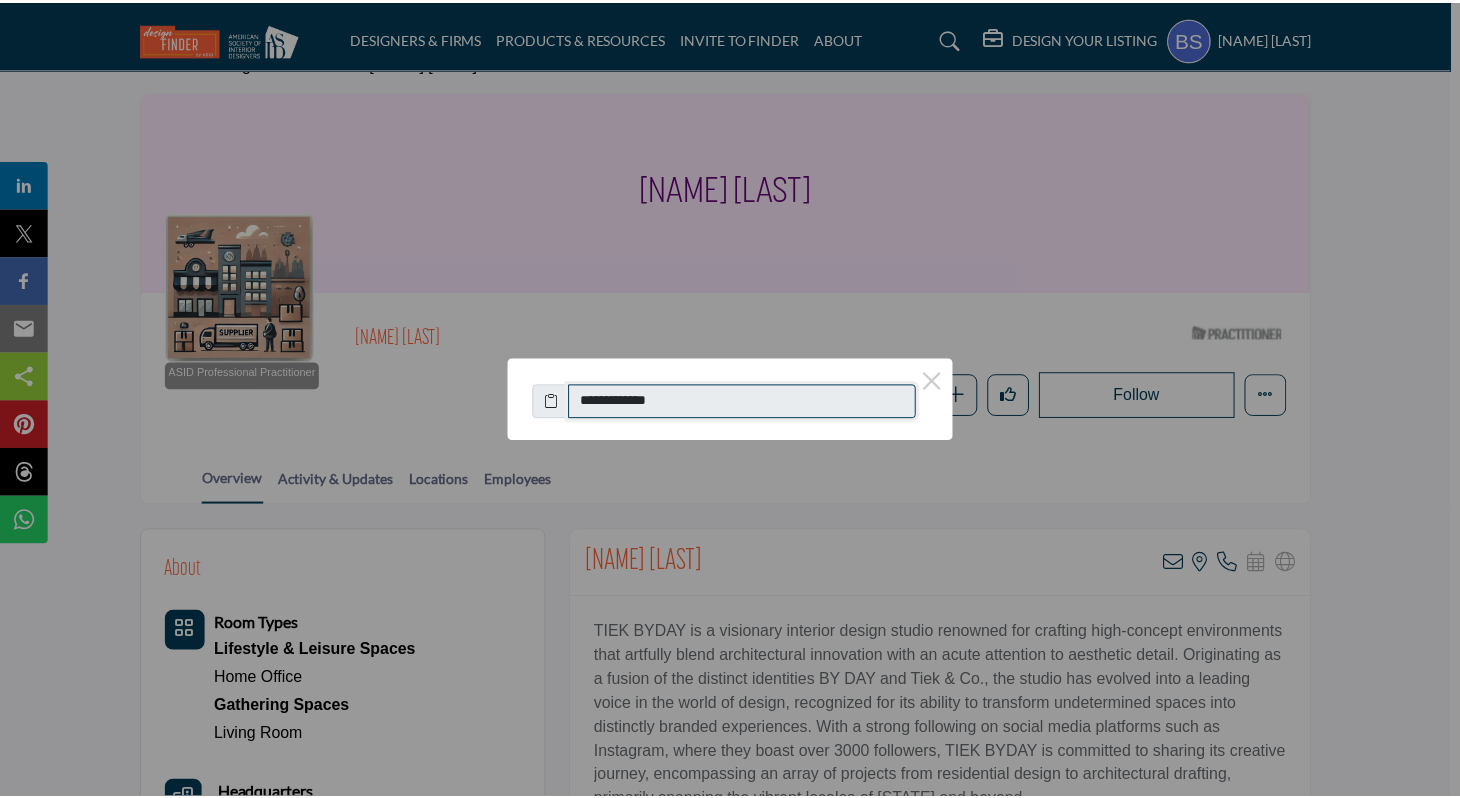 scroll, scrollTop: 20, scrollLeft: 0, axis: vertical 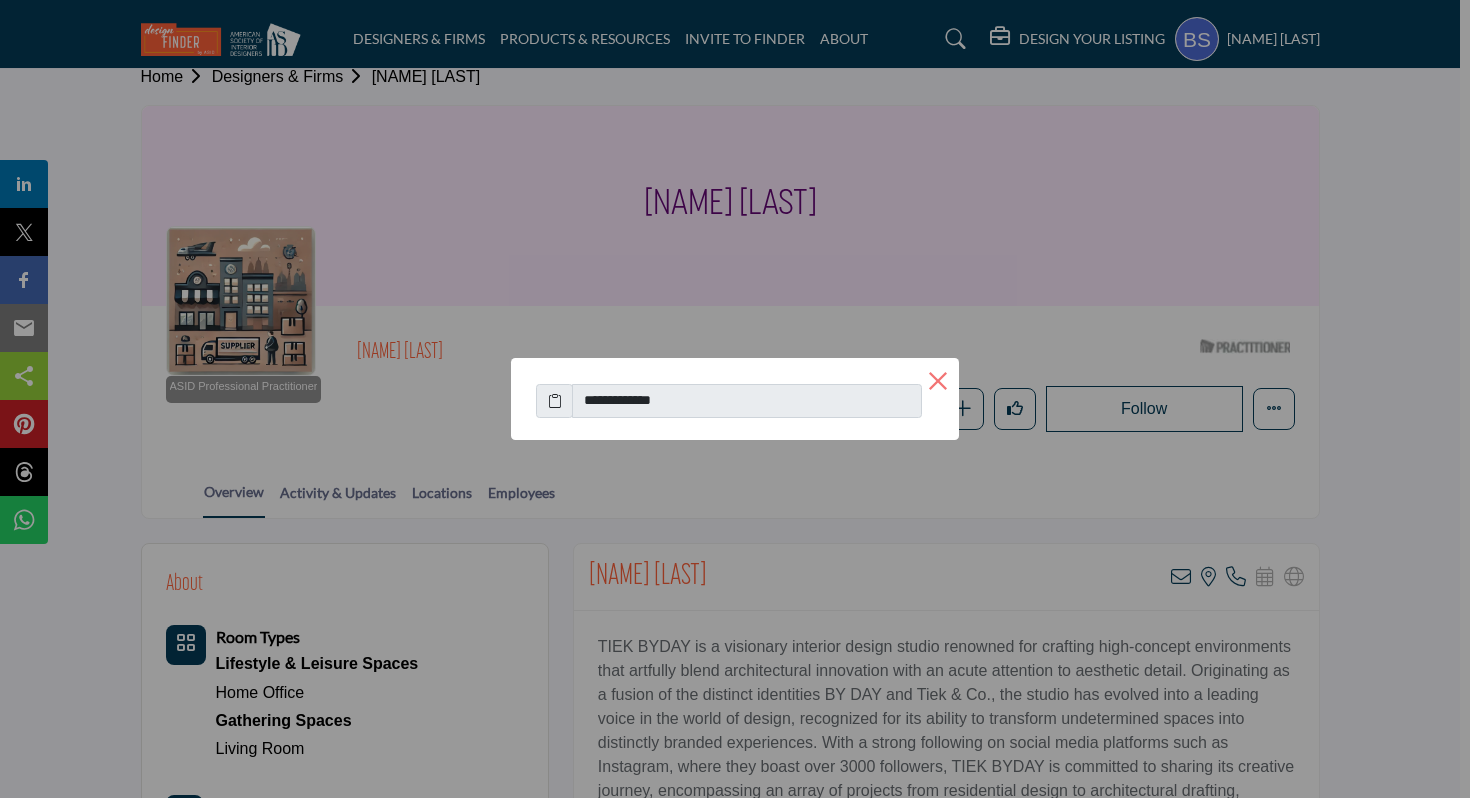 click on "×" at bounding box center (938, 379) 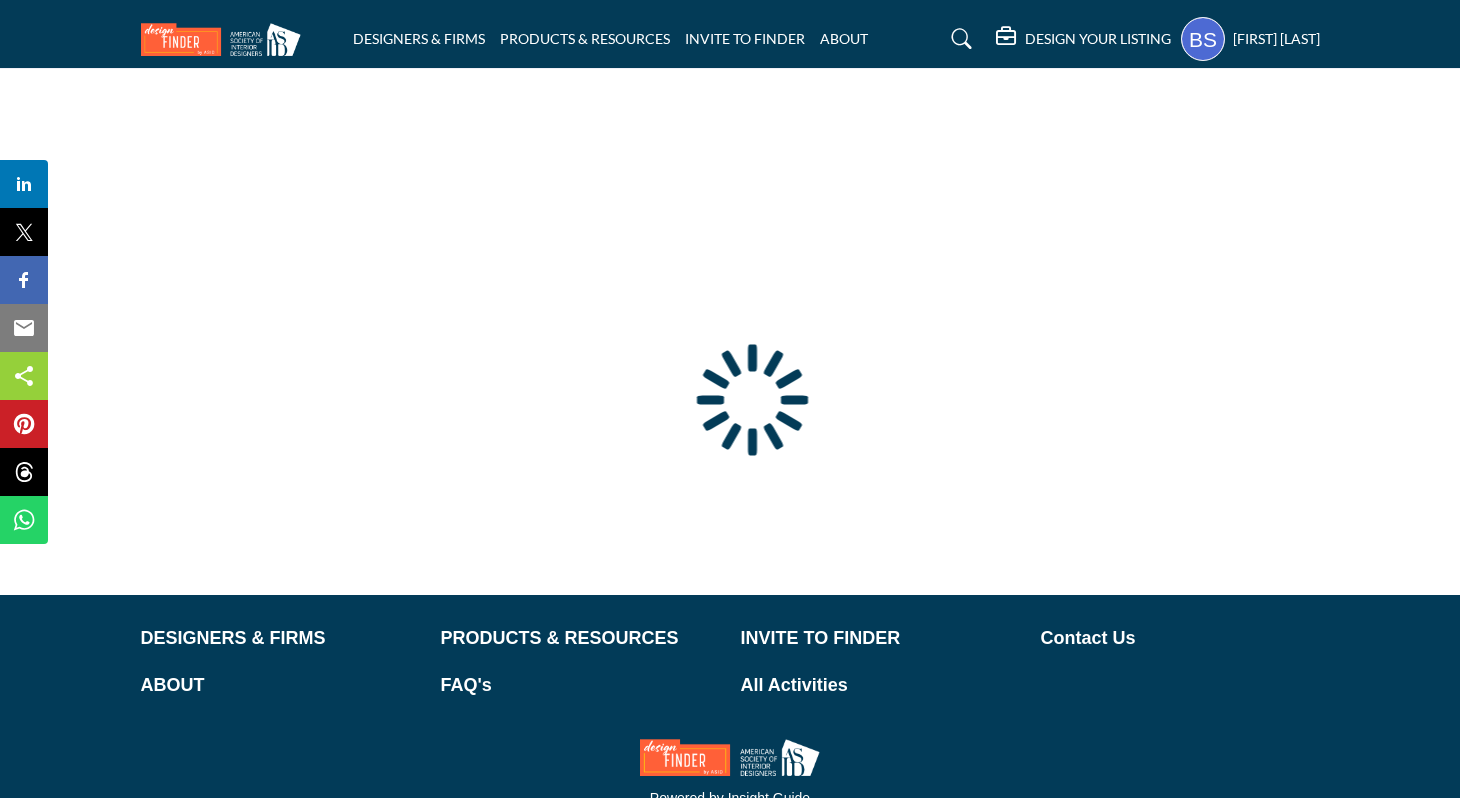 scroll, scrollTop: 0, scrollLeft: 0, axis: both 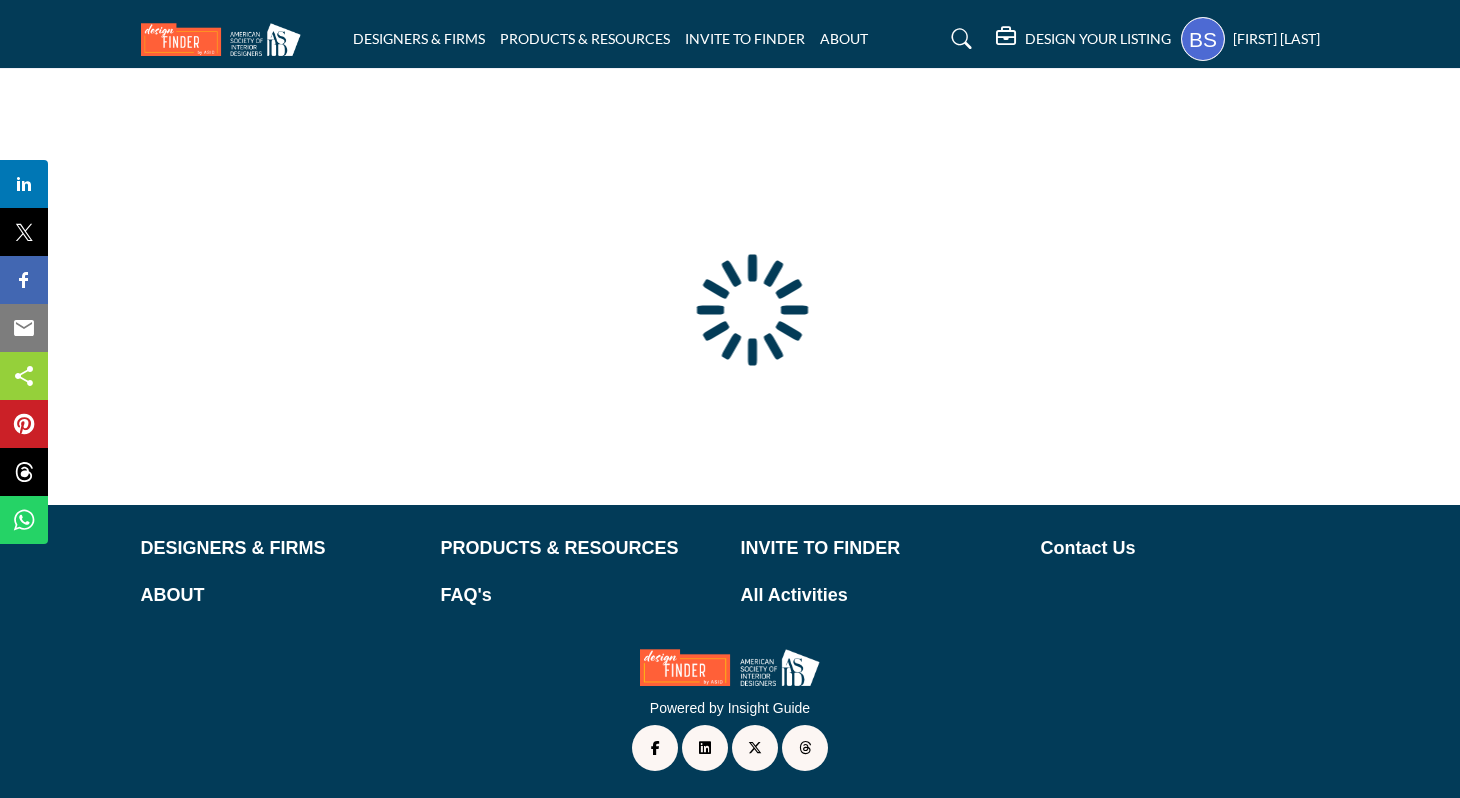 type on "**********" 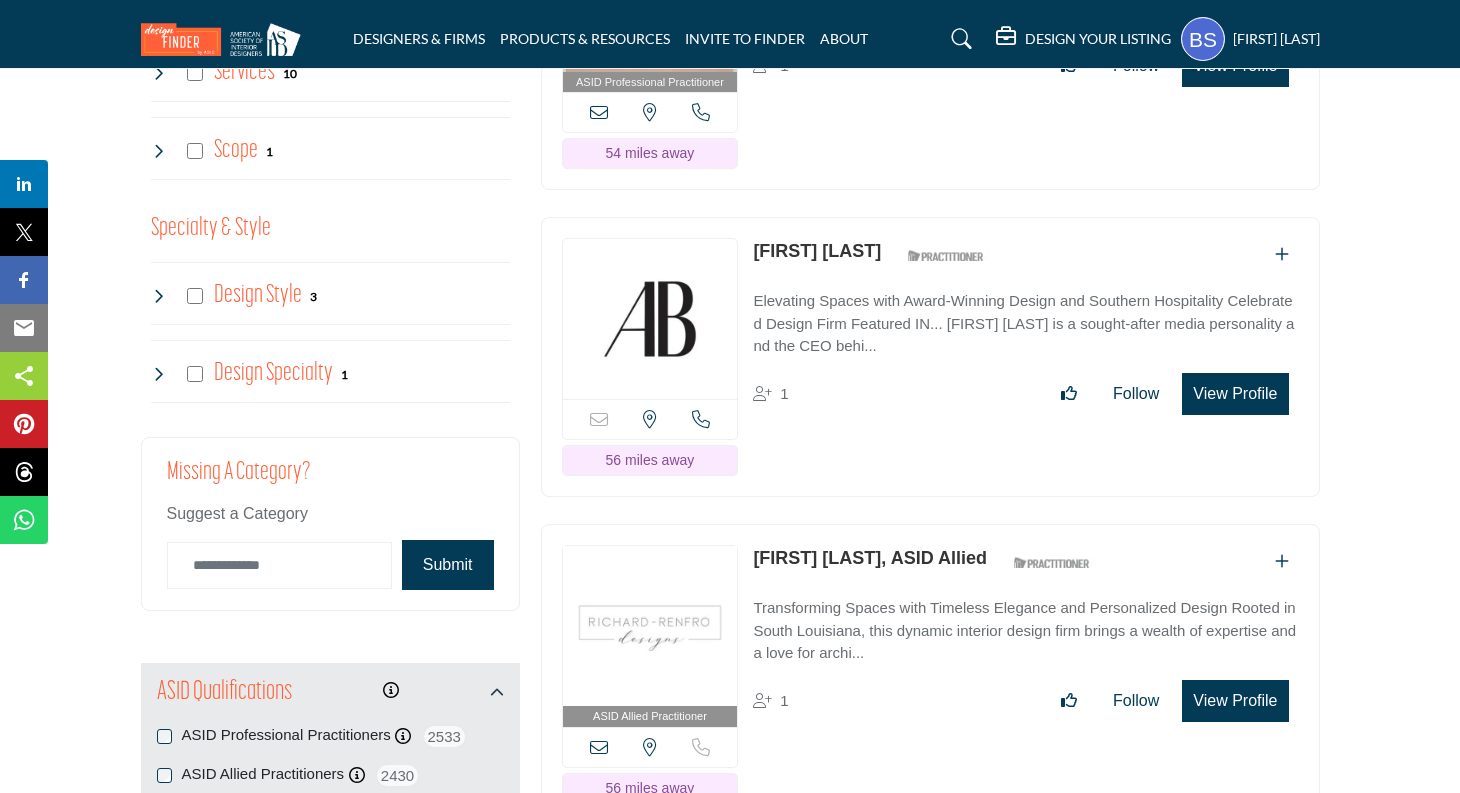 scroll, scrollTop: 2105, scrollLeft: 0, axis: vertical 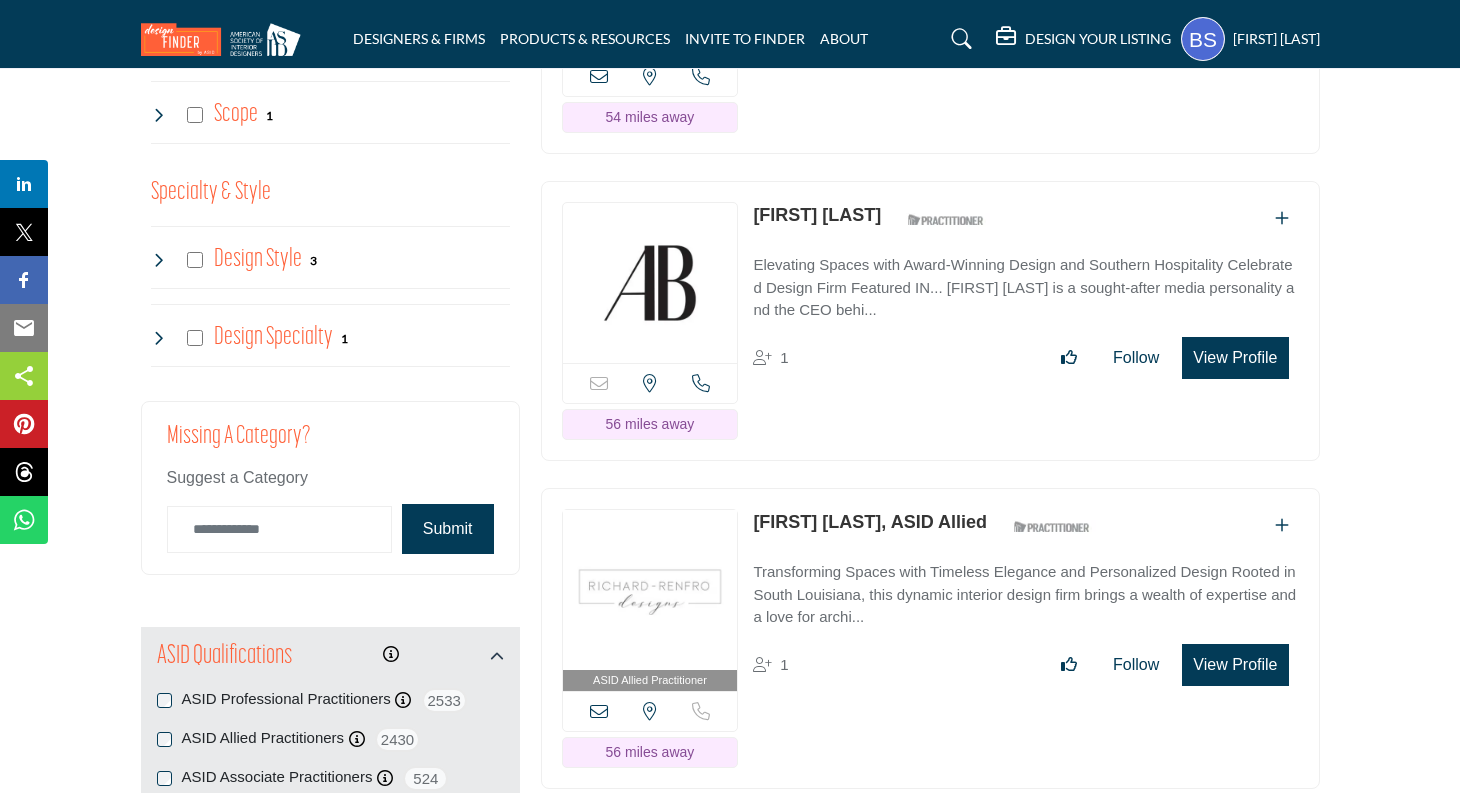 click on "[FIRST] [LAST]" at bounding box center (817, 215) 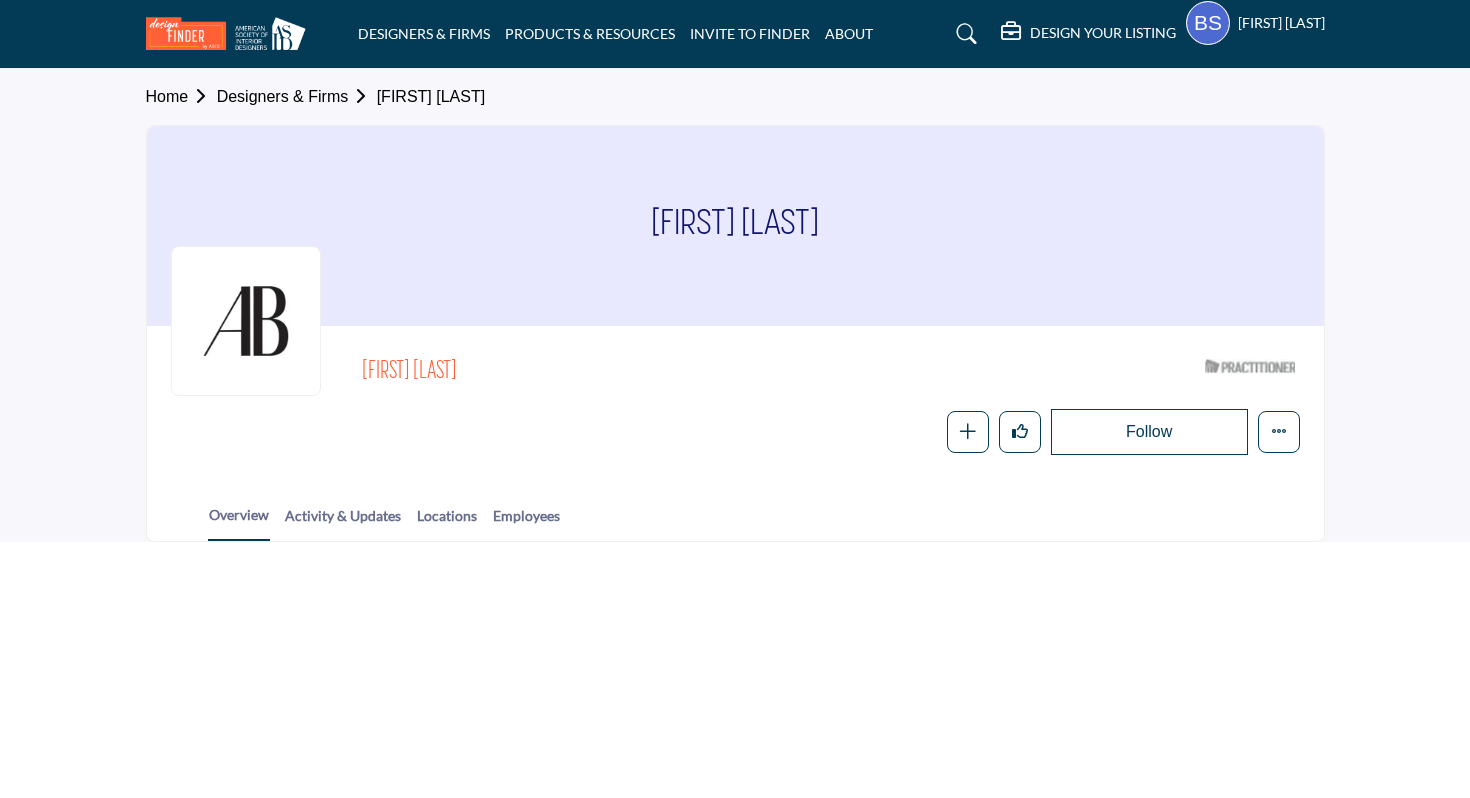 scroll, scrollTop: 0, scrollLeft: 0, axis: both 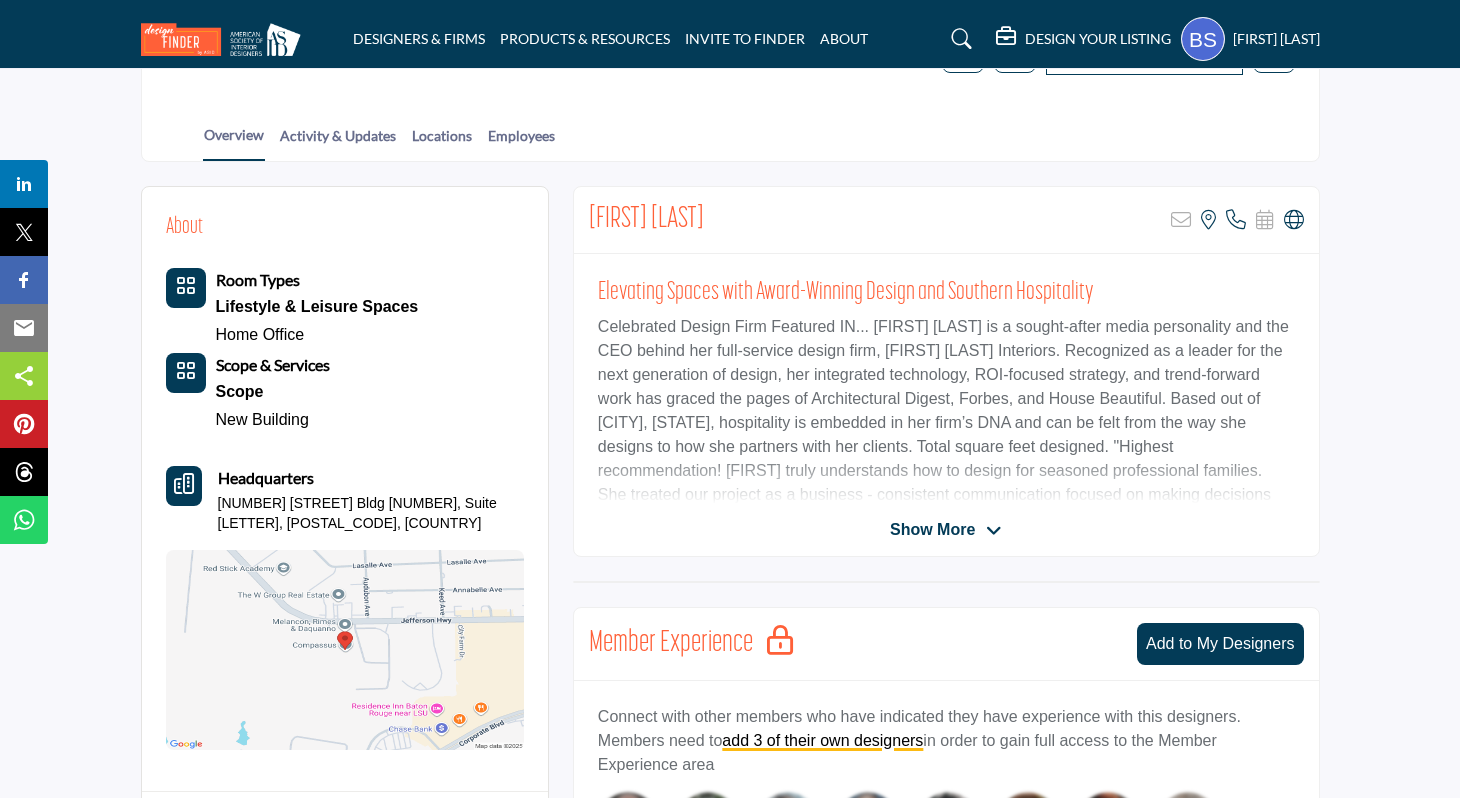 click on "Celebrated Design Firm Featured IN... Arianne Bellizaire is a sought-after media personality and the CEO behind her full-service design firm, Arianne Bellizaire Interiors. Recognized as a leader for the next generation of design, her integrated technology, ROI-focused strategy, and trend-forward work has graced the pages of Architectural Digest, Forbes, and House Beautiful. Based out of Baton Rouge, Louisiana, hospitality is embedded in her firm’s DNA and can be felt from the way she designs to how she partners with her clients. Total square feet designed. "Highest recommendation! Arianne truly understands how to design for seasoned professional families. She treated our project as a business - consistent communication focused on making decisions with ROI in mind. Arianne has a unique ability to listen and fully understand her client's needs, wants, and wishes when transforming a home that functions and flows to match their unique personality to a T."" at bounding box center (946, 447) 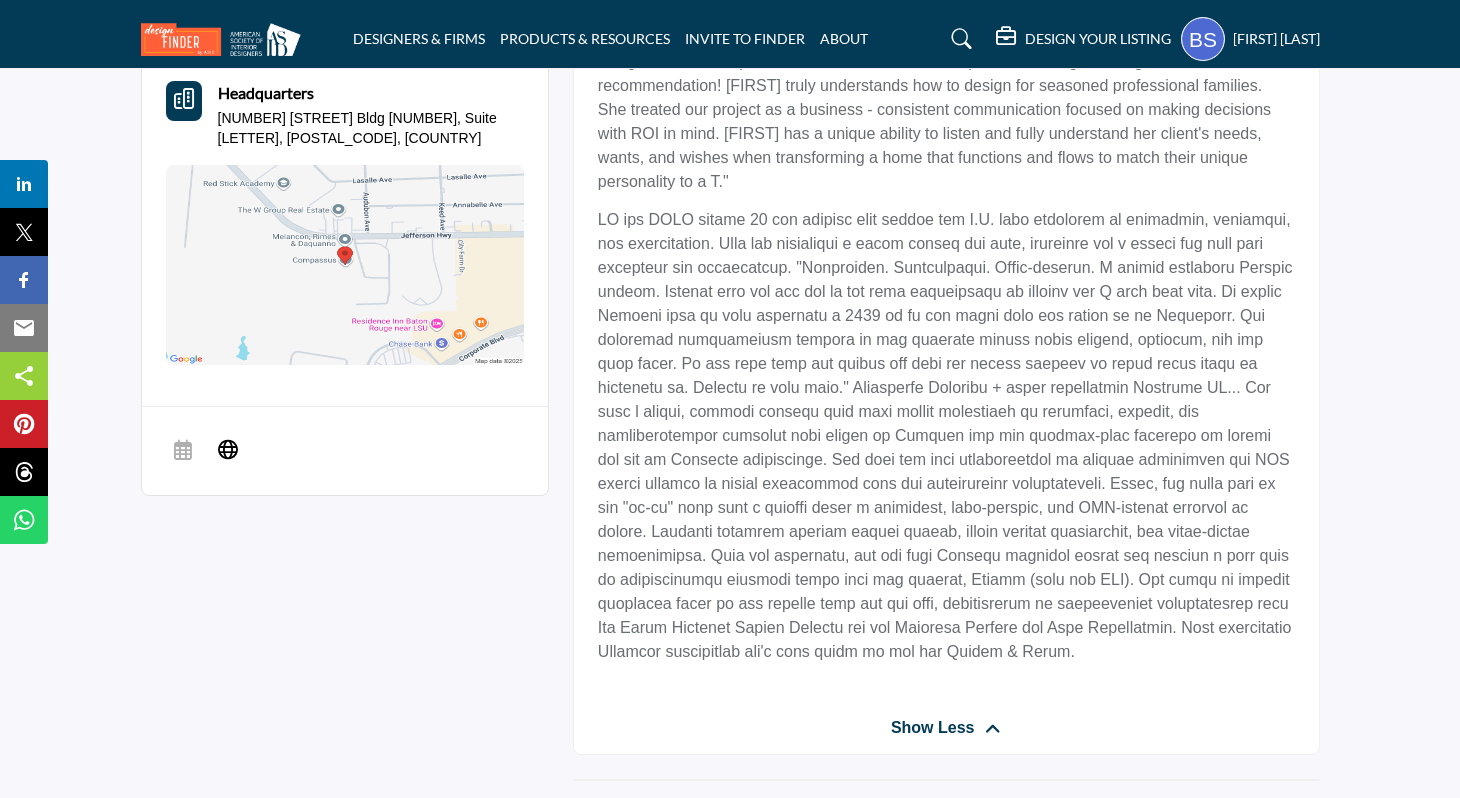 scroll, scrollTop: 0, scrollLeft: 0, axis: both 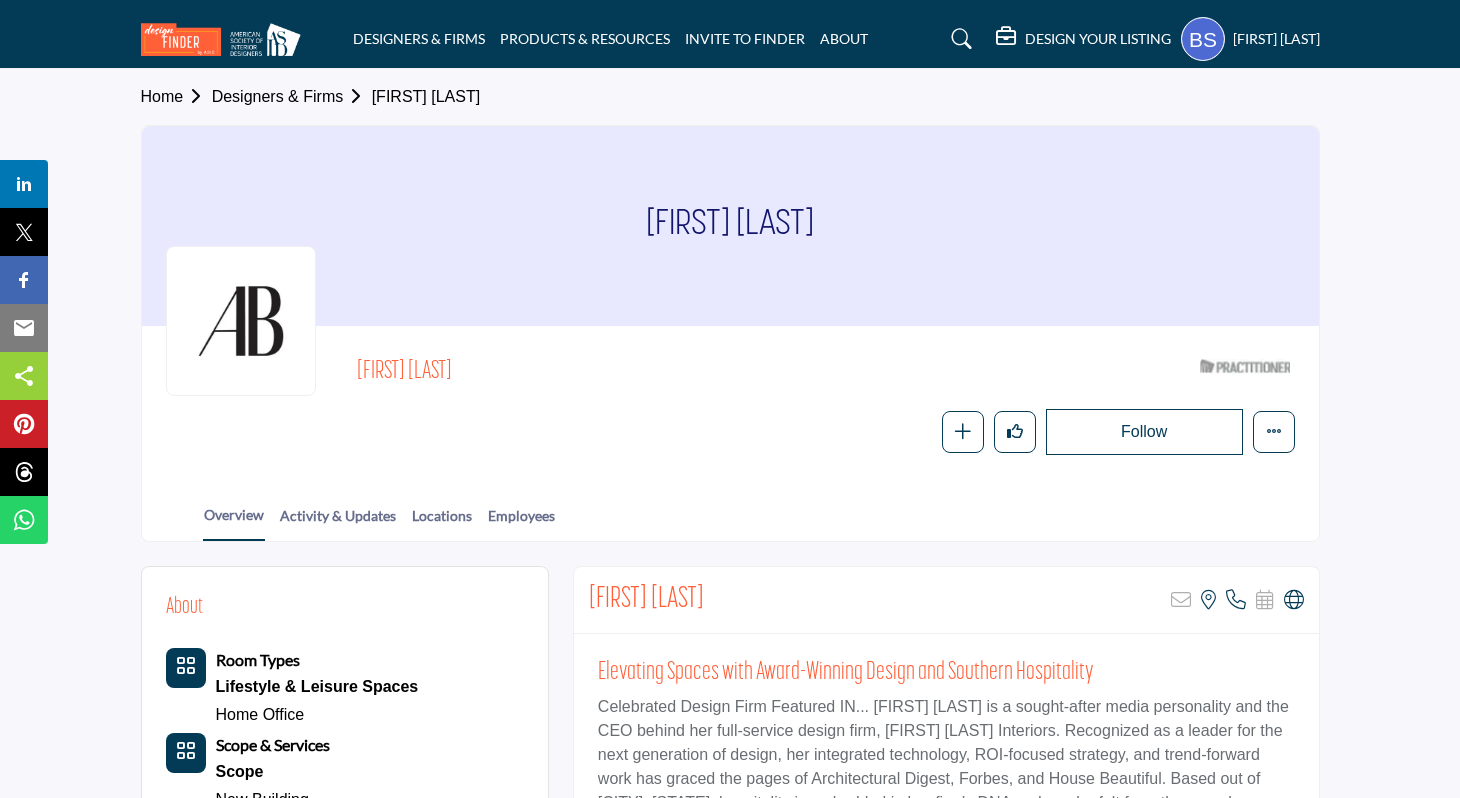 drag, startPoint x: 856, startPoint y: 226, endPoint x: 567, endPoint y: 226, distance: 289 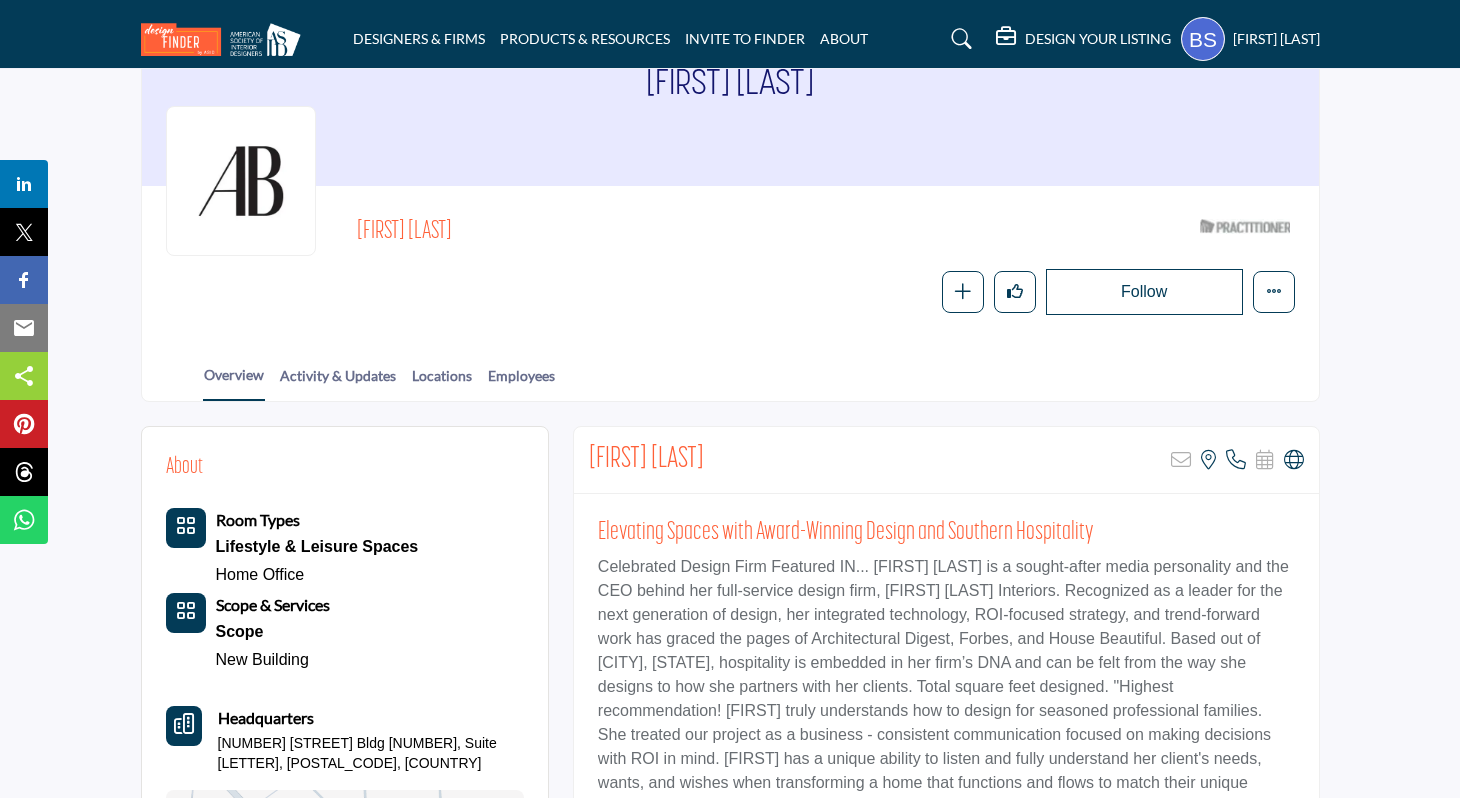 scroll, scrollTop: 163, scrollLeft: 0, axis: vertical 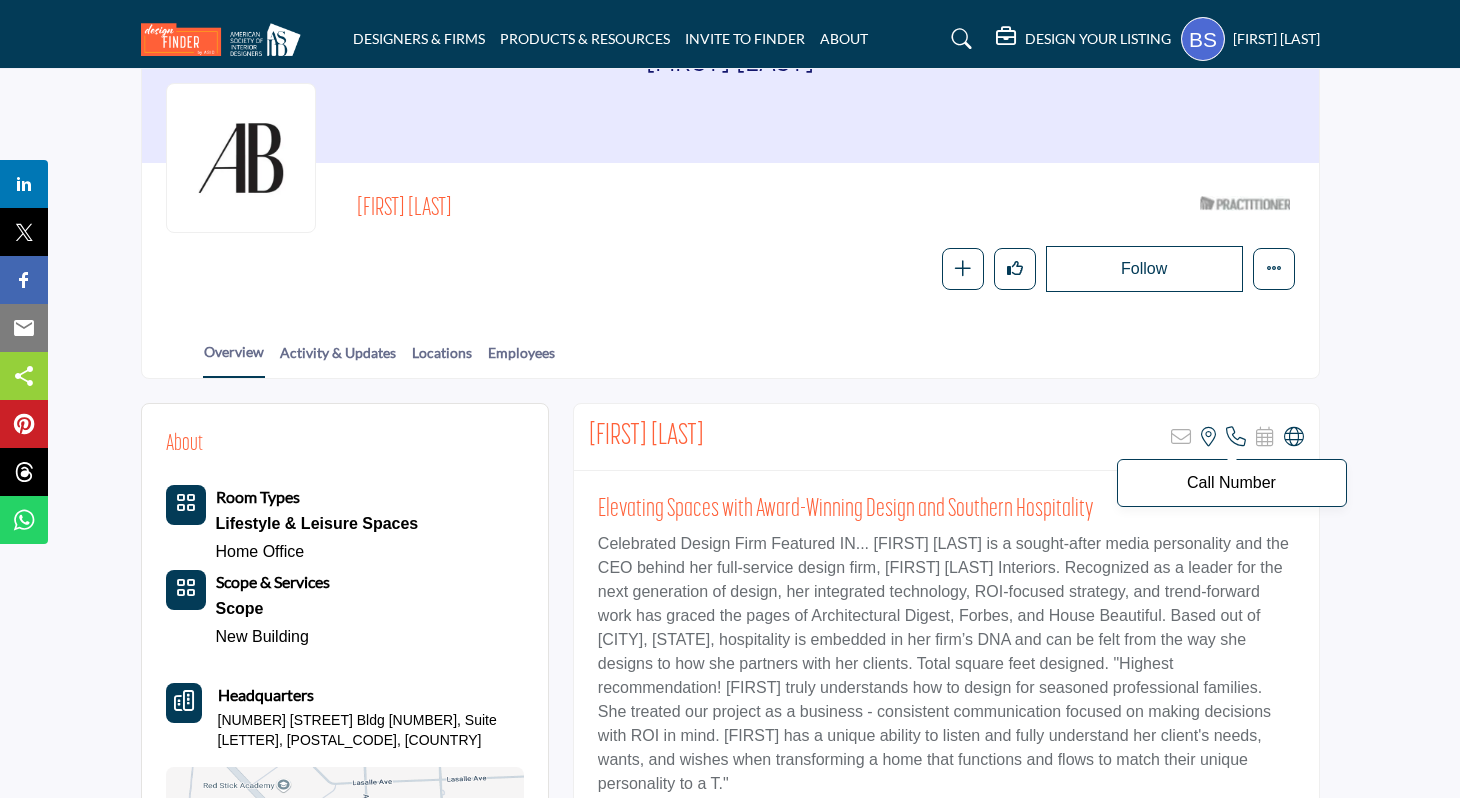 click at bounding box center (1236, 437) 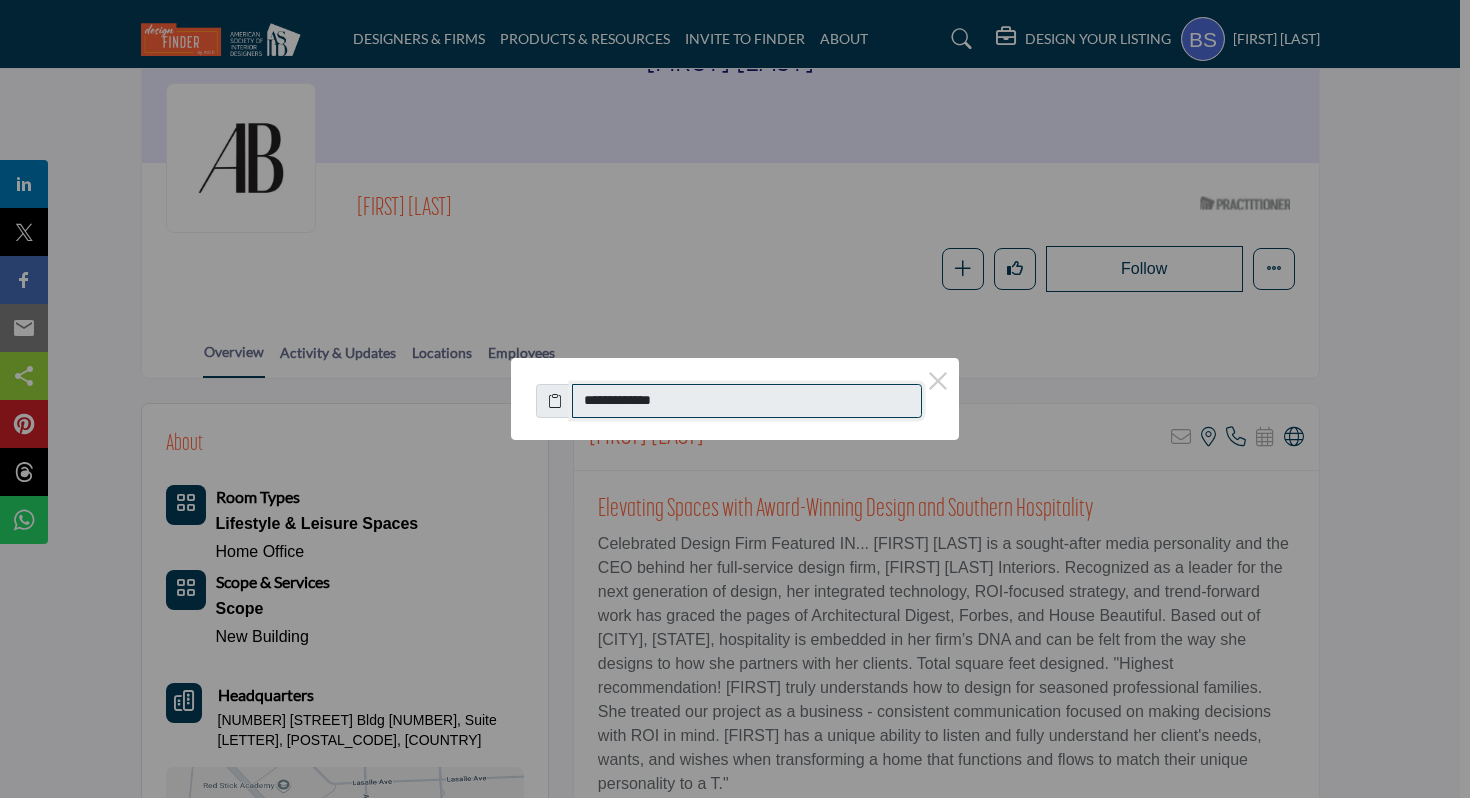 drag, startPoint x: 691, startPoint y: 400, endPoint x: 606, endPoint y: 400, distance: 85 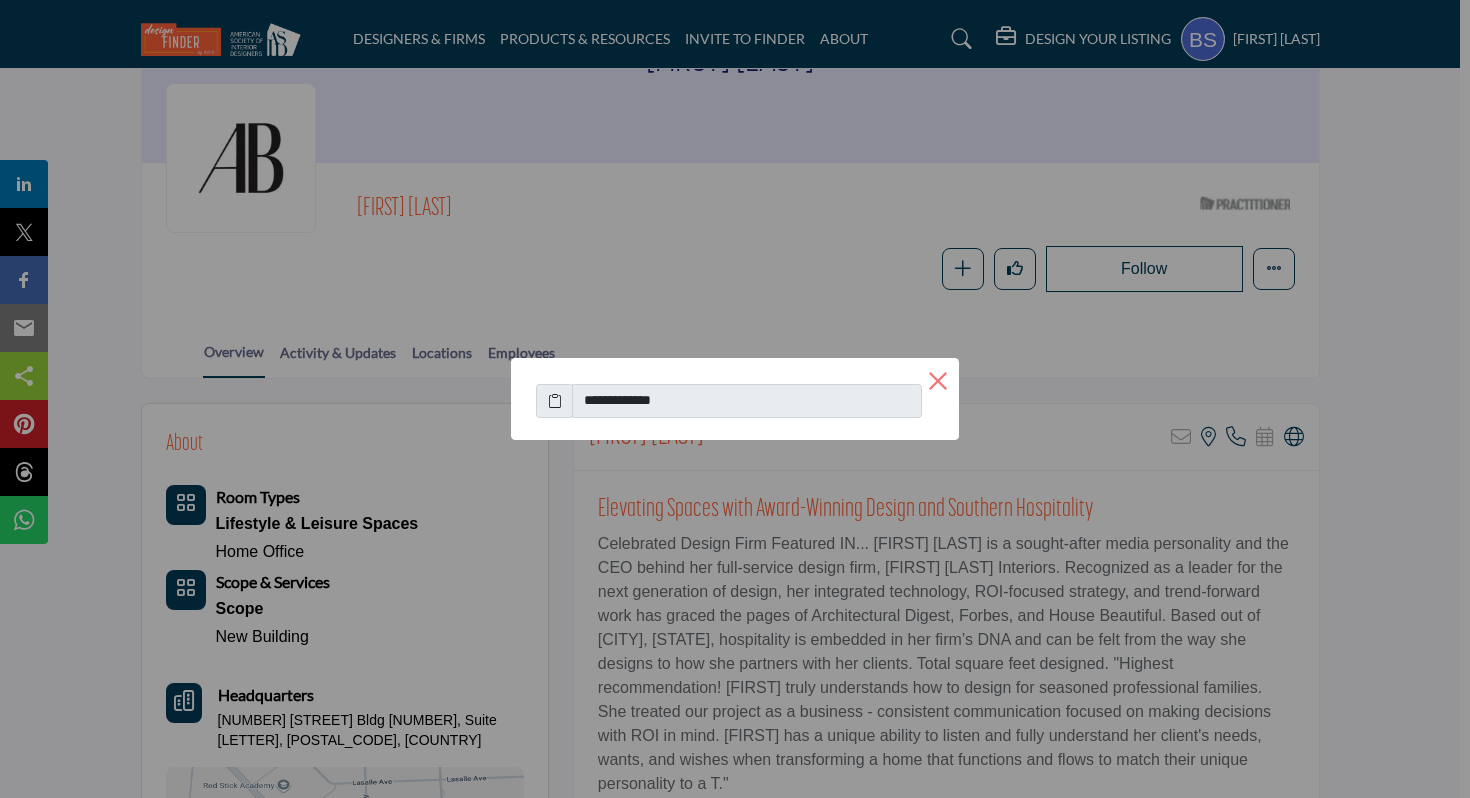 click on "×" at bounding box center (938, 379) 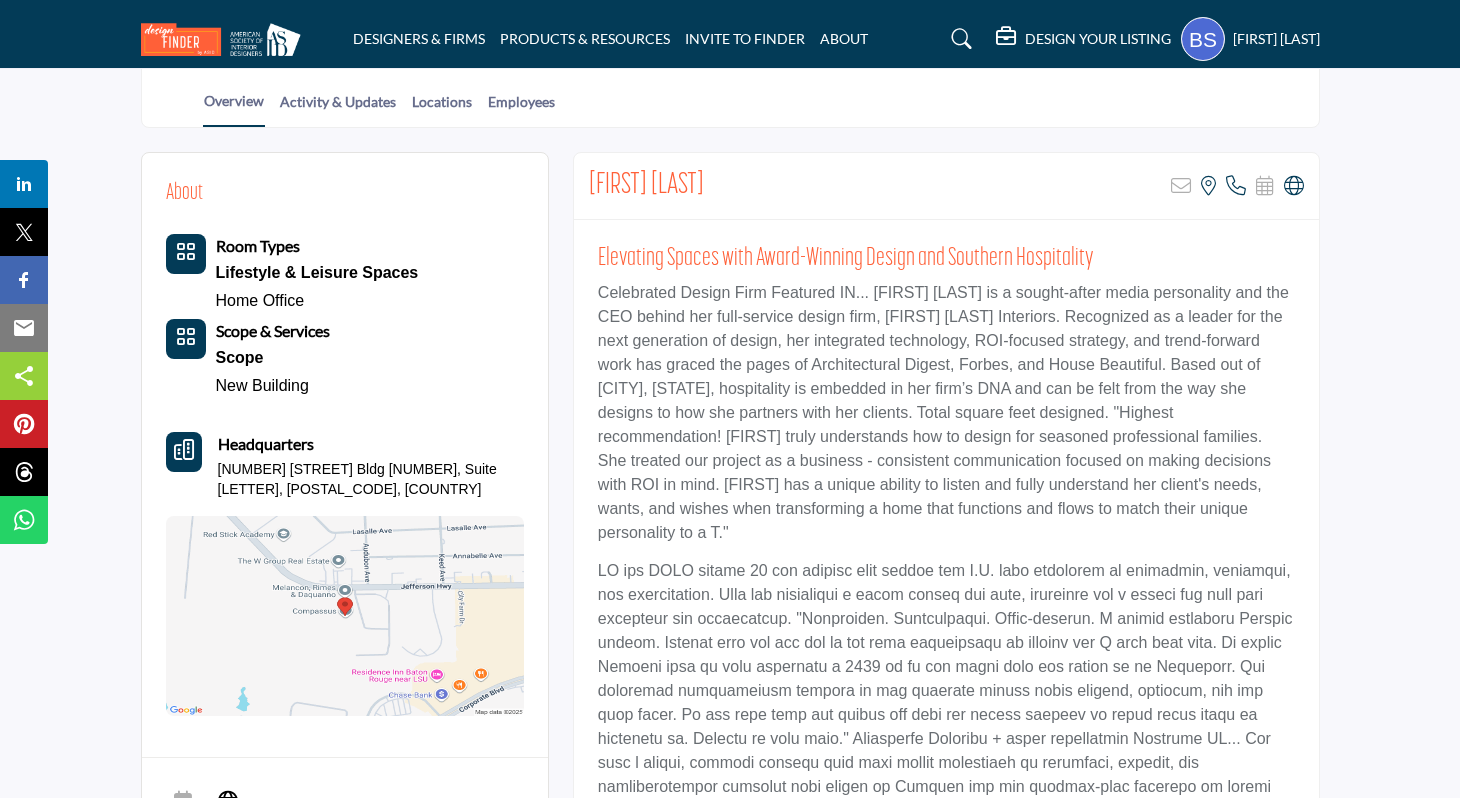 scroll, scrollTop: 422, scrollLeft: 0, axis: vertical 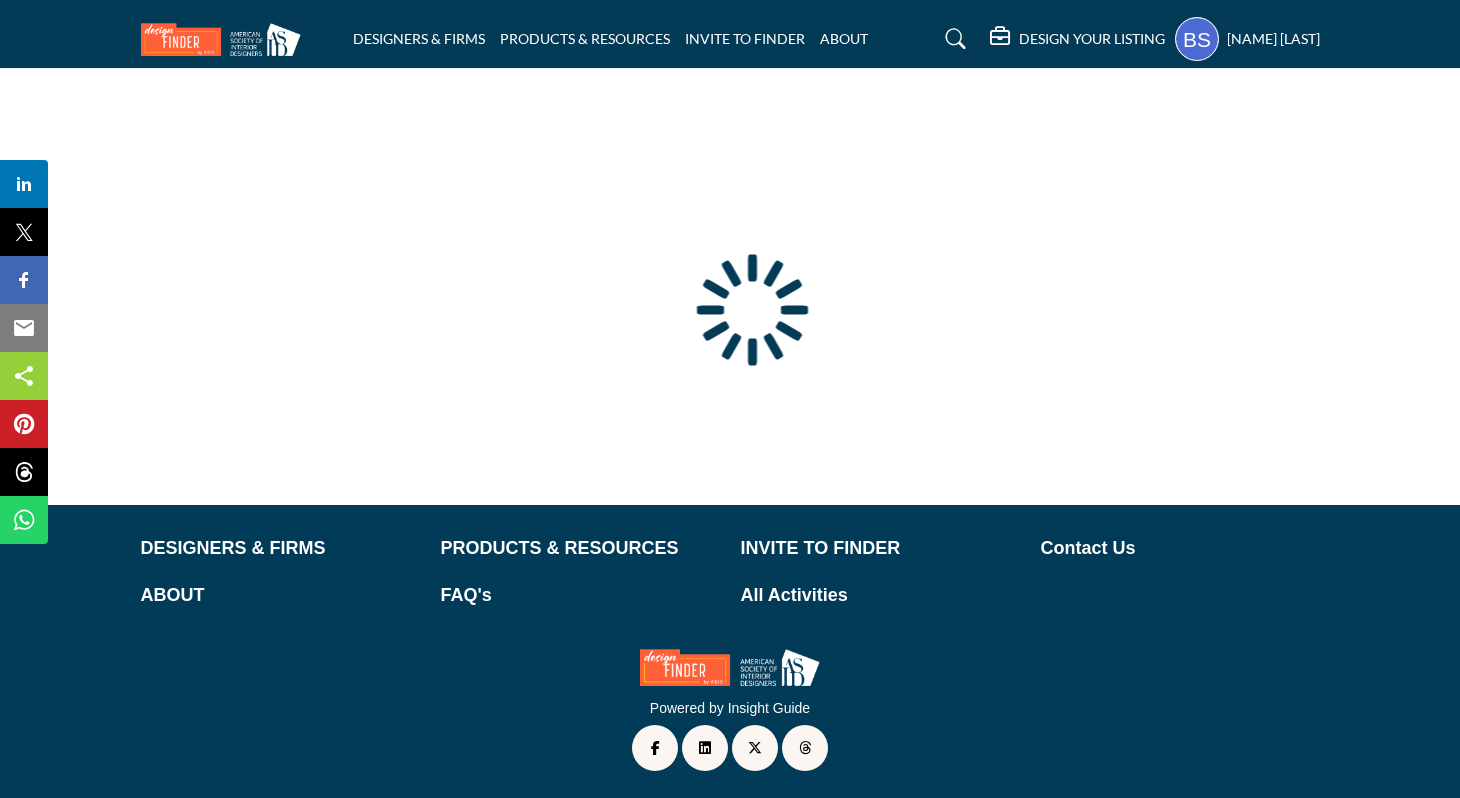 type on "**********" 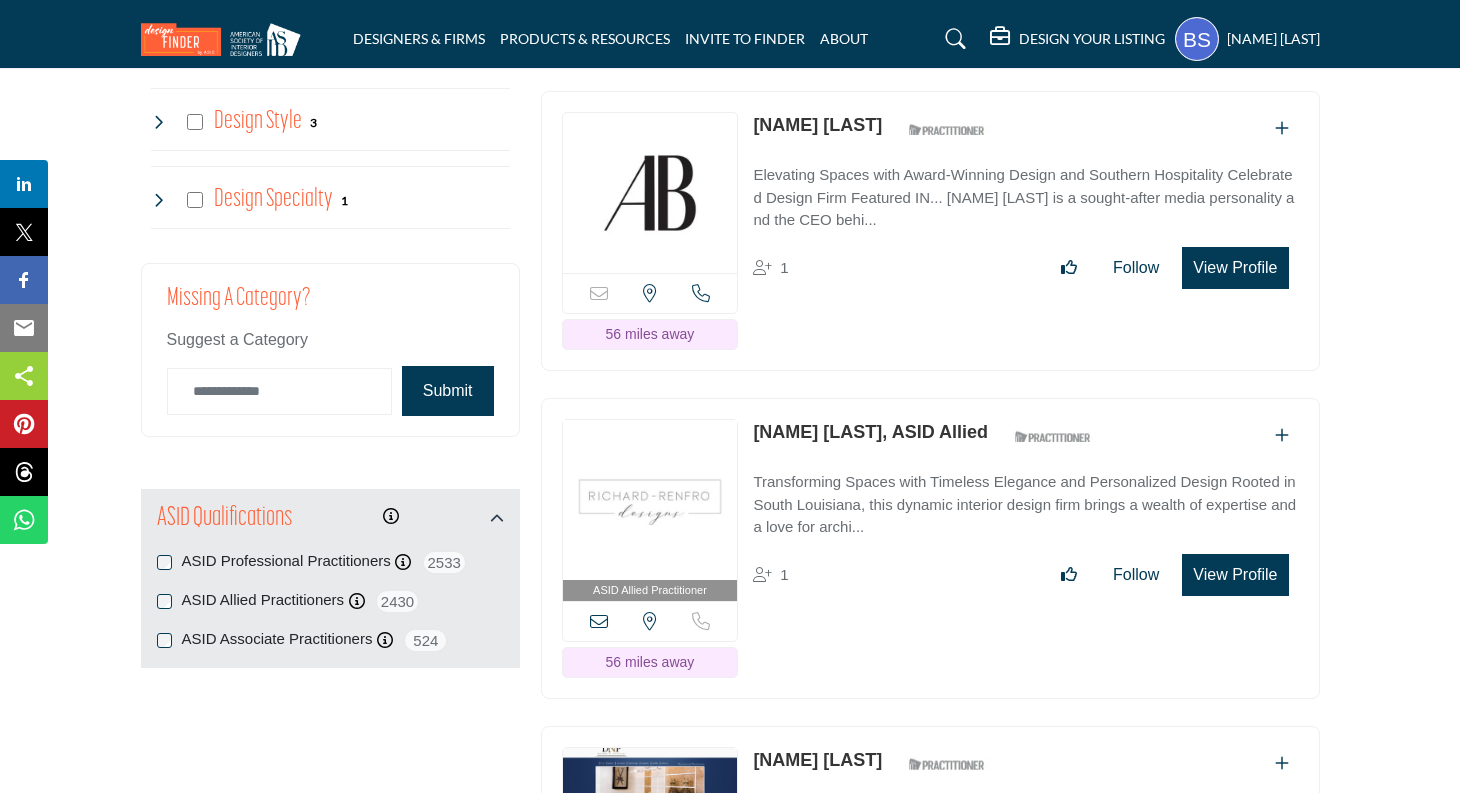 scroll, scrollTop: 2280, scrollLeft: 0, axis: vertical 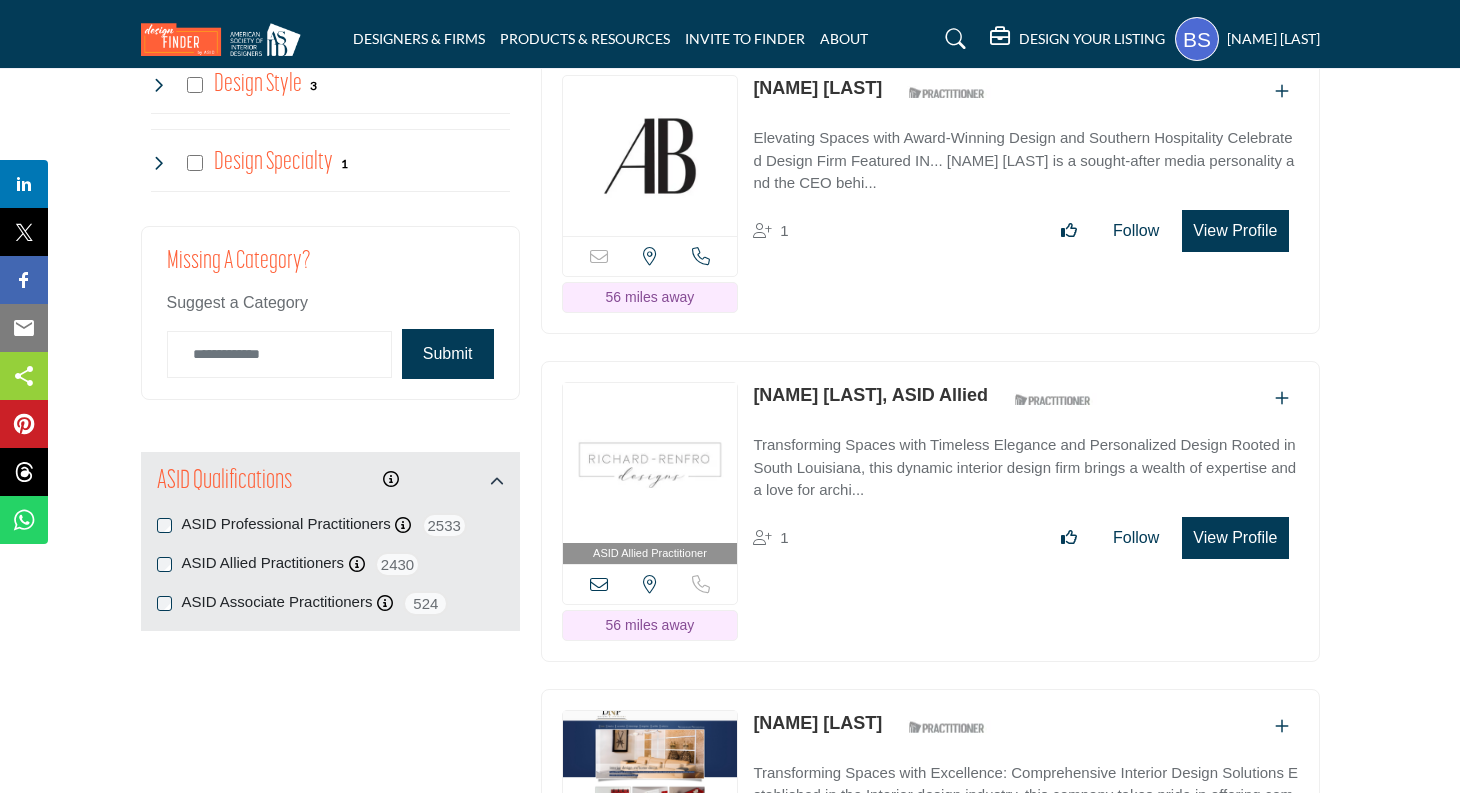 click on "[NAME] [LAST], ASID Allied" at bounding box center [870, 395] 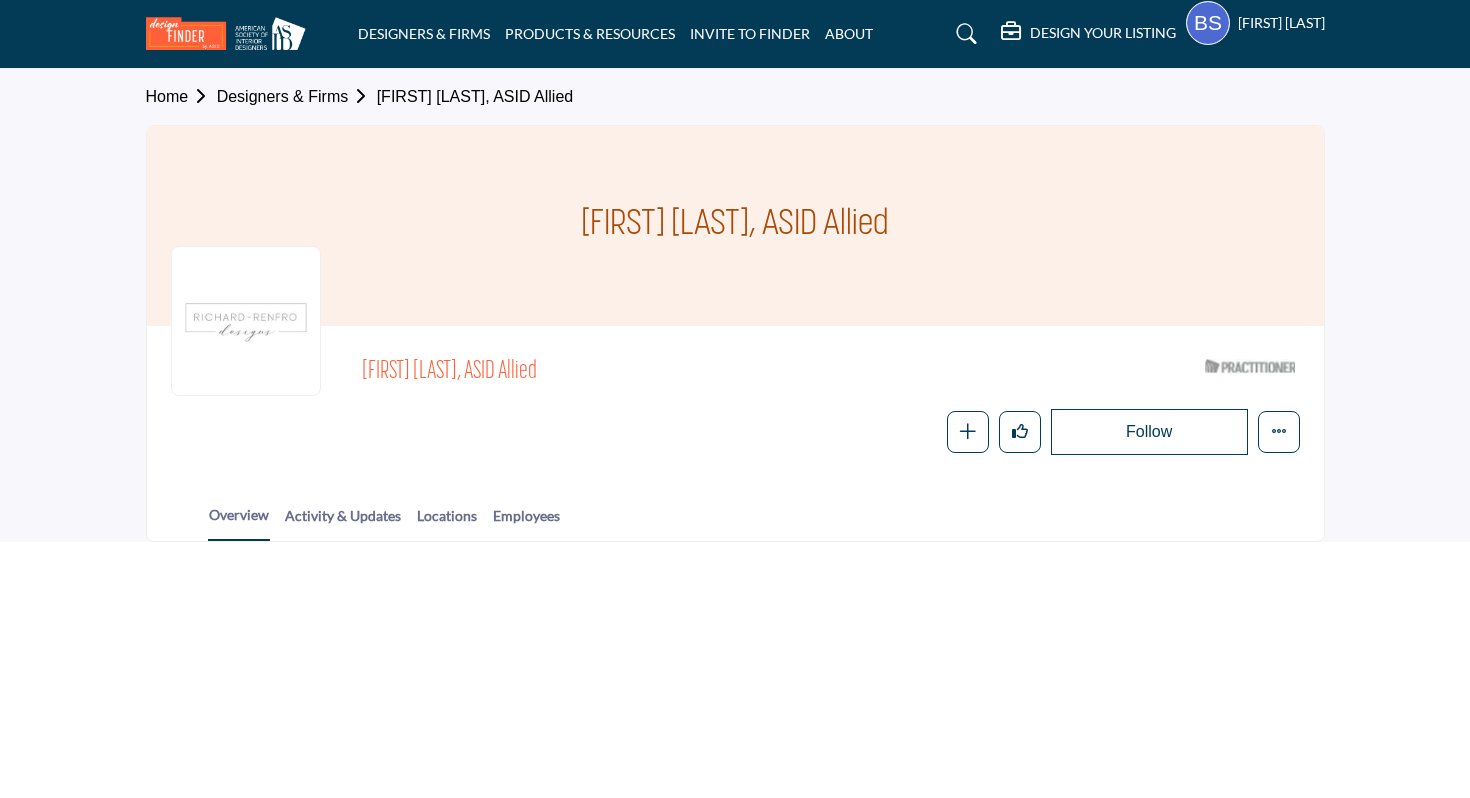 scroll, scrollTop: 0, scrollLeft: 0, axis: both 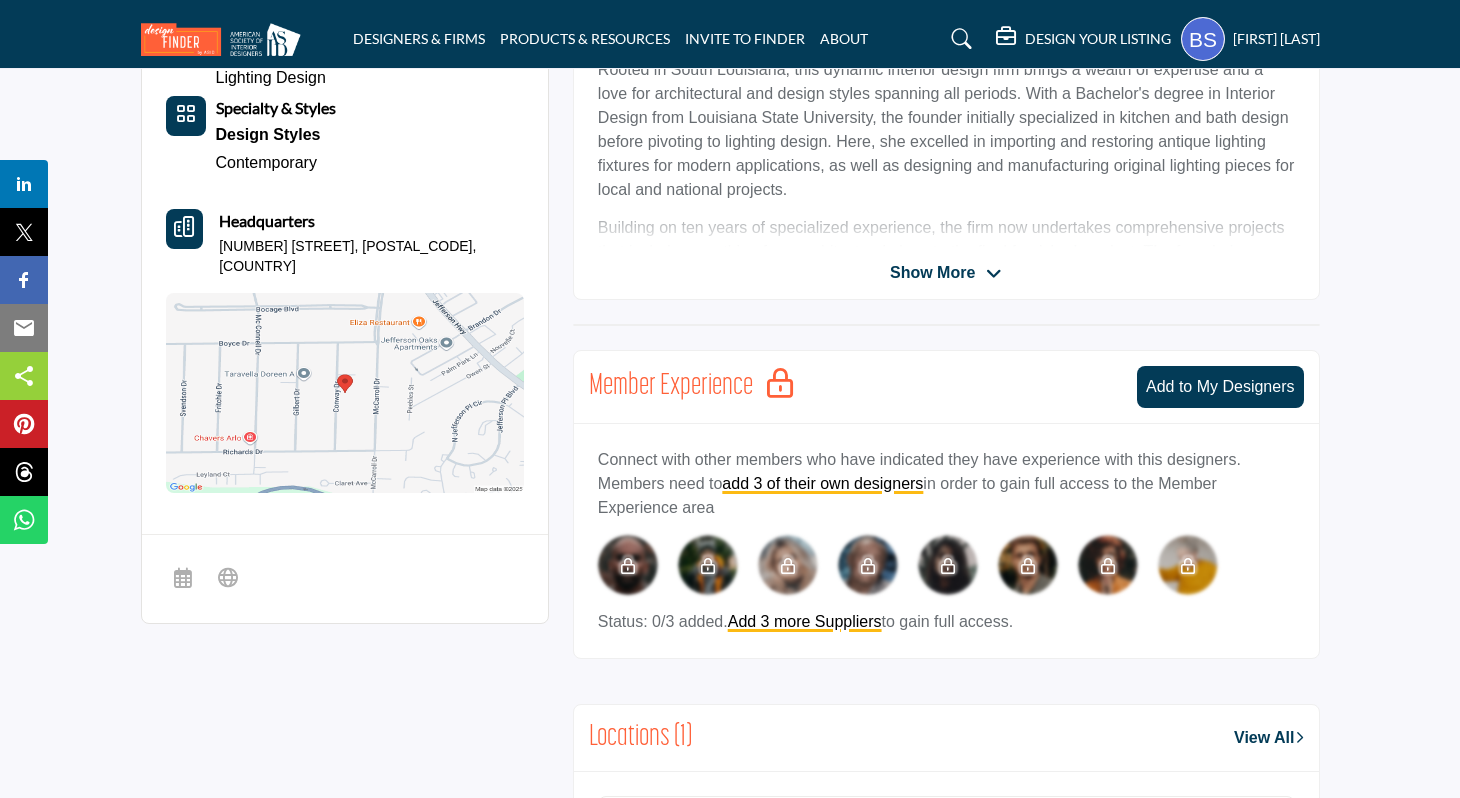 click on "Show More" at bounding box center (946, 273) 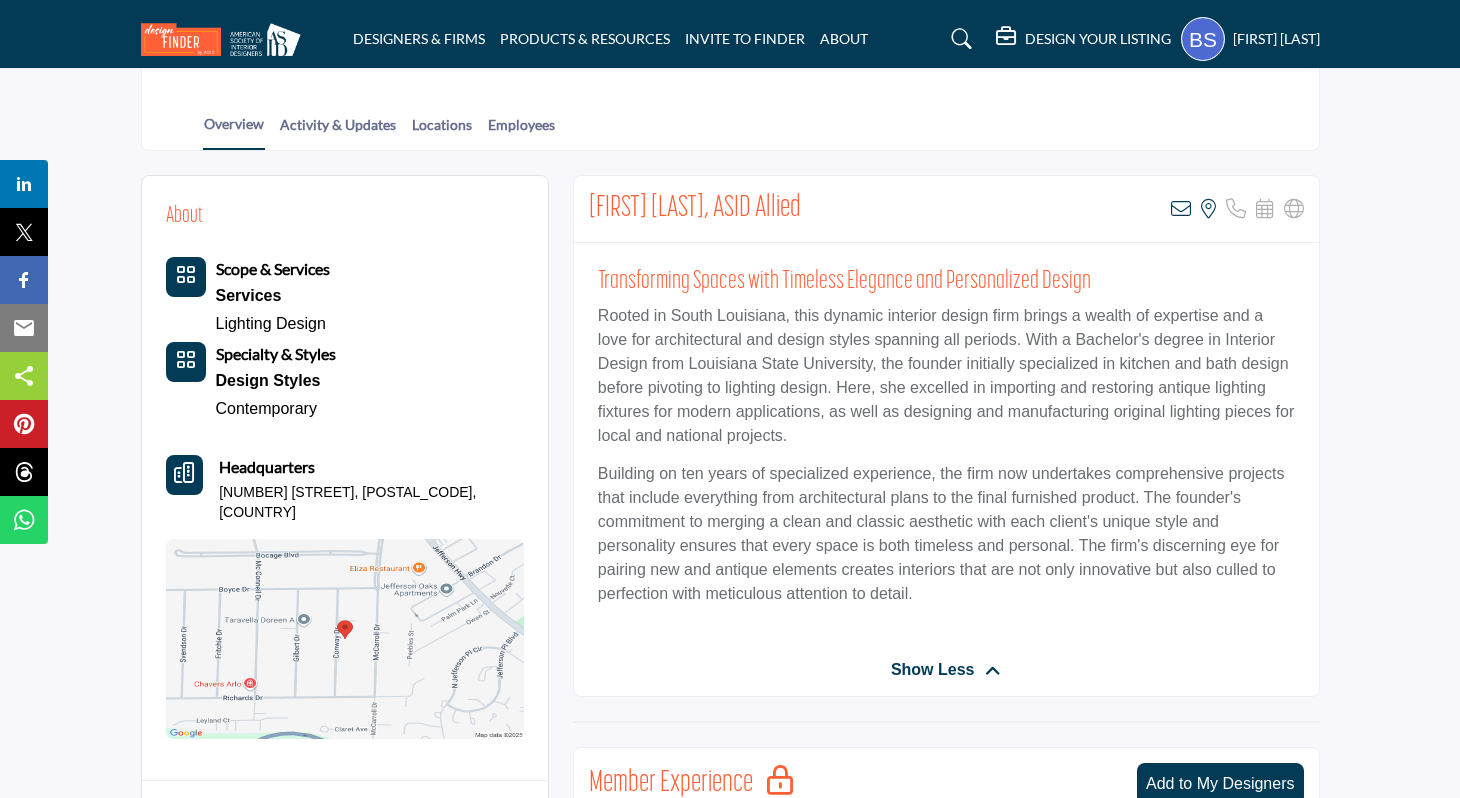 scroll, scrollTop: 333, scrollLeft: 0, axis: vertical 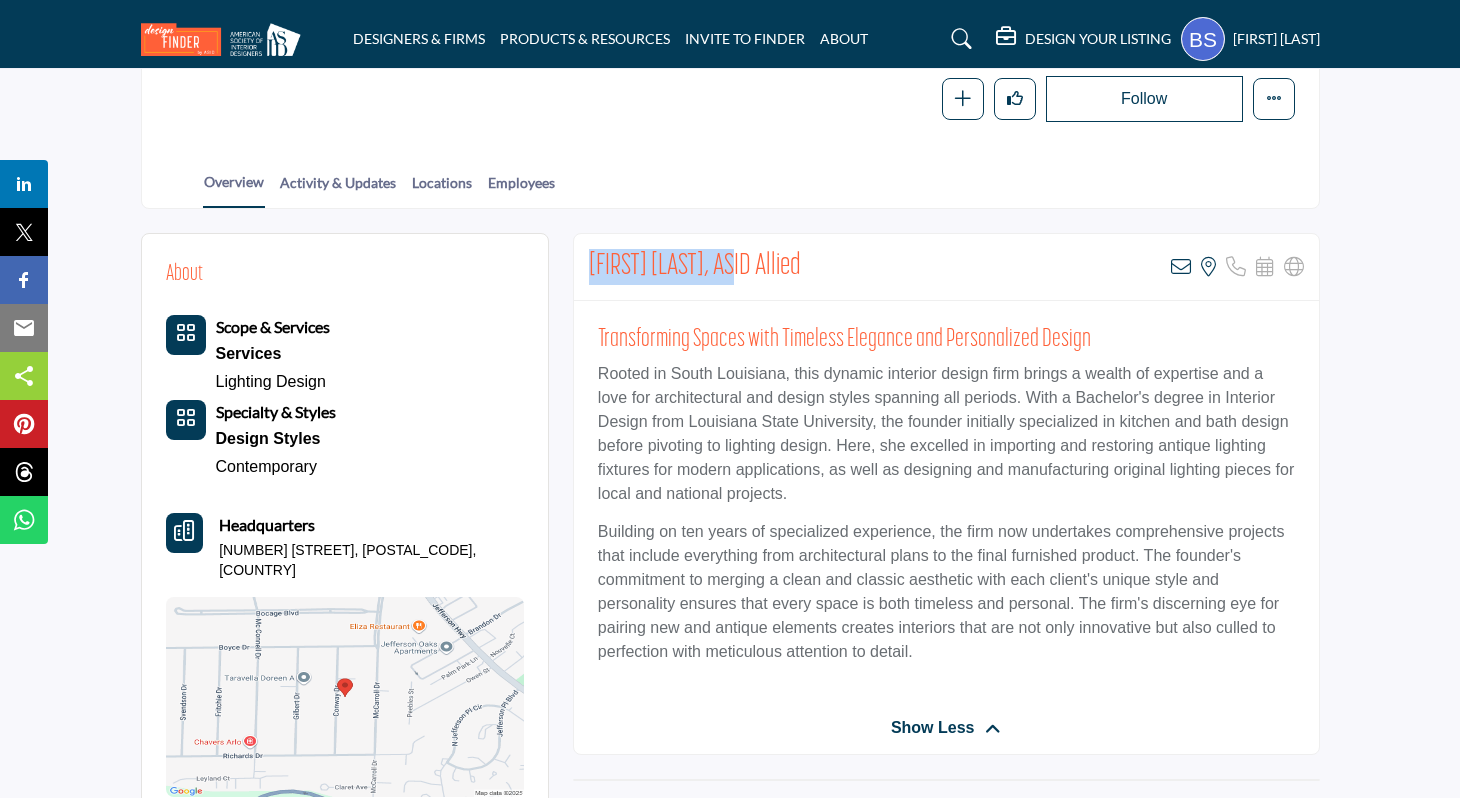 drag, startPoint x: 591, startPoint y: 268, endPoint x: 732, endPoint y: 271, distance: 141.0319 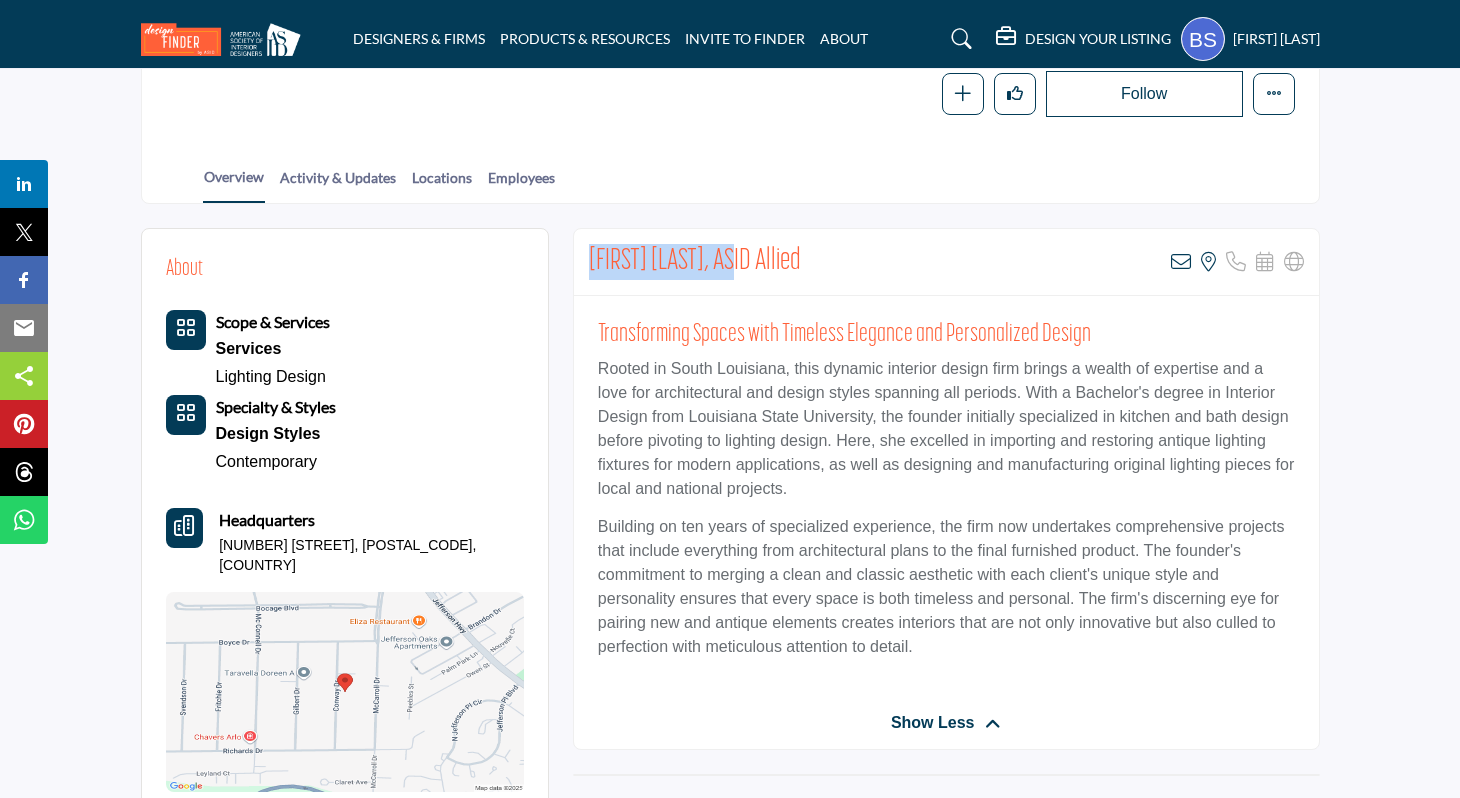 scroll, scrollTop: 125, scrollLeft: 0, axis: vertical 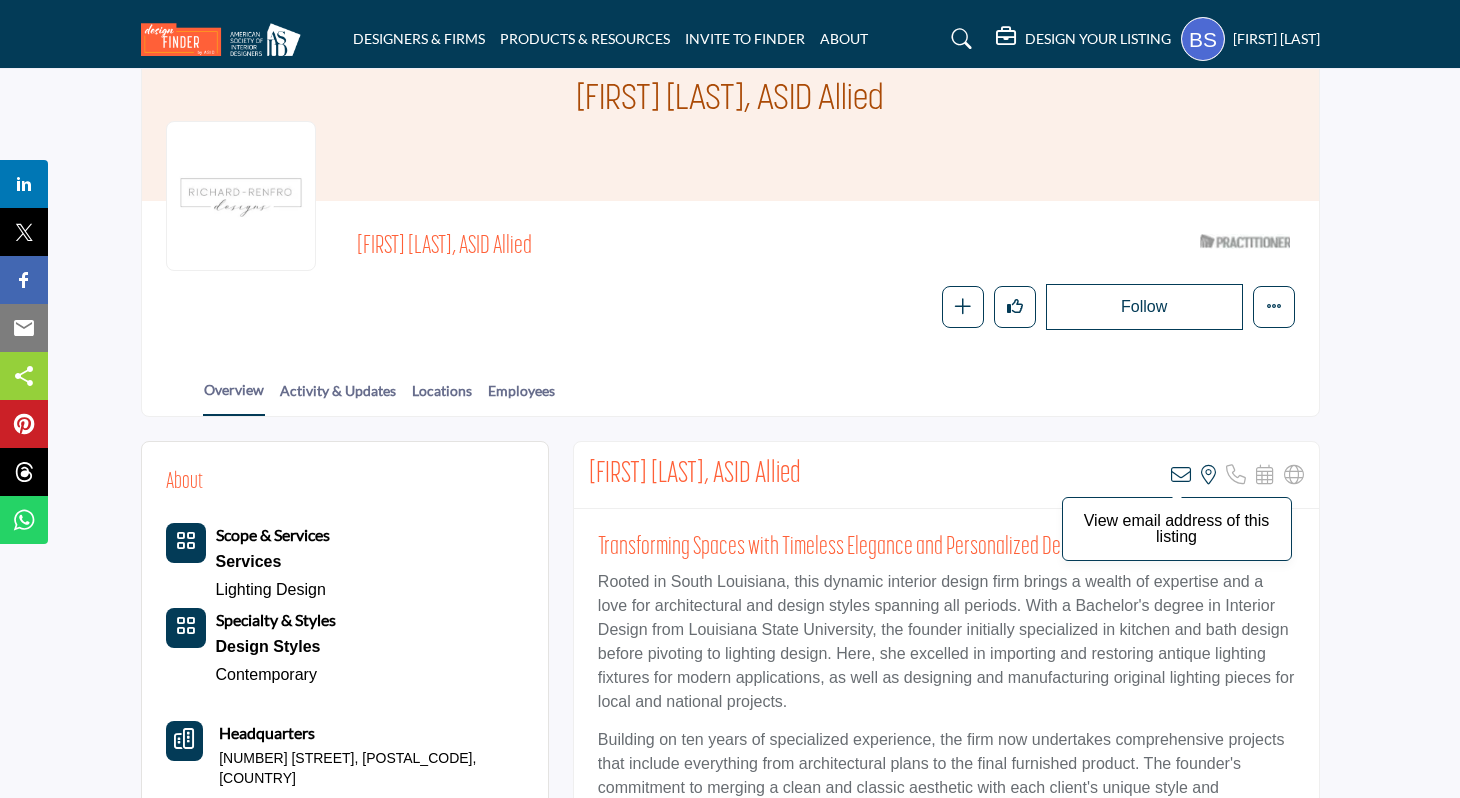 click at bounding box center [1181, 475] 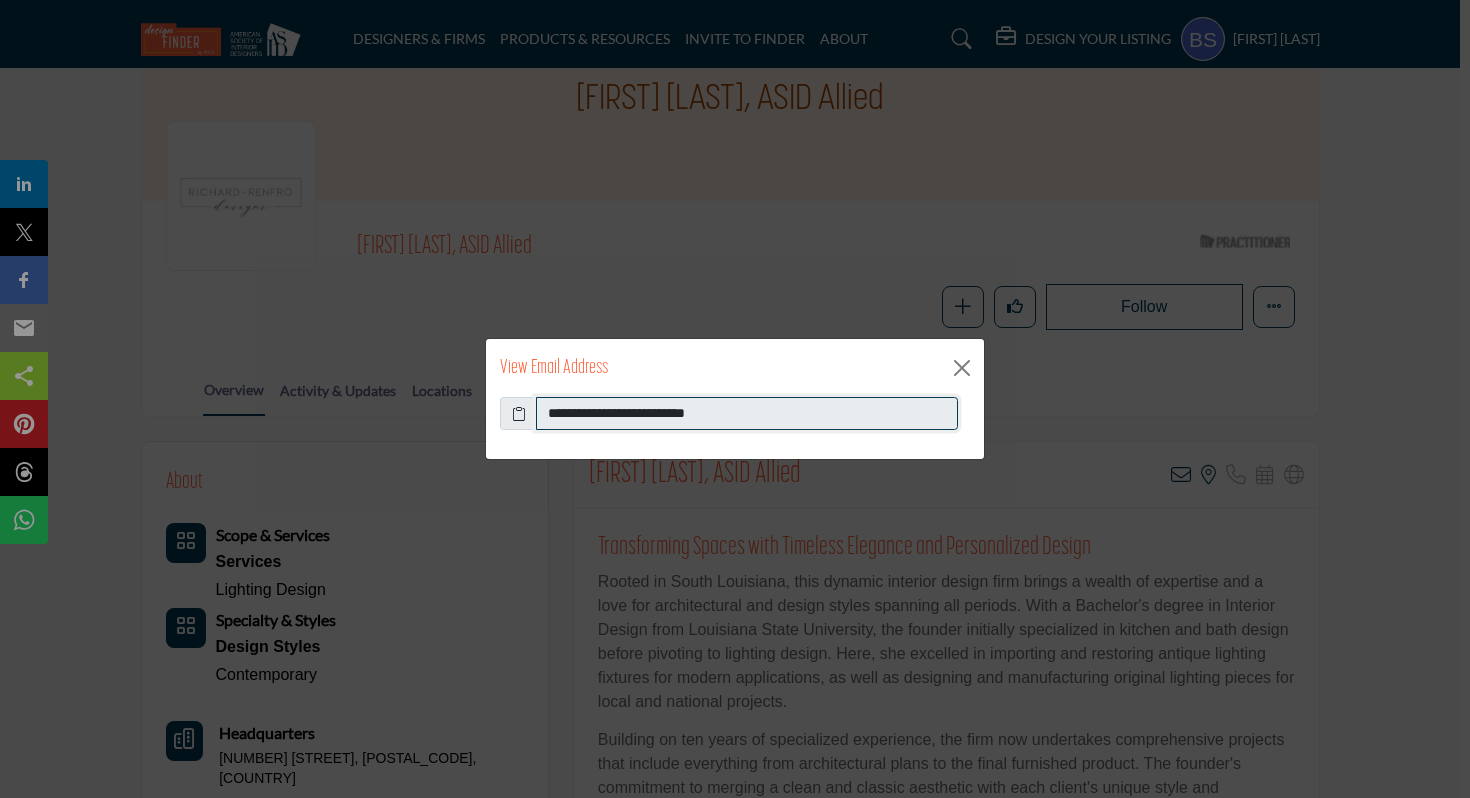 drag, startPoint x: 742, startPoint y: 413, endPoint x: 532, endPoint y: 415, distance: 210.00952 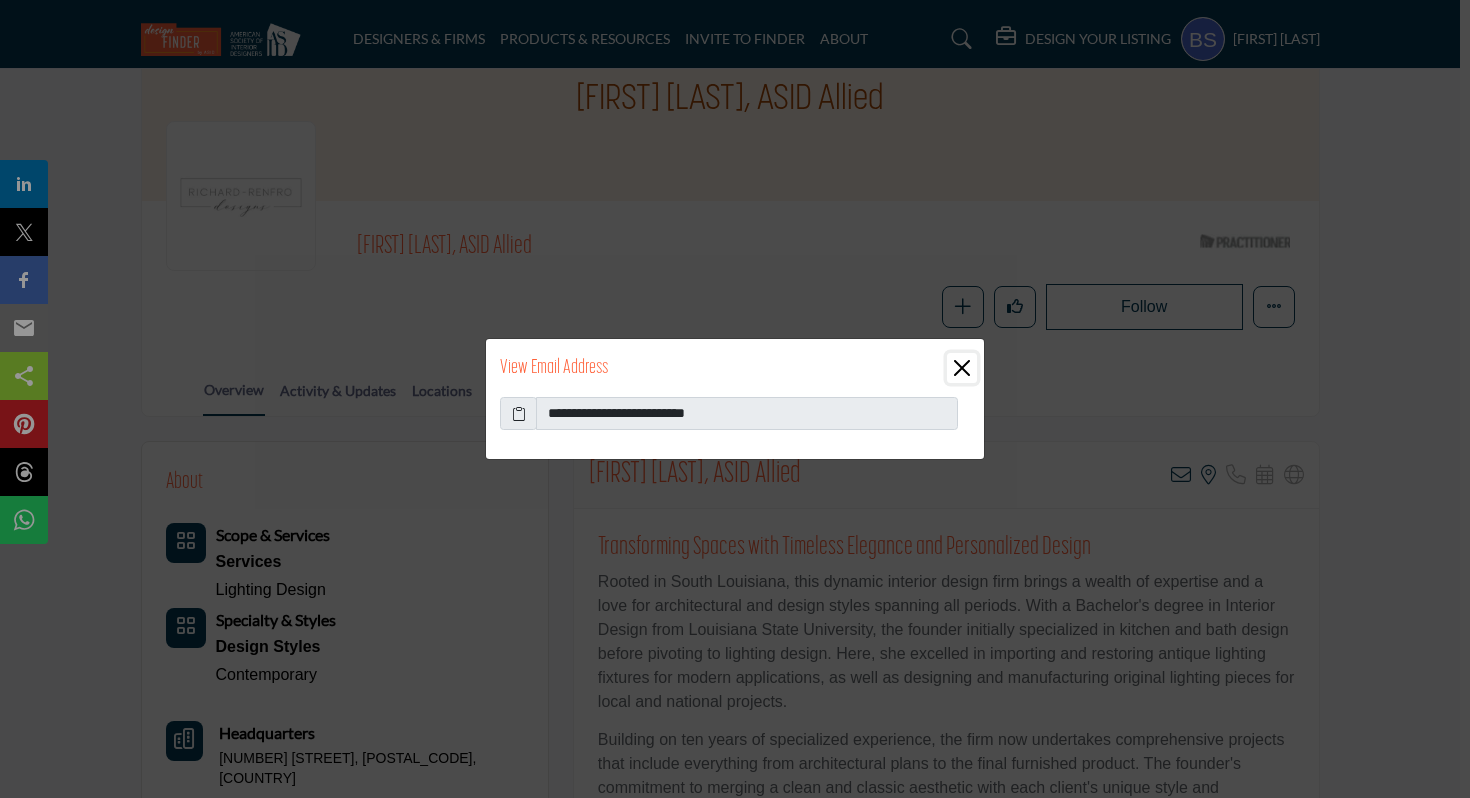 click at bounding box center (962, 368) 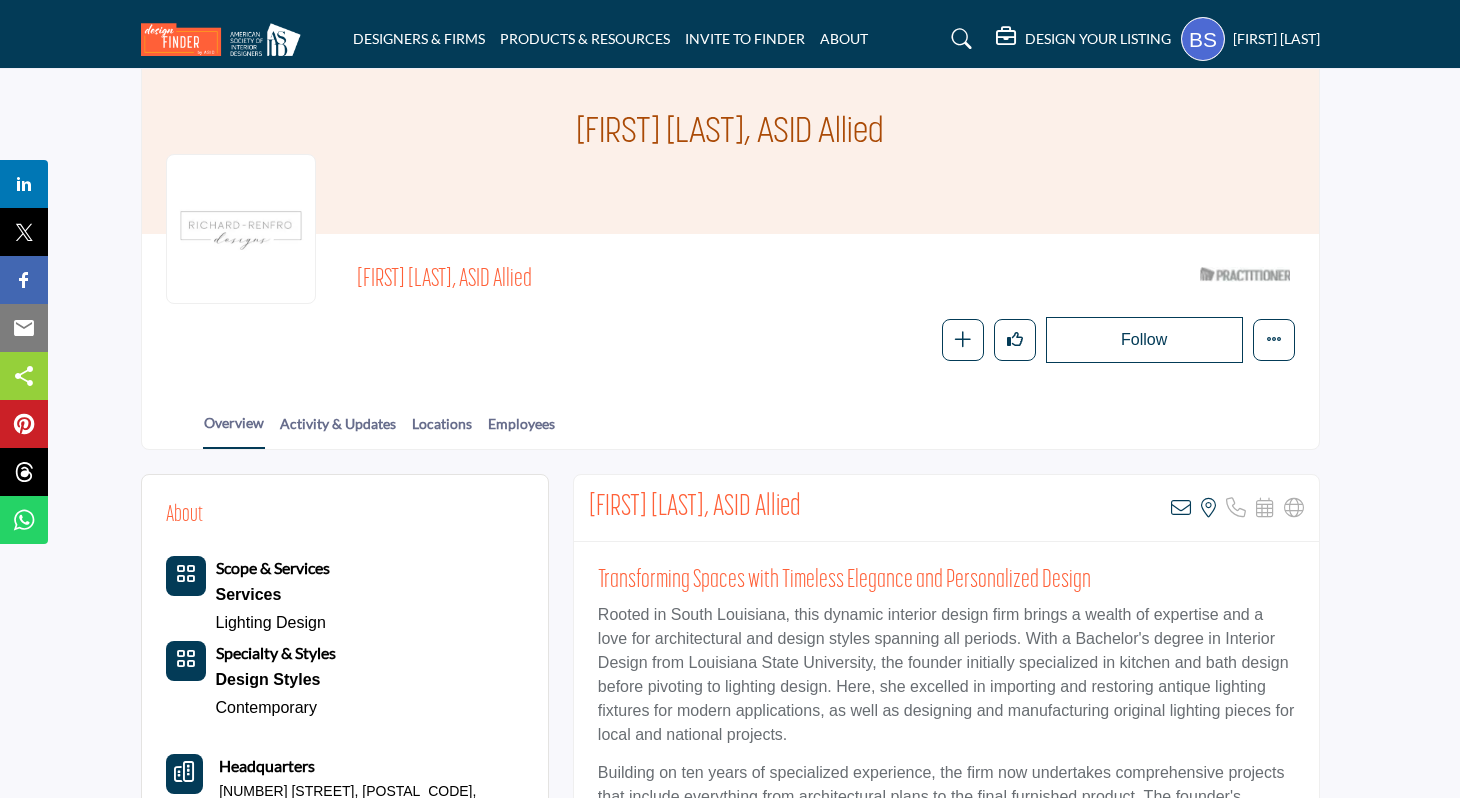 scroll, scrollTop: 91, scrollLeft: 0, axis: vertical 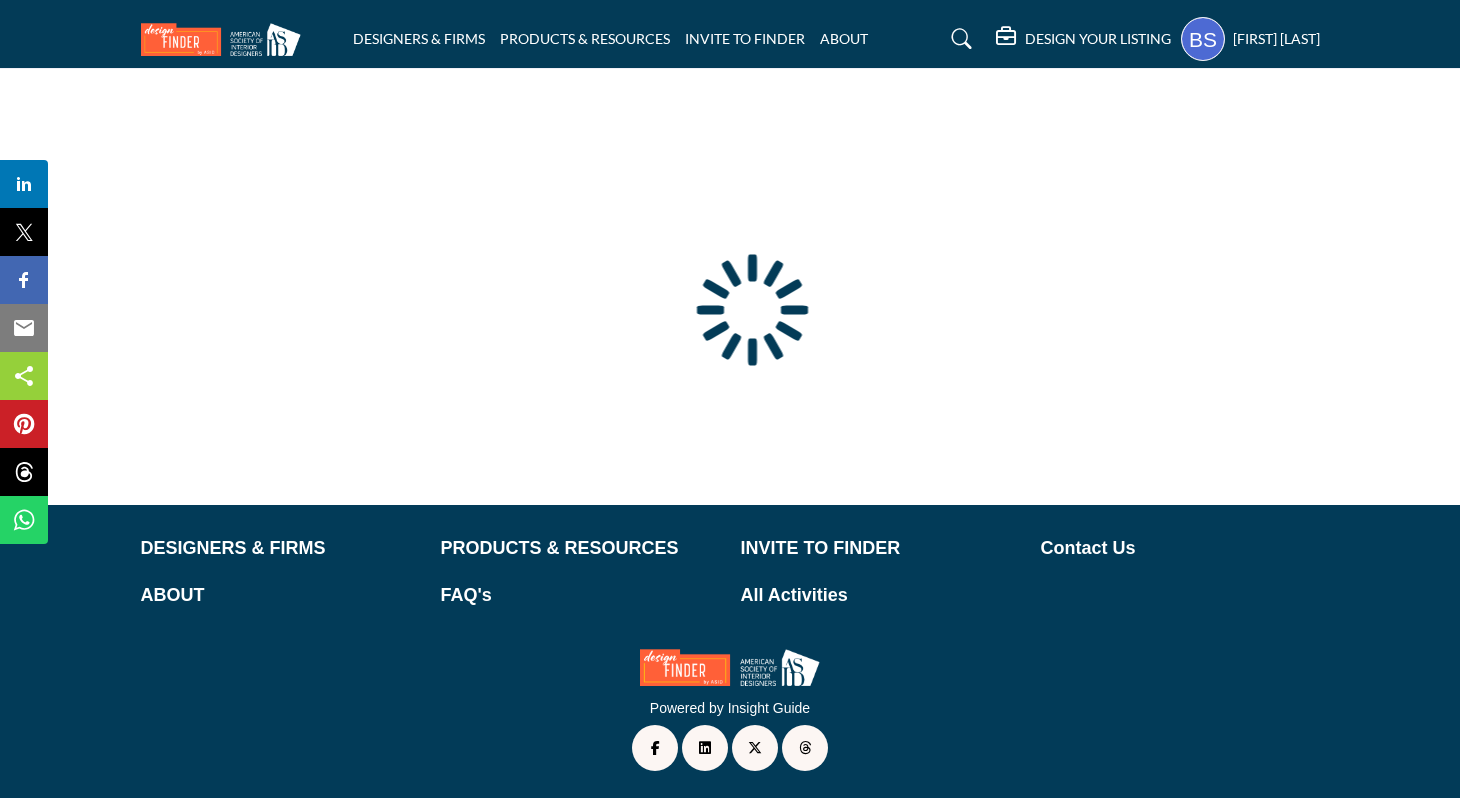 type on "**********" 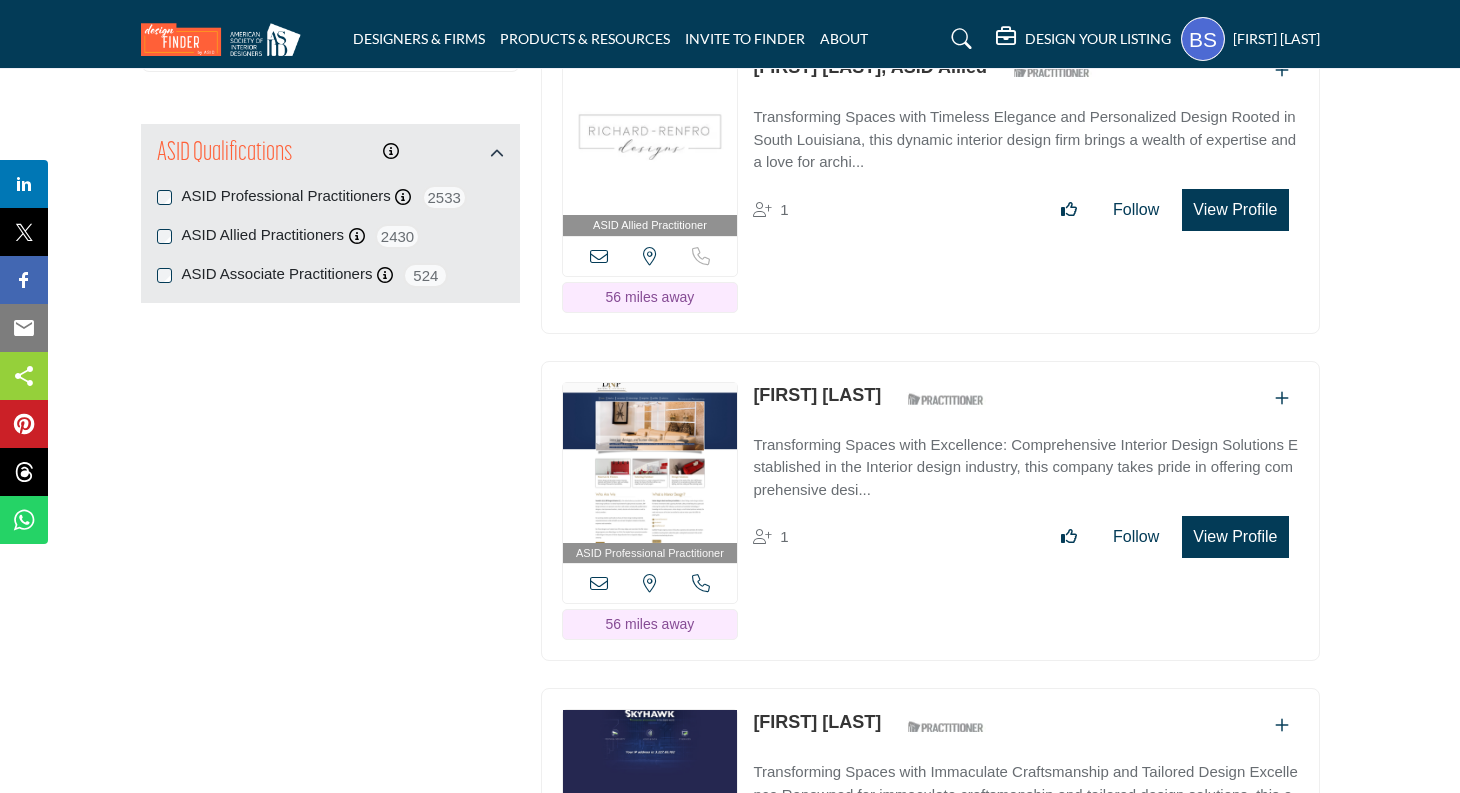 scroll, scrollTop: 2666, scrollLeft: 0, axis: vertical 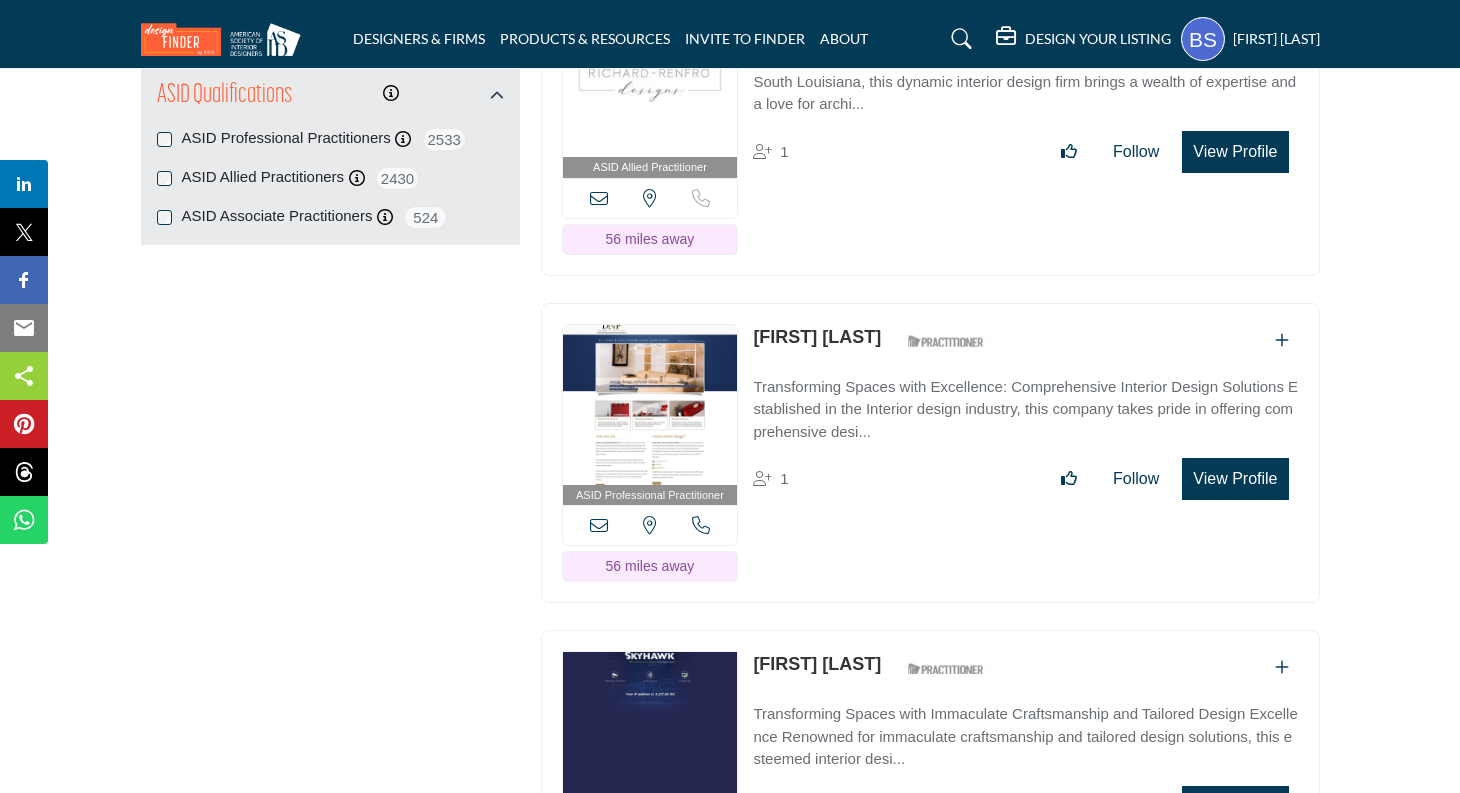 click on "[FIRST] [LAST]" at bounding box center (817, 337) 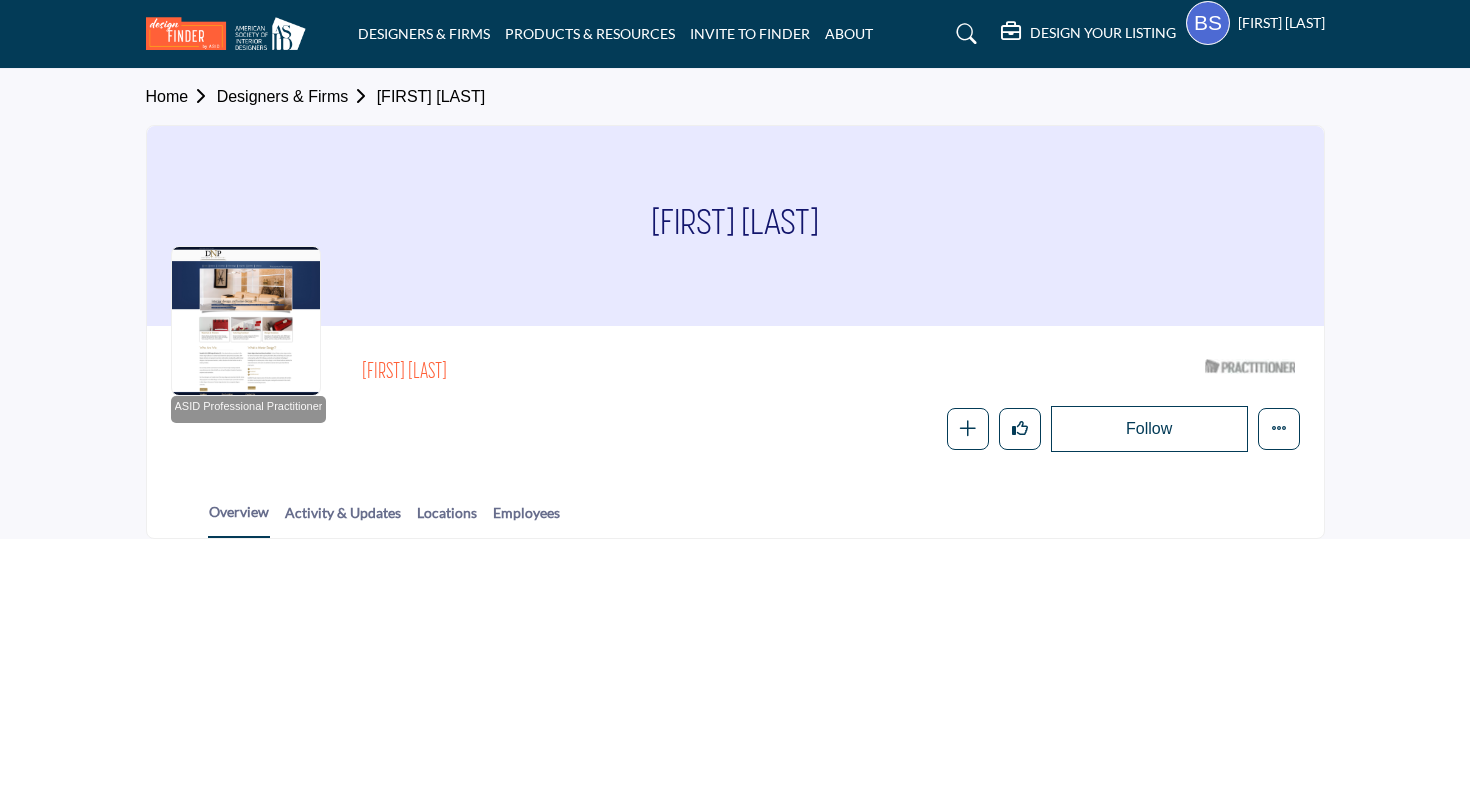 scroll, scrollTop: 0, scrollLeft: 0, axis: both 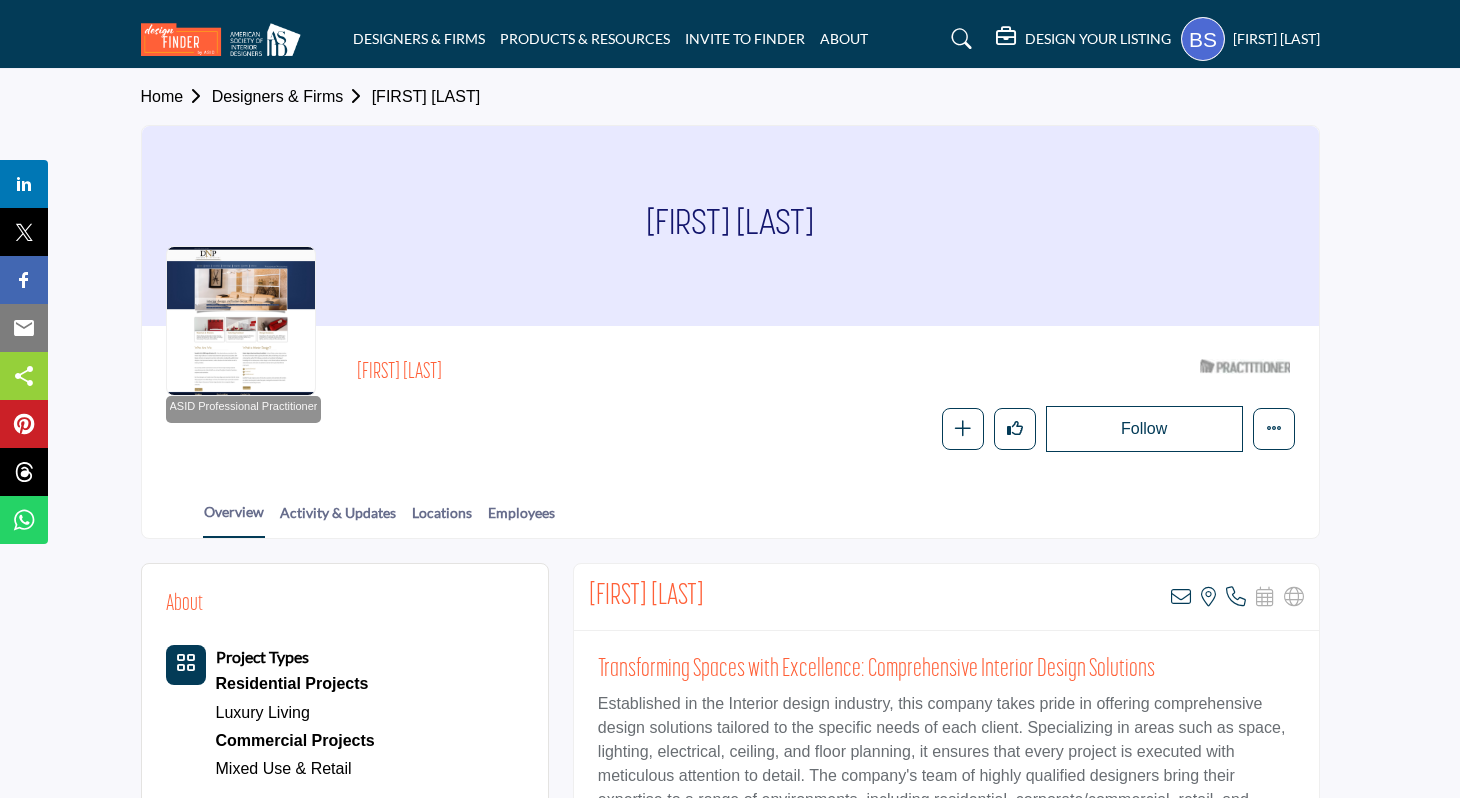 click at bounding box center (241, 321) 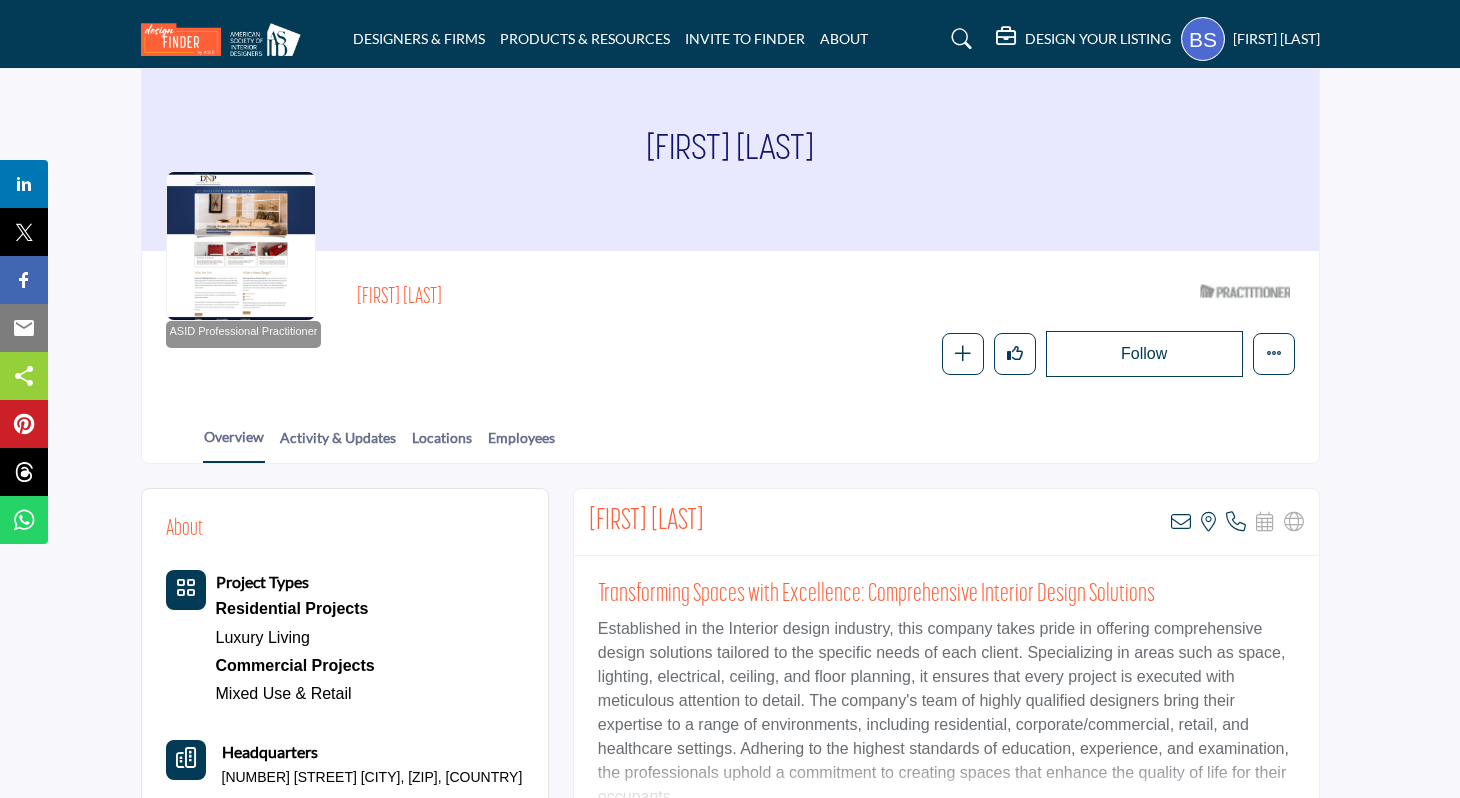 scroll, scrollTop: 97, scrollLeft: 0, axis: vertical 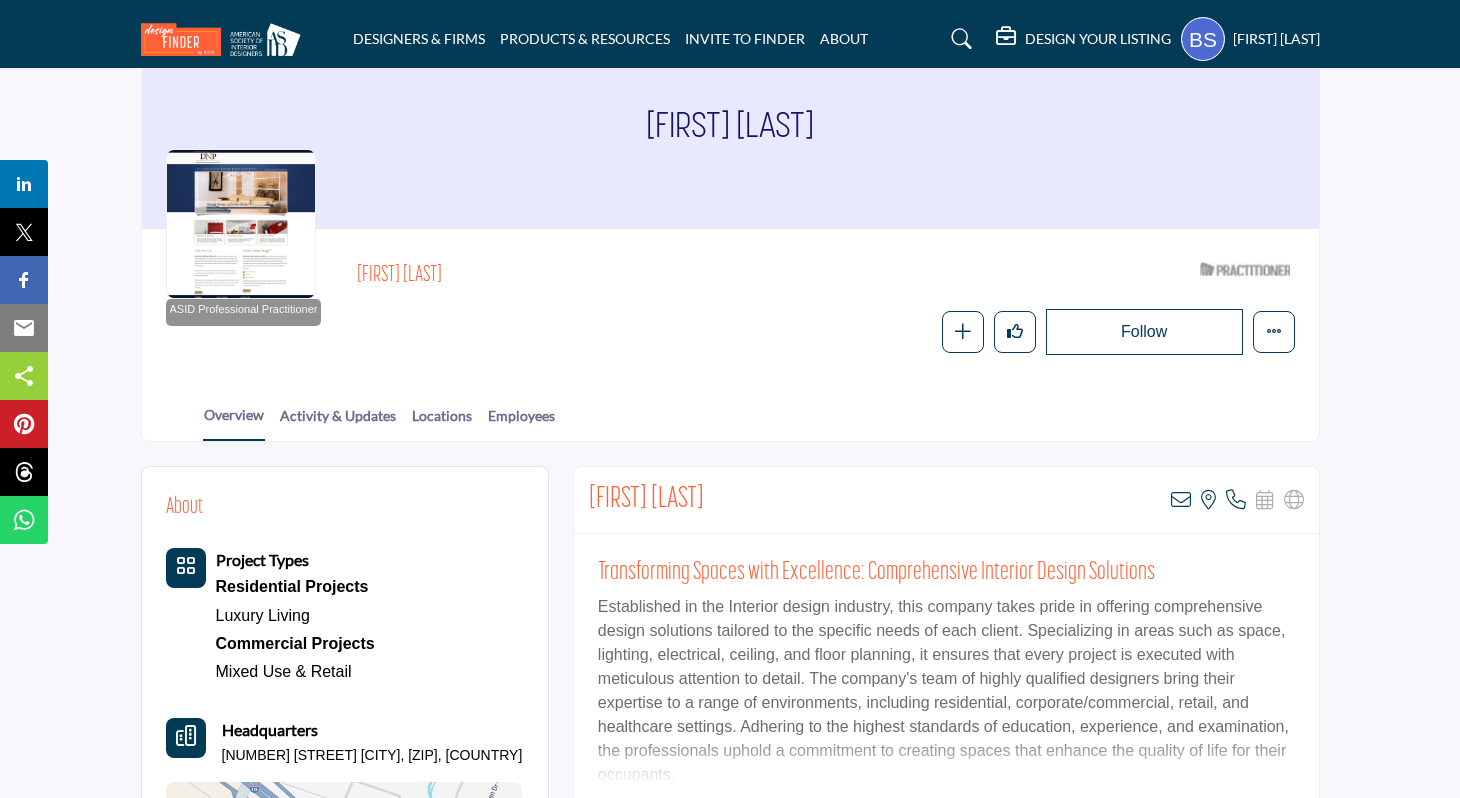 click on "About
Project Types
Residential Projects
Luxury Living Headquarters" at bounding box center (730, 986) 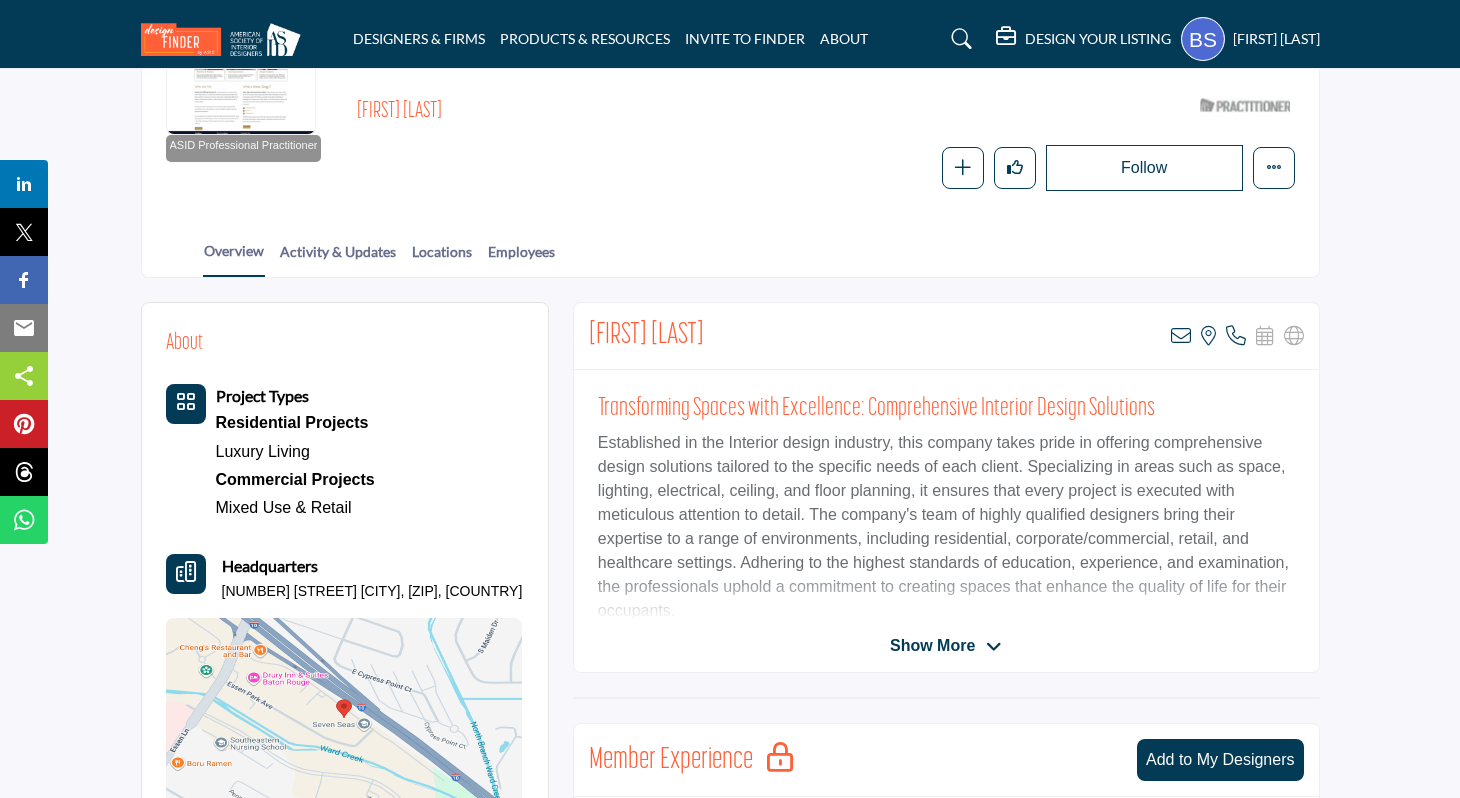 scroll, scrollTop: 264, scrollLeft: 0, axis: vertical 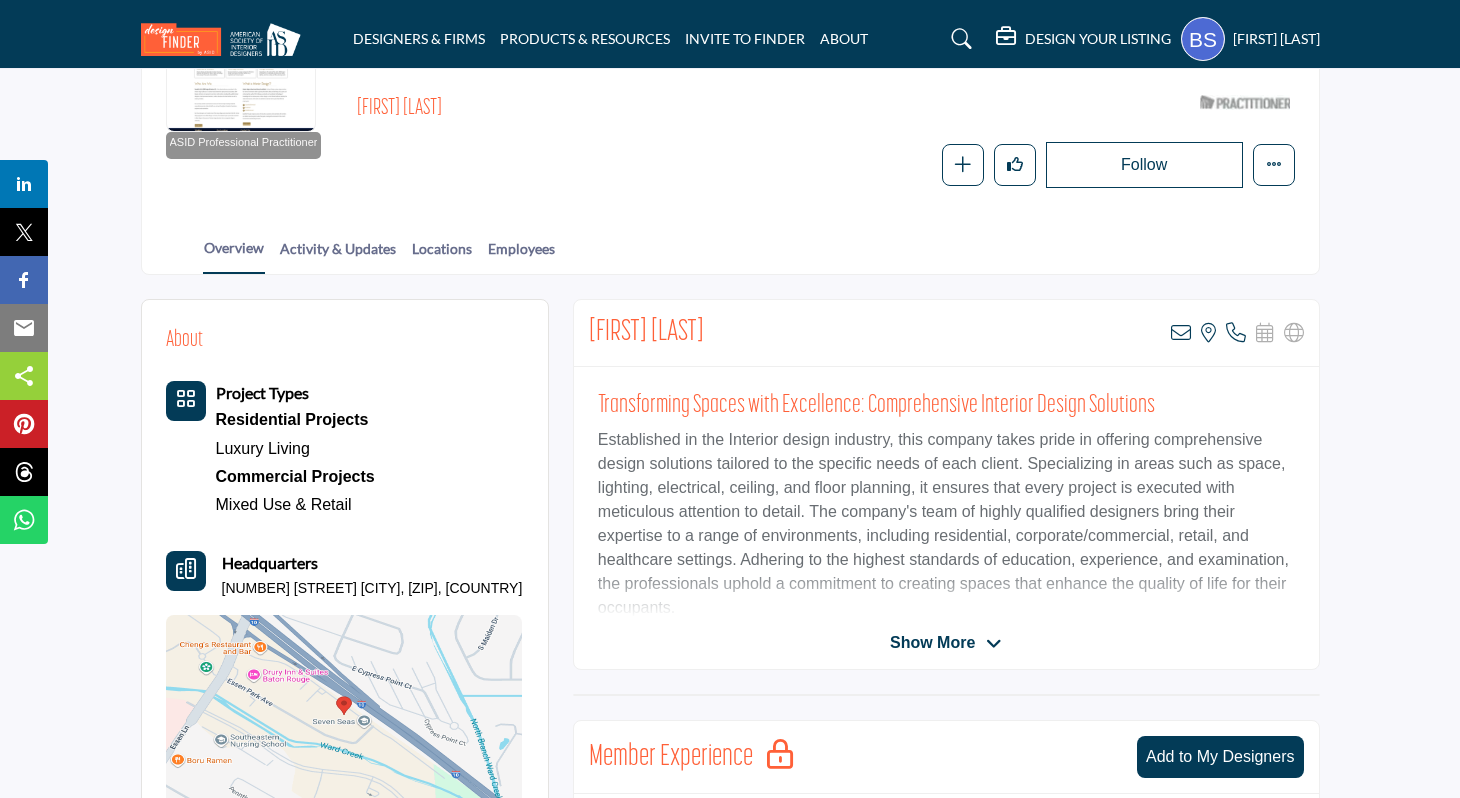 click on "Show More" at bounding box center (932, 643) 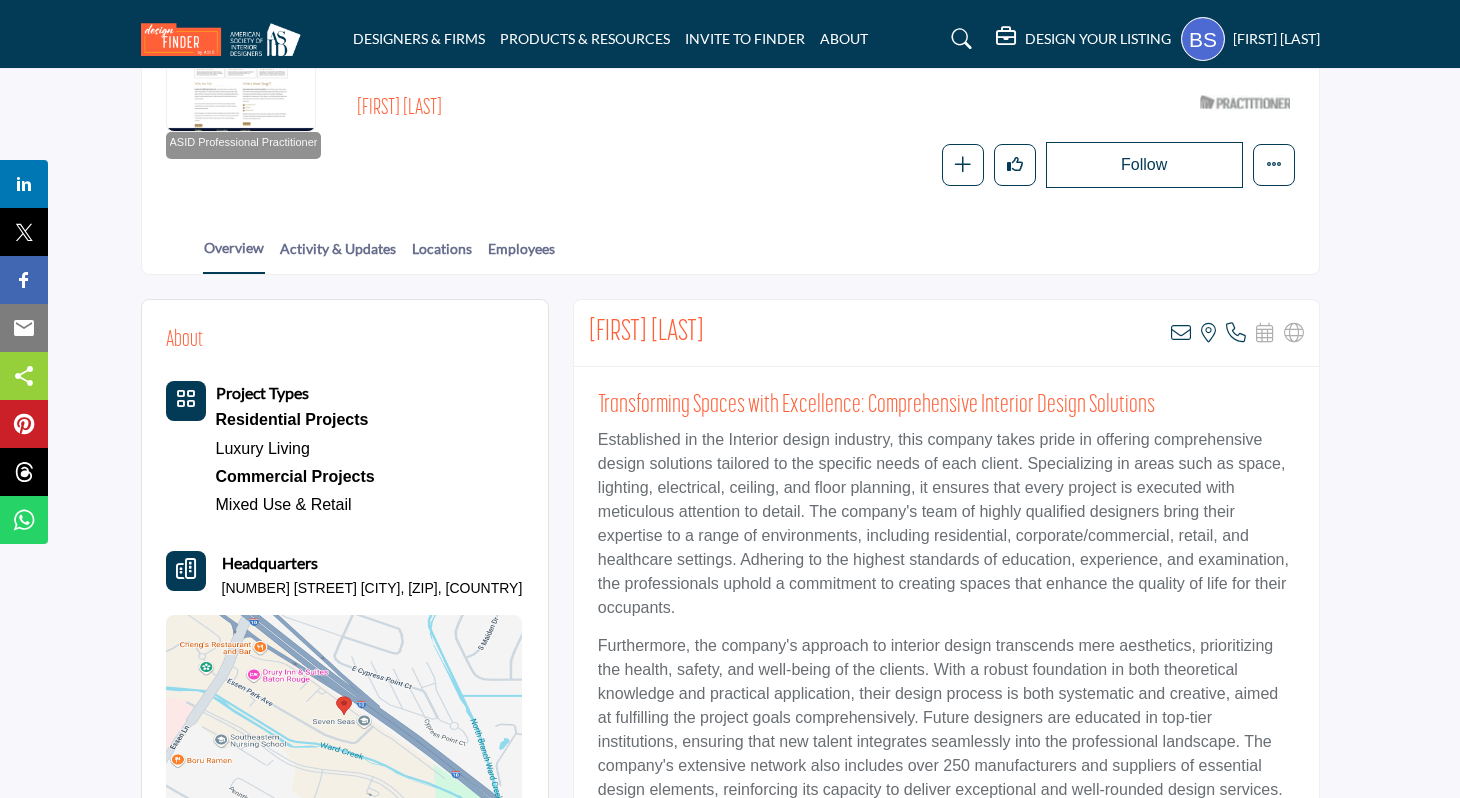scroll, scrollTop: 0, scrollLeft: 0, axis: both 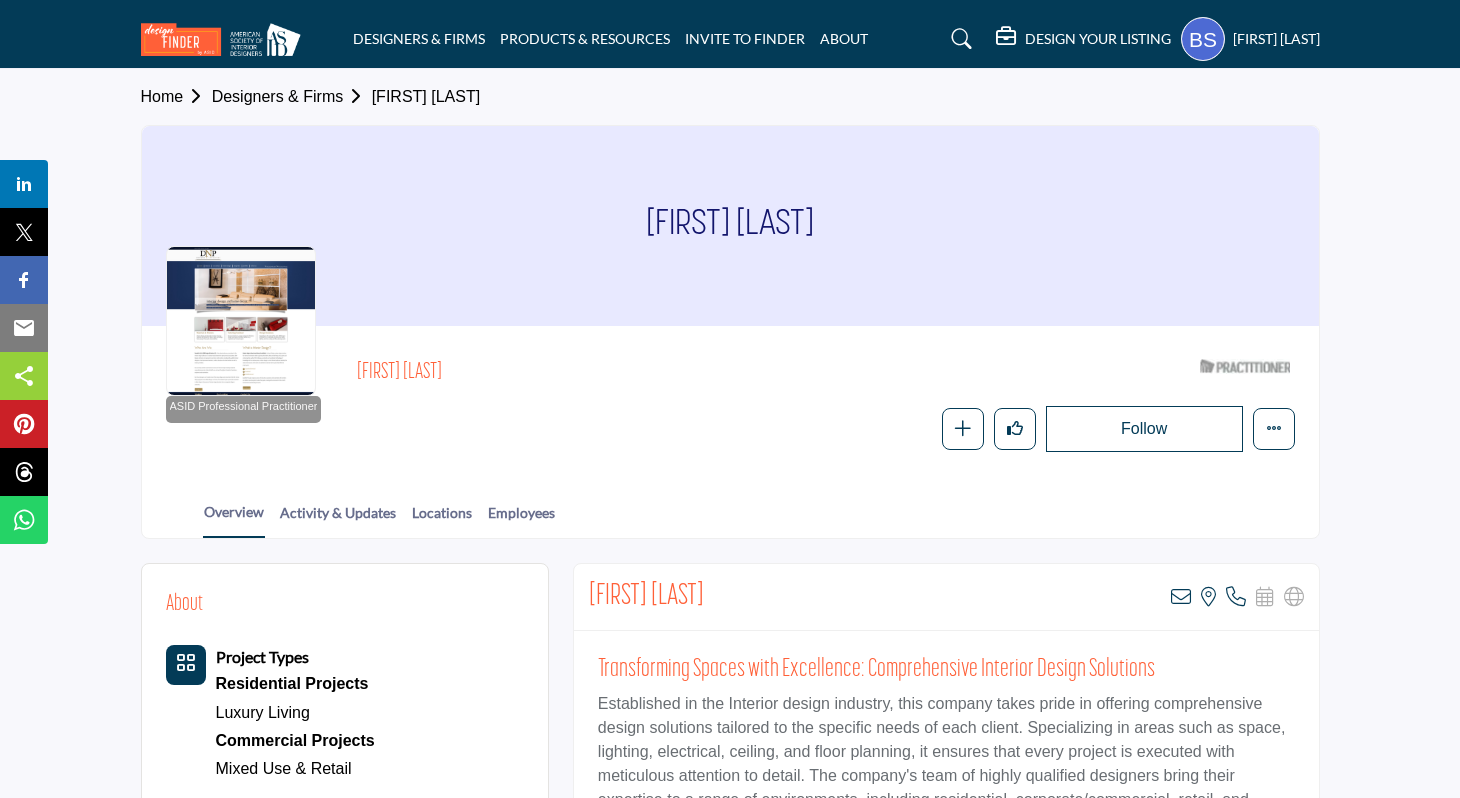 drag, startPoint x: 805, startPoint y: 231, endPoint x: 708, endPoint y: 231, distance: 97 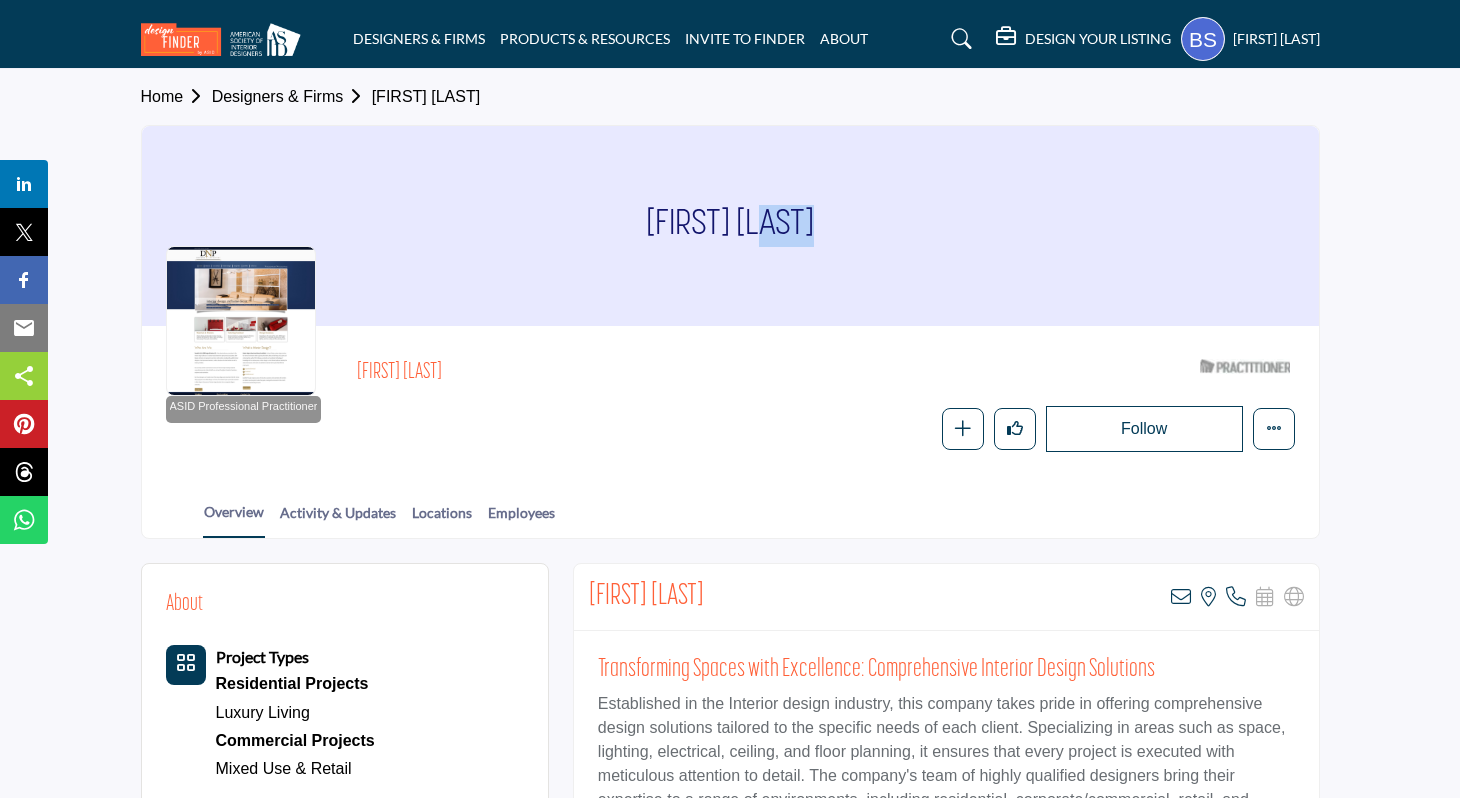 drag, startPoint x: 836, startPoint y: 238, endPoint x: 653, endPoint y: 239, distance: 183.00273 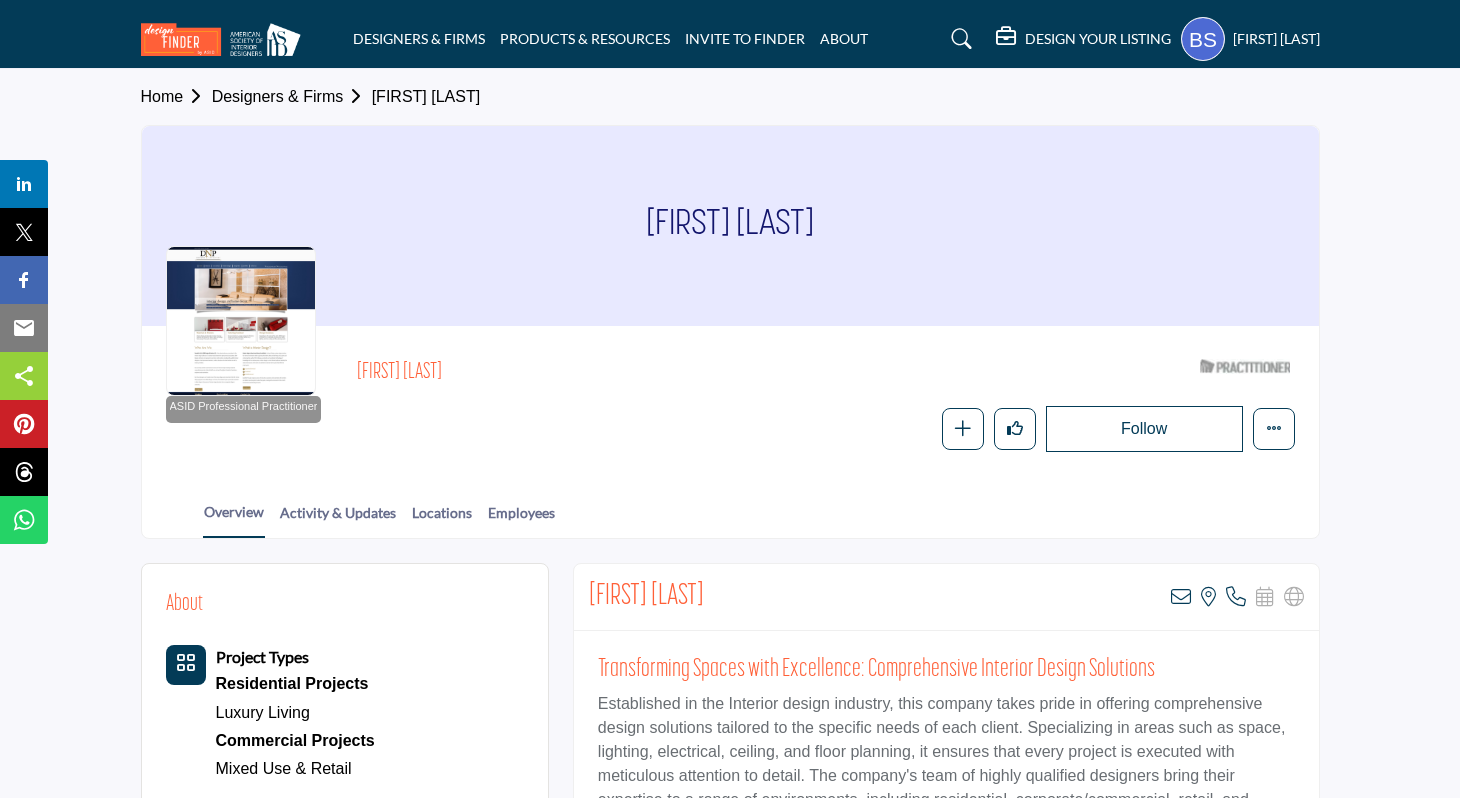 click on "Follow
Following
Message
Recommend
Add to My Suppliers
Claim Listing
Report Page
Book Appointment" at bounding box center [967, 429] 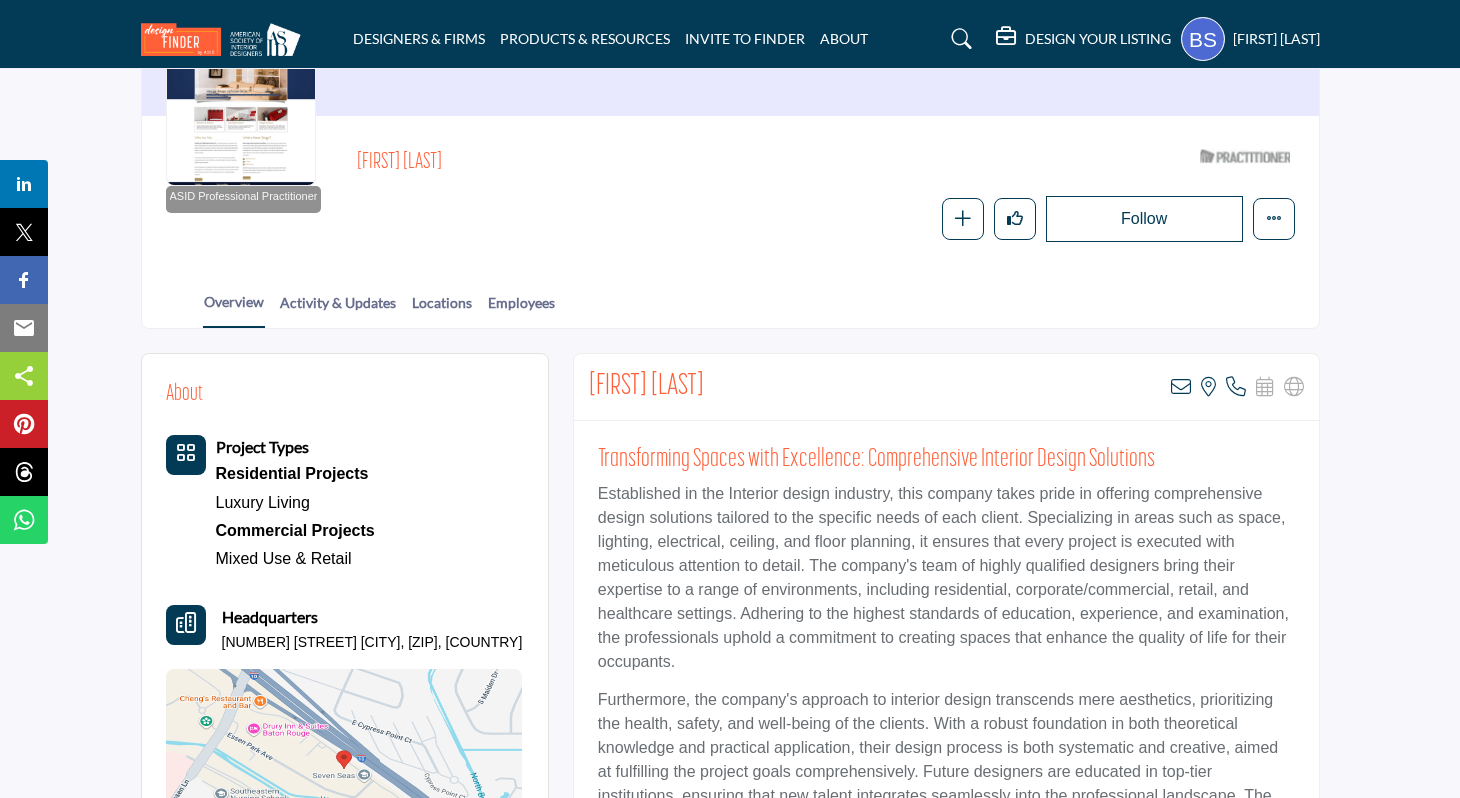 scroll, scrollTop: 211, scrollLeft: 0, axis: vertical 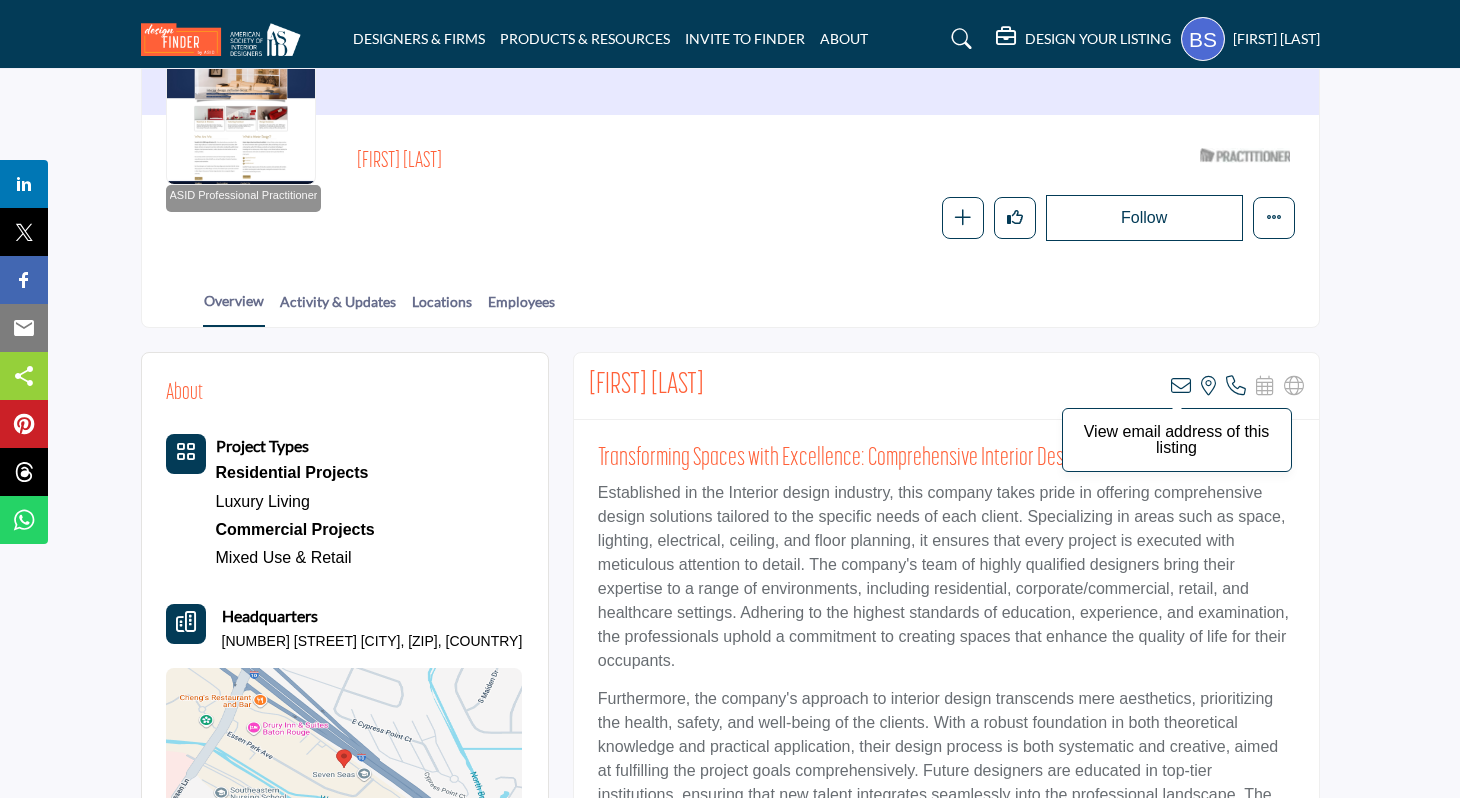 click at bounding box center (1181, 386) 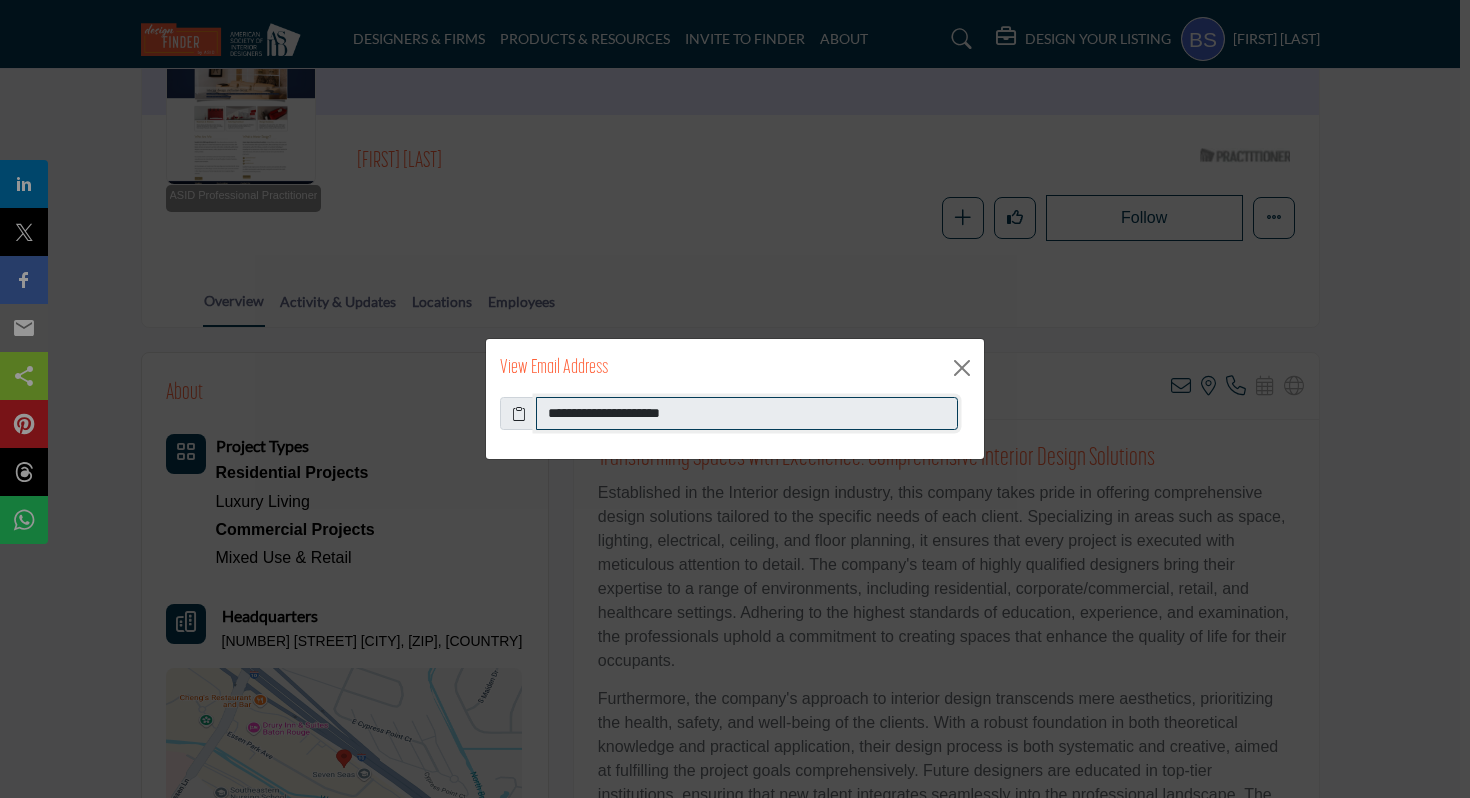 drag, startPoint x: 720, startPoint y: 417, endPoint x: 526, endPoint y: 417, distance: 194 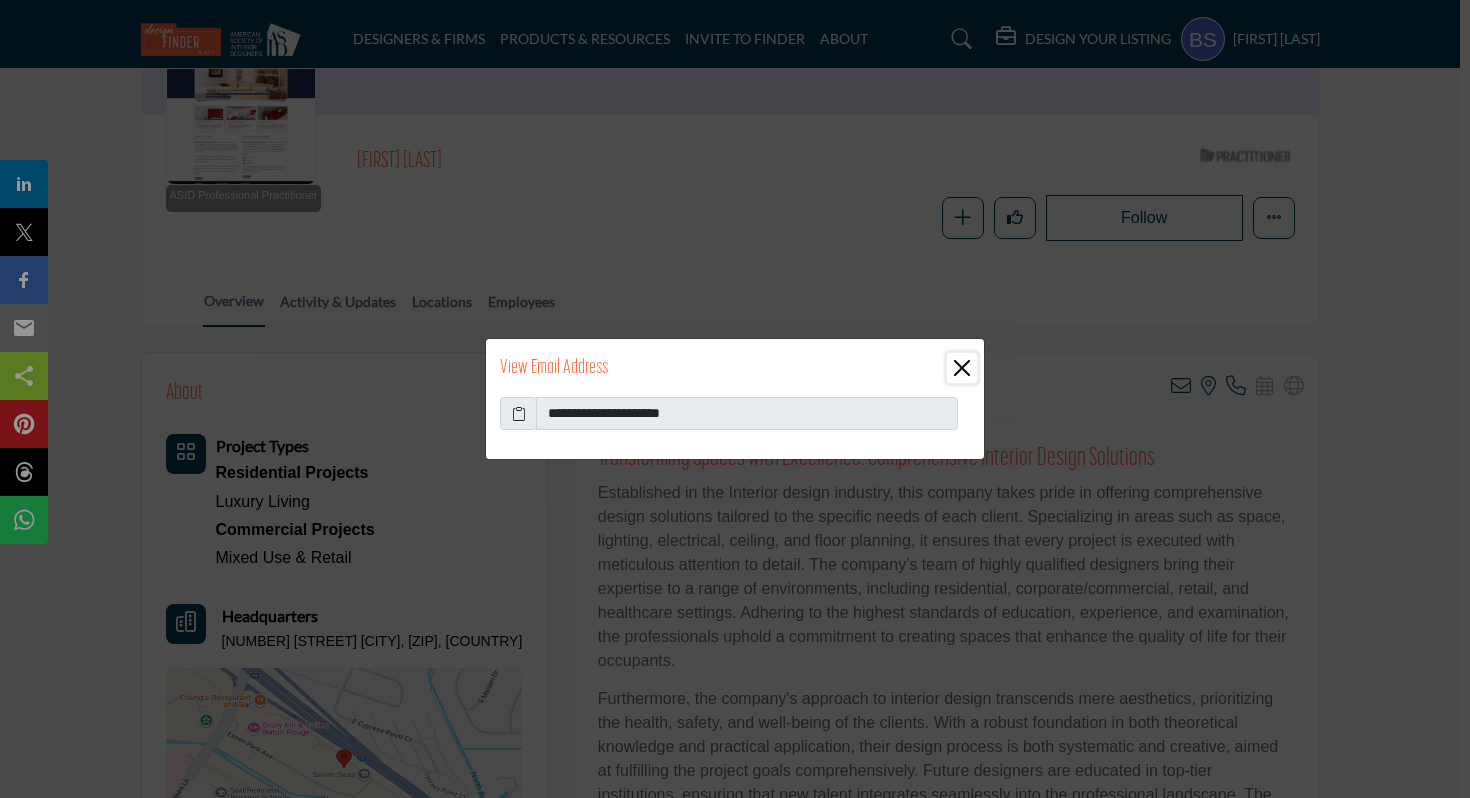 click at bounding box center [962, 368] 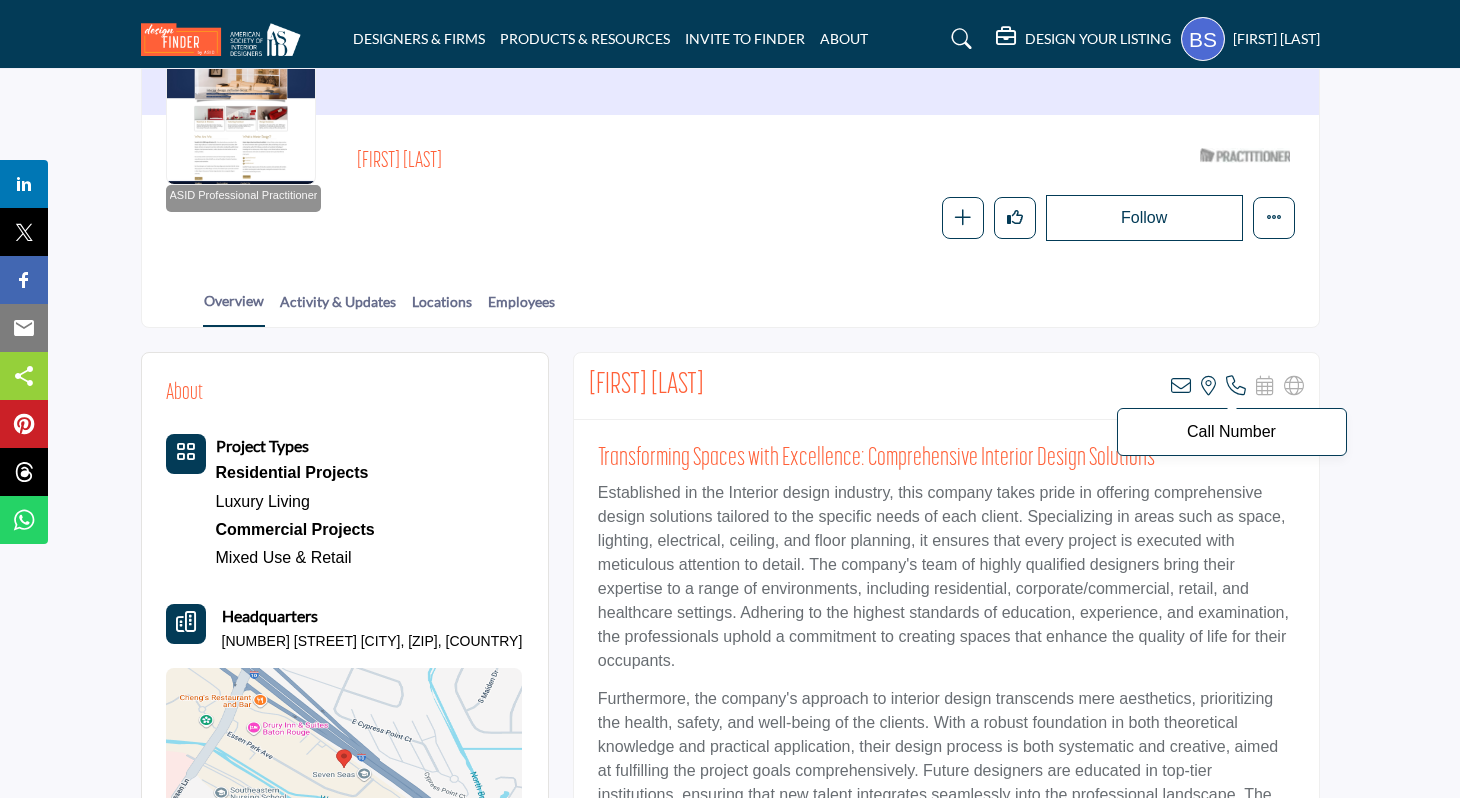 click at bounding box center (1236, 386) 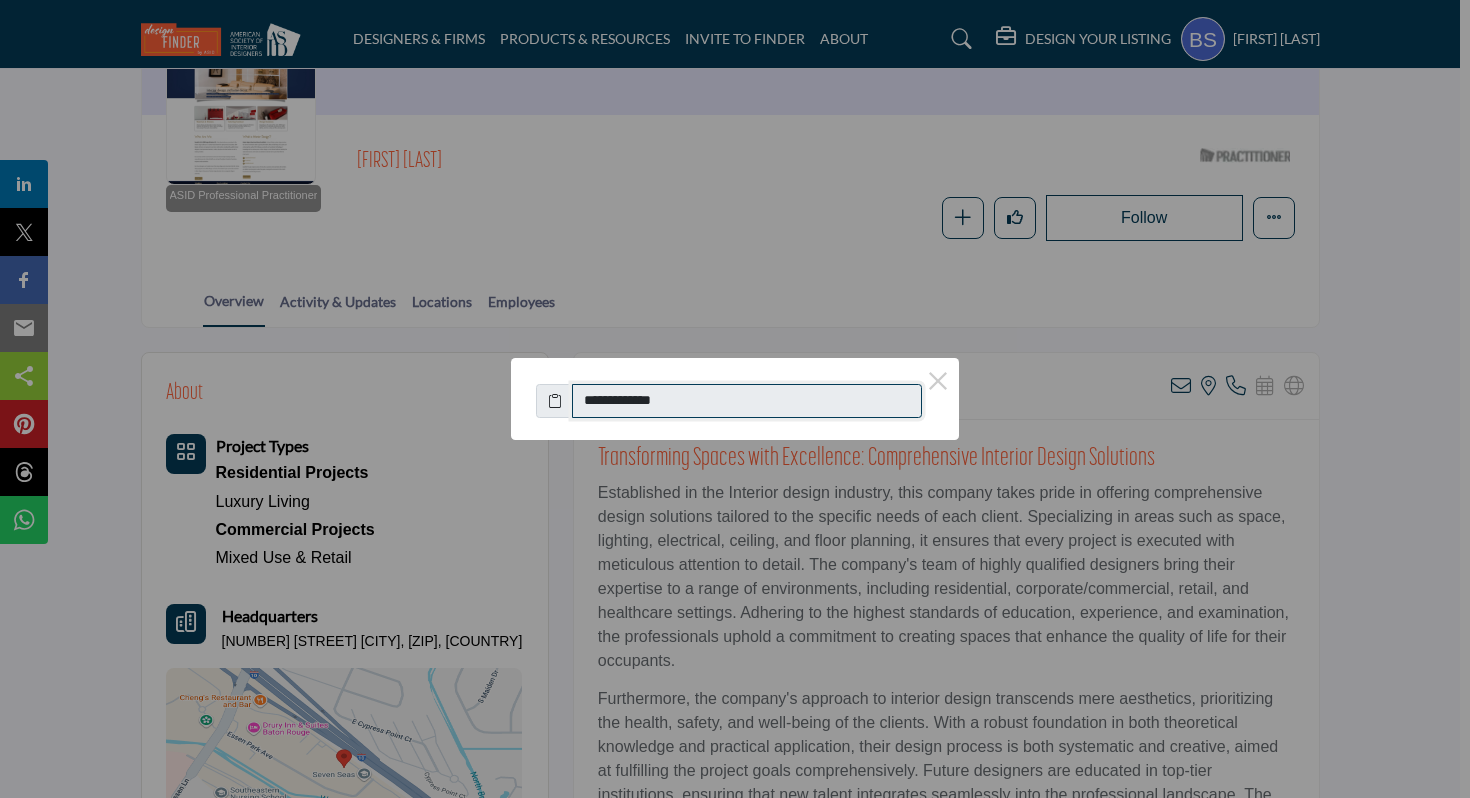 drag, startPoint x: 703, startPoint y: 396, endPoint x: 606, endPoint y: 396, distance: 97 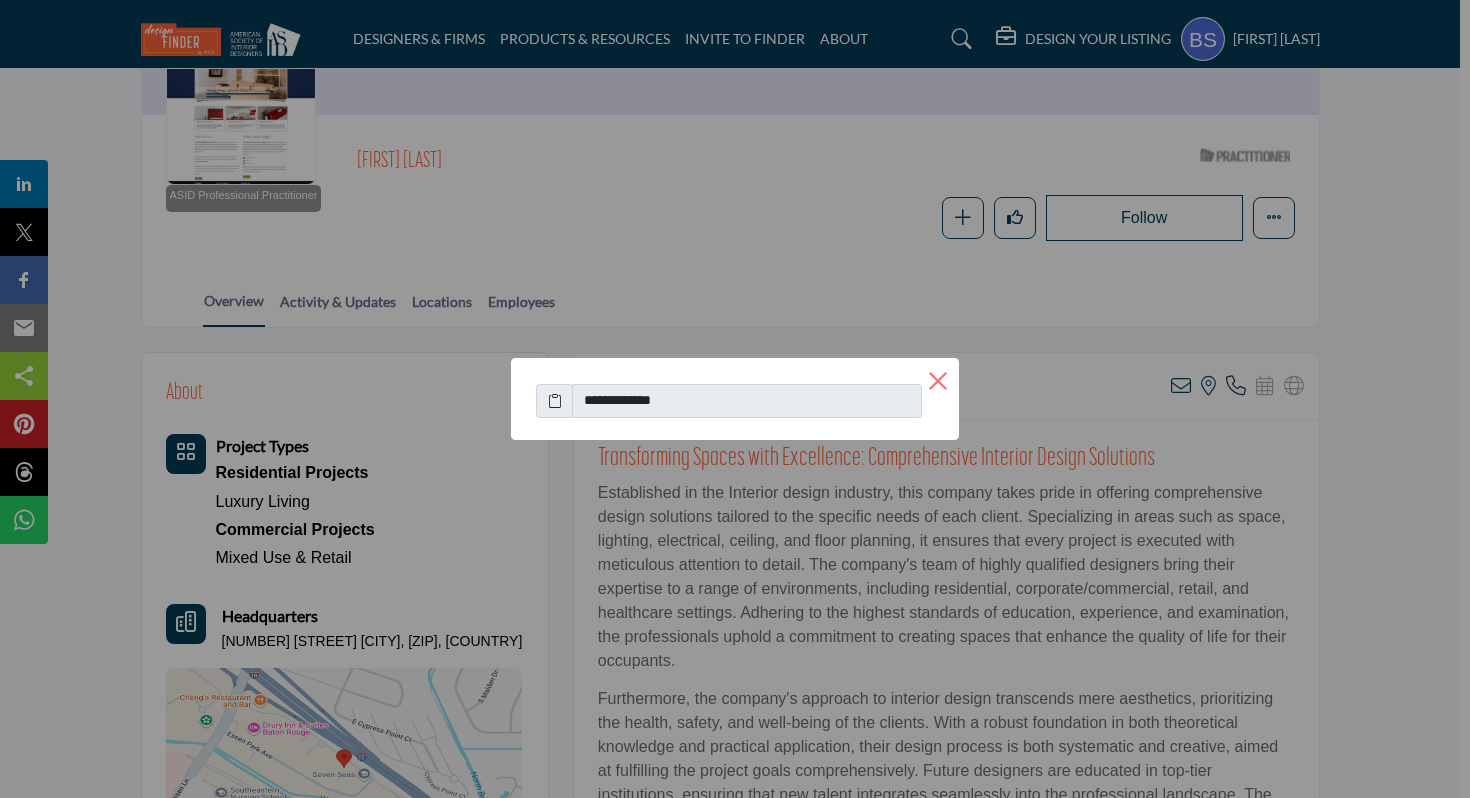 click on "×" at bounding box center (938, 379) 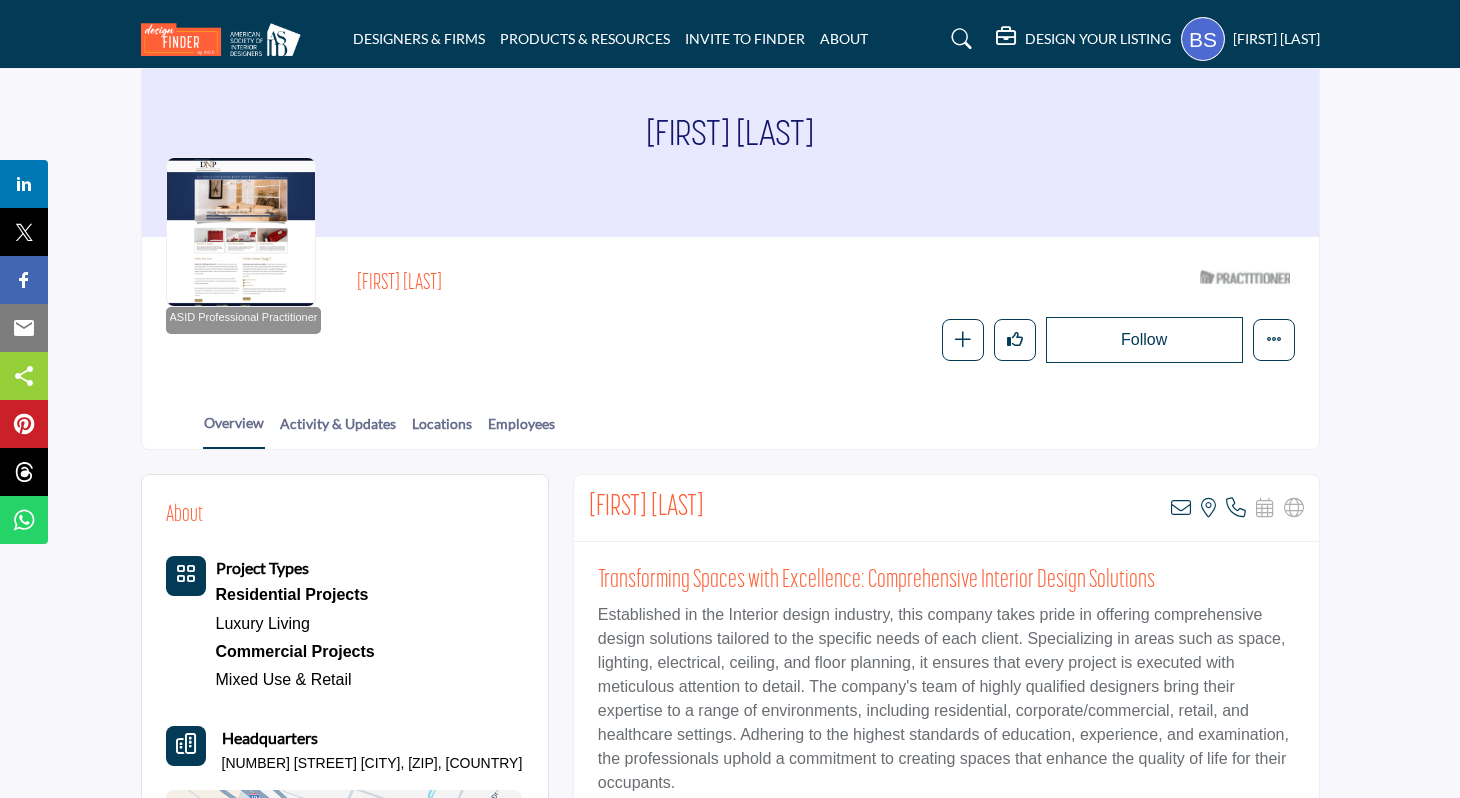 scroll, scrollTop: 86, scrollLeft: 0, axis: vertical 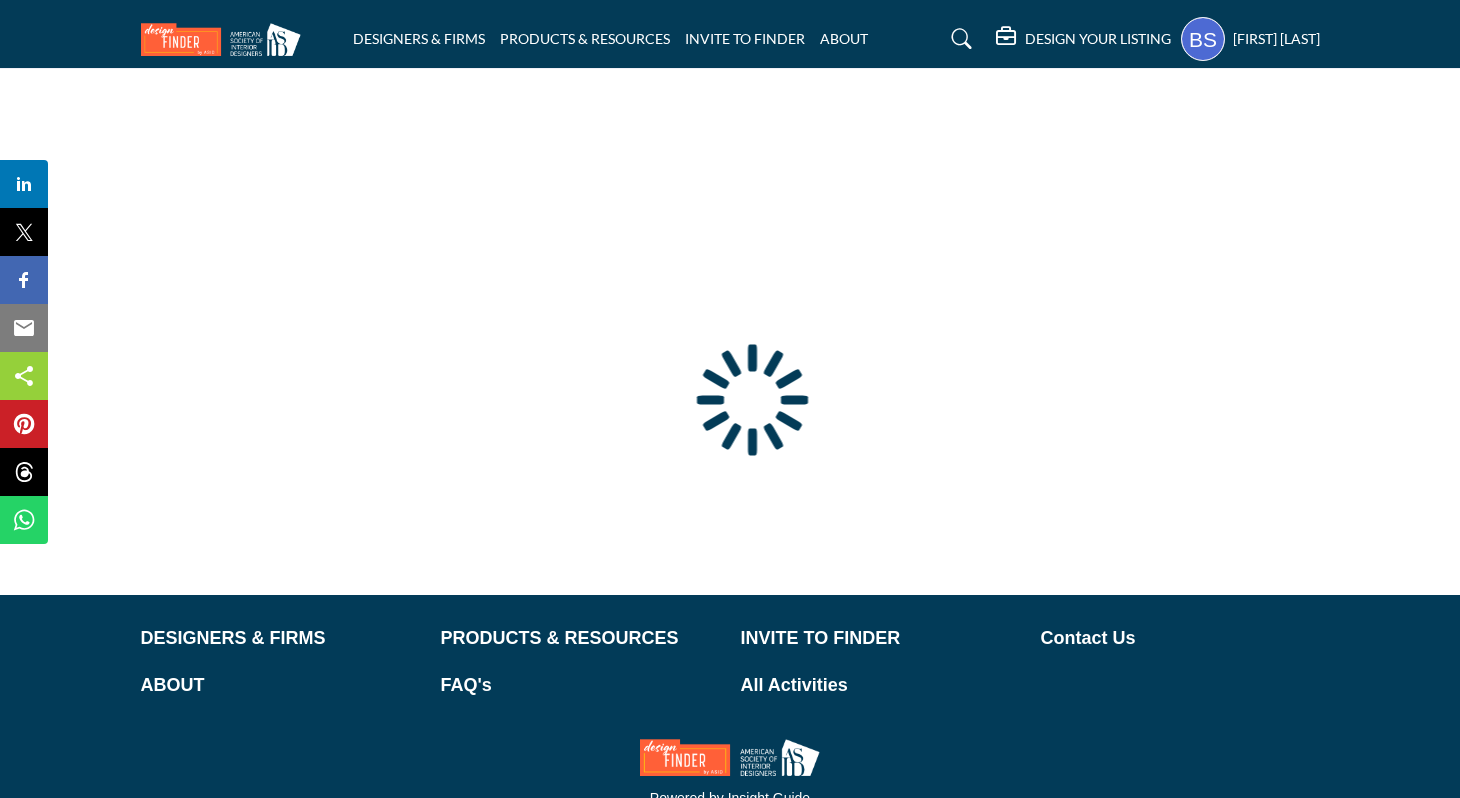 type on "**********" 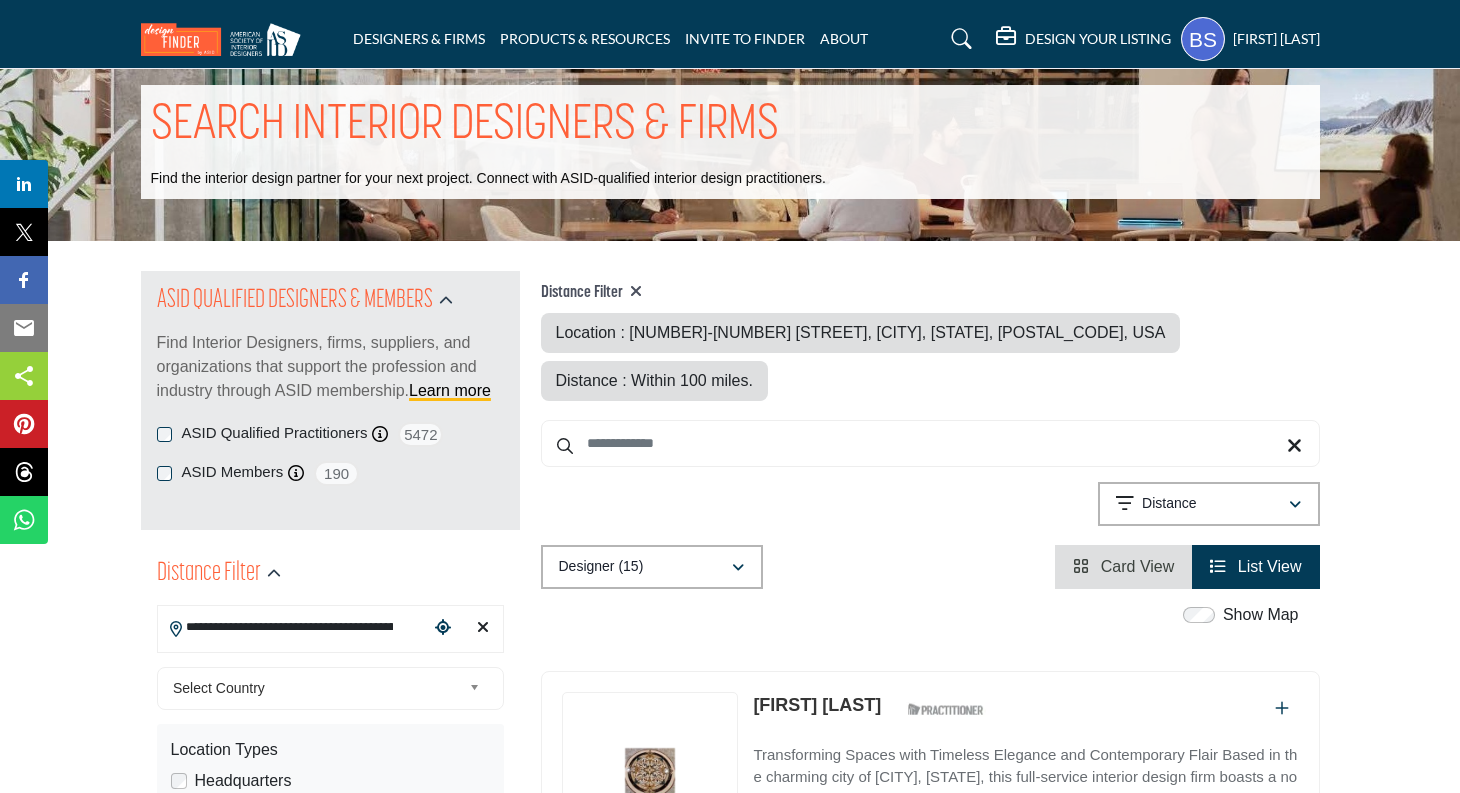 scroll, scrollTop: 0, scrollLeft: 0, axis: both 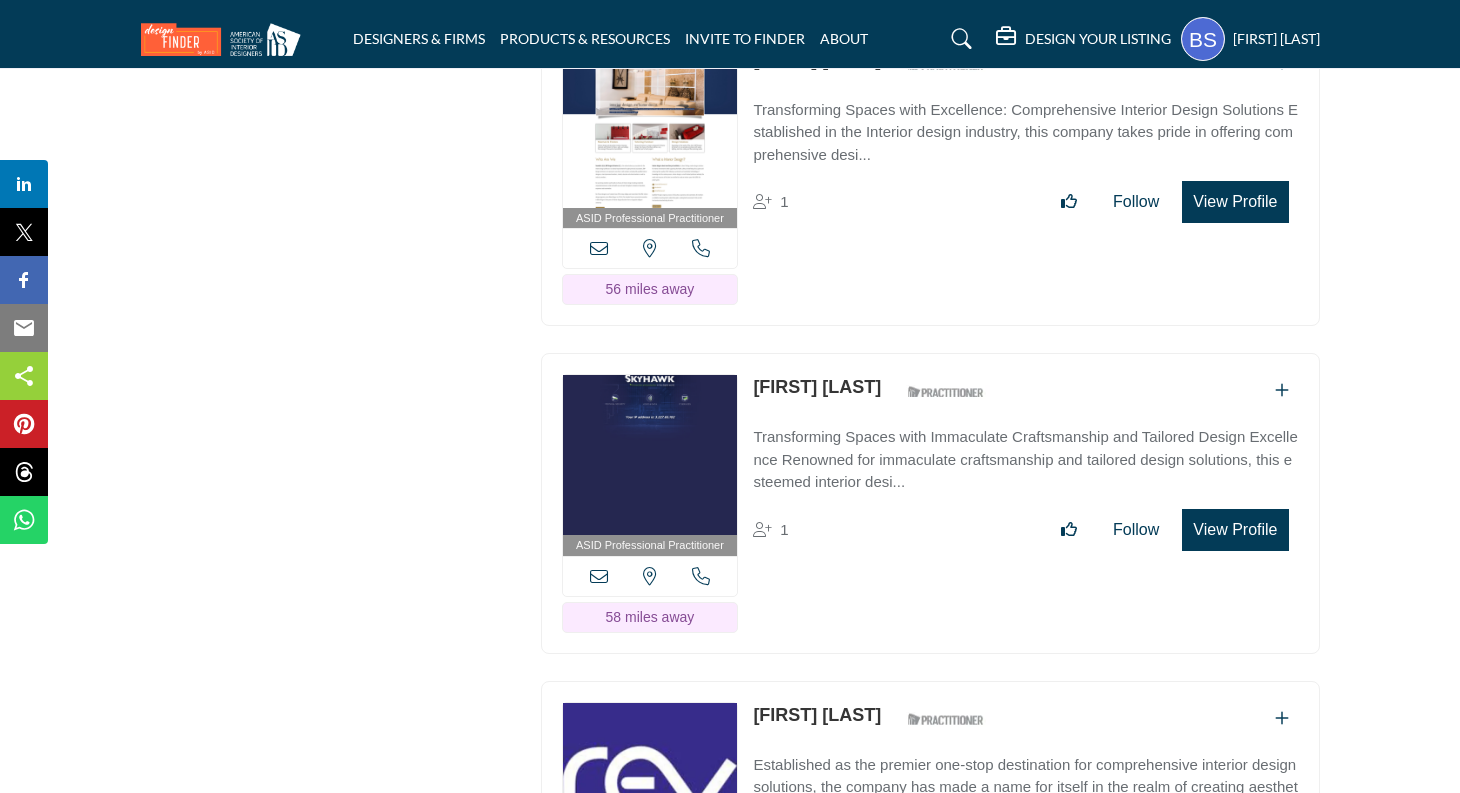 click on "[FIRST] [LAST]" at bounding box center [817, 387] 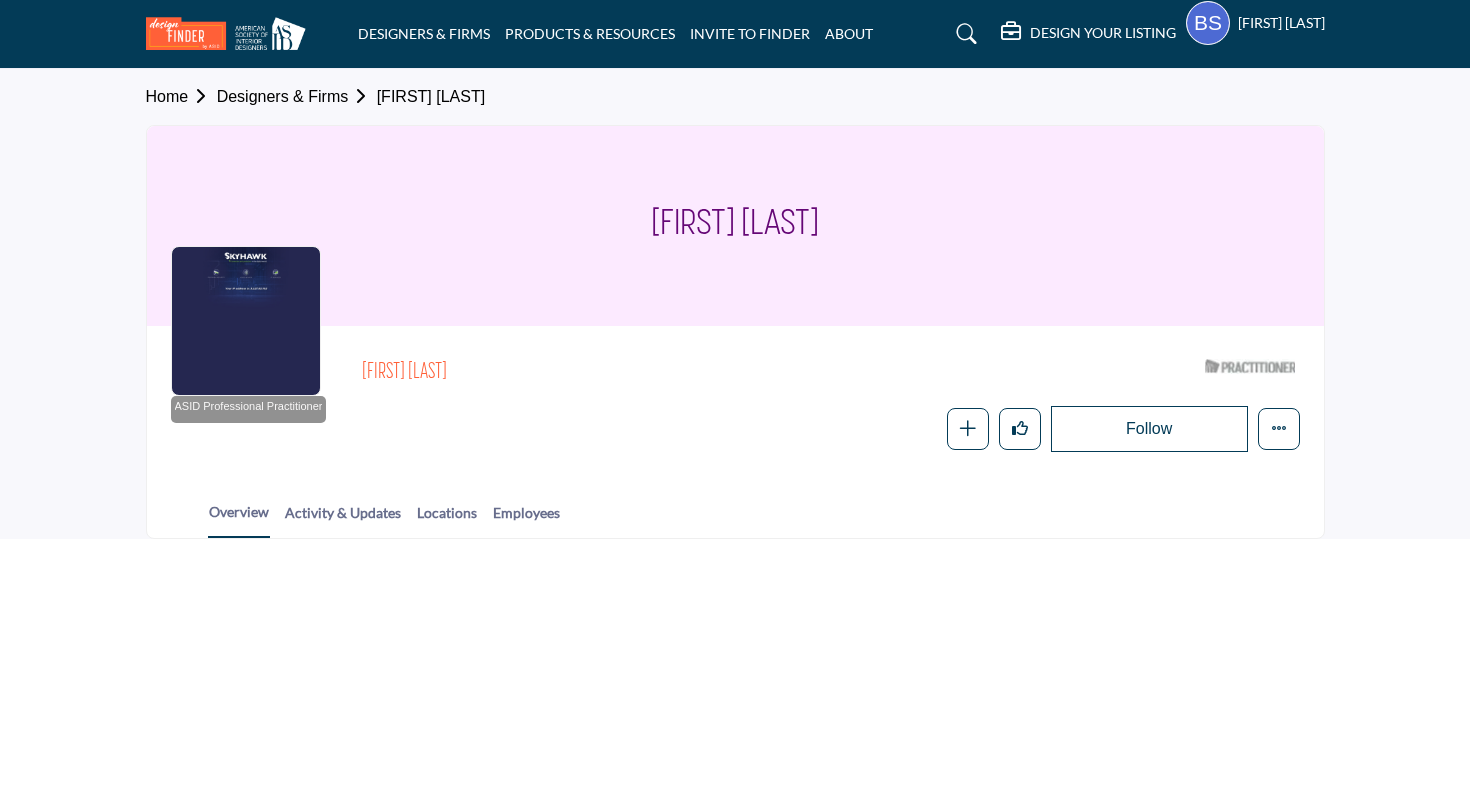 scroll, scrollTop: 0, scrollLeft: 0, axis: both 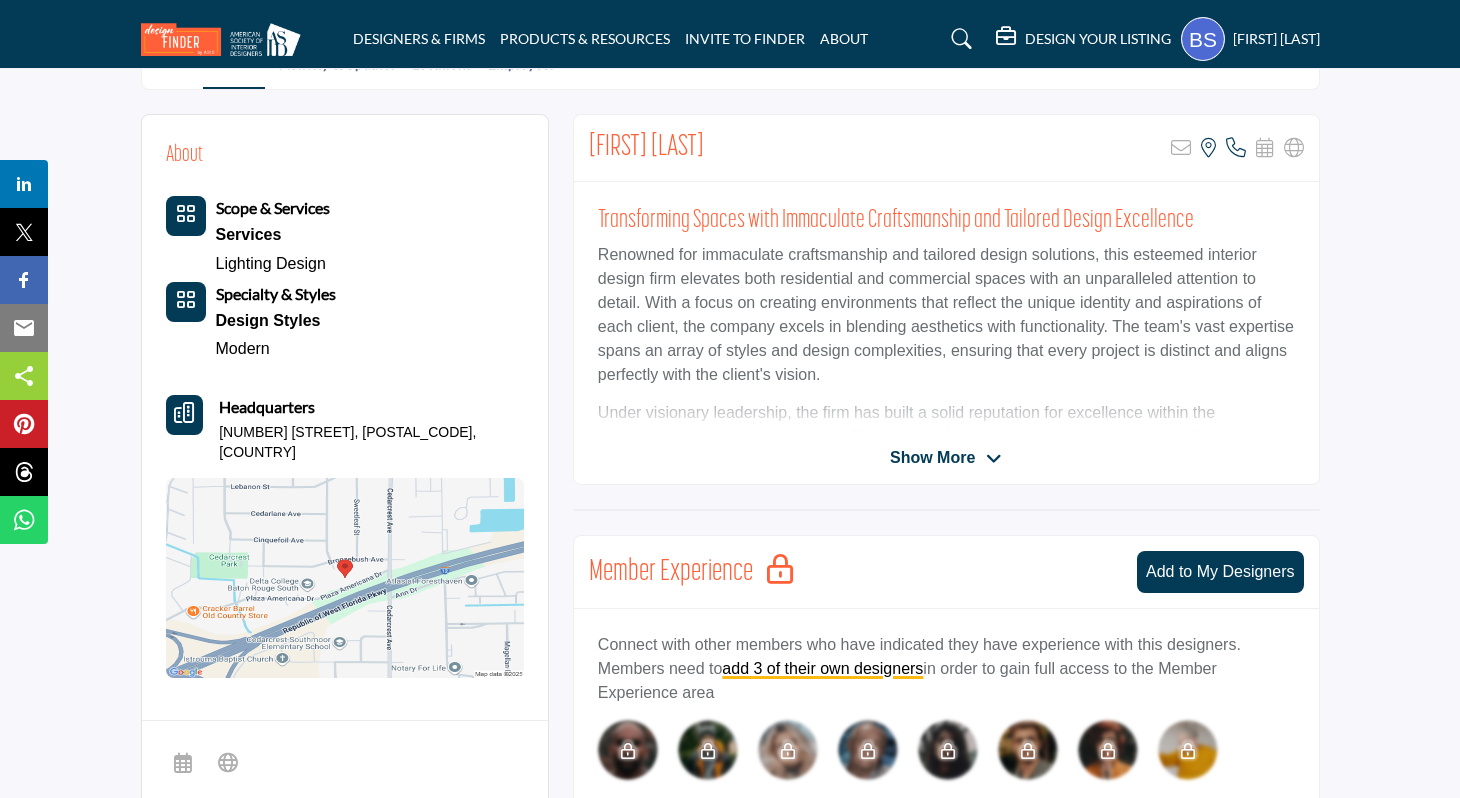 click on "Show More" at bounding box center [932, 458] 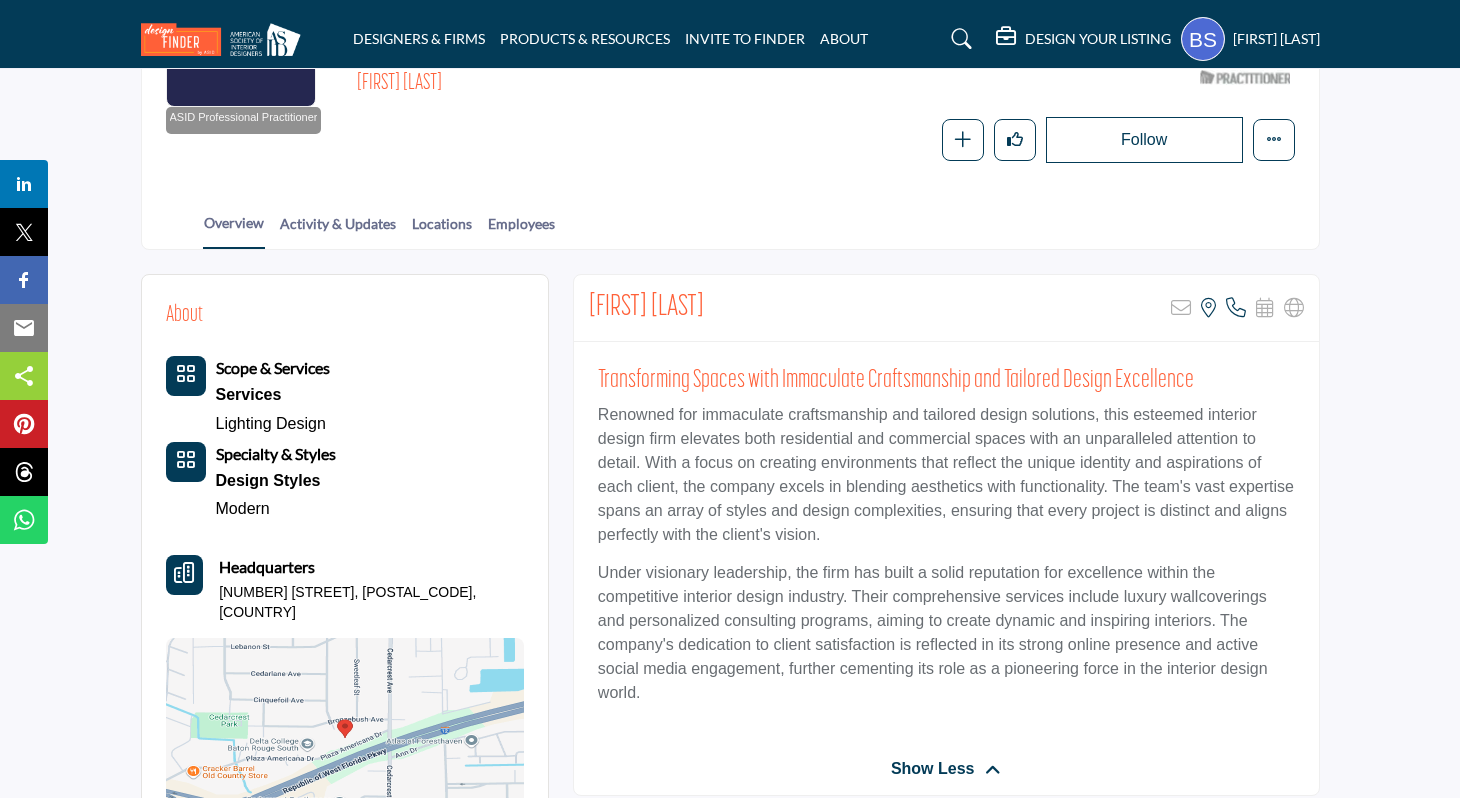scroll, scrollTop: 0, scrollLeft: 0, axis: both 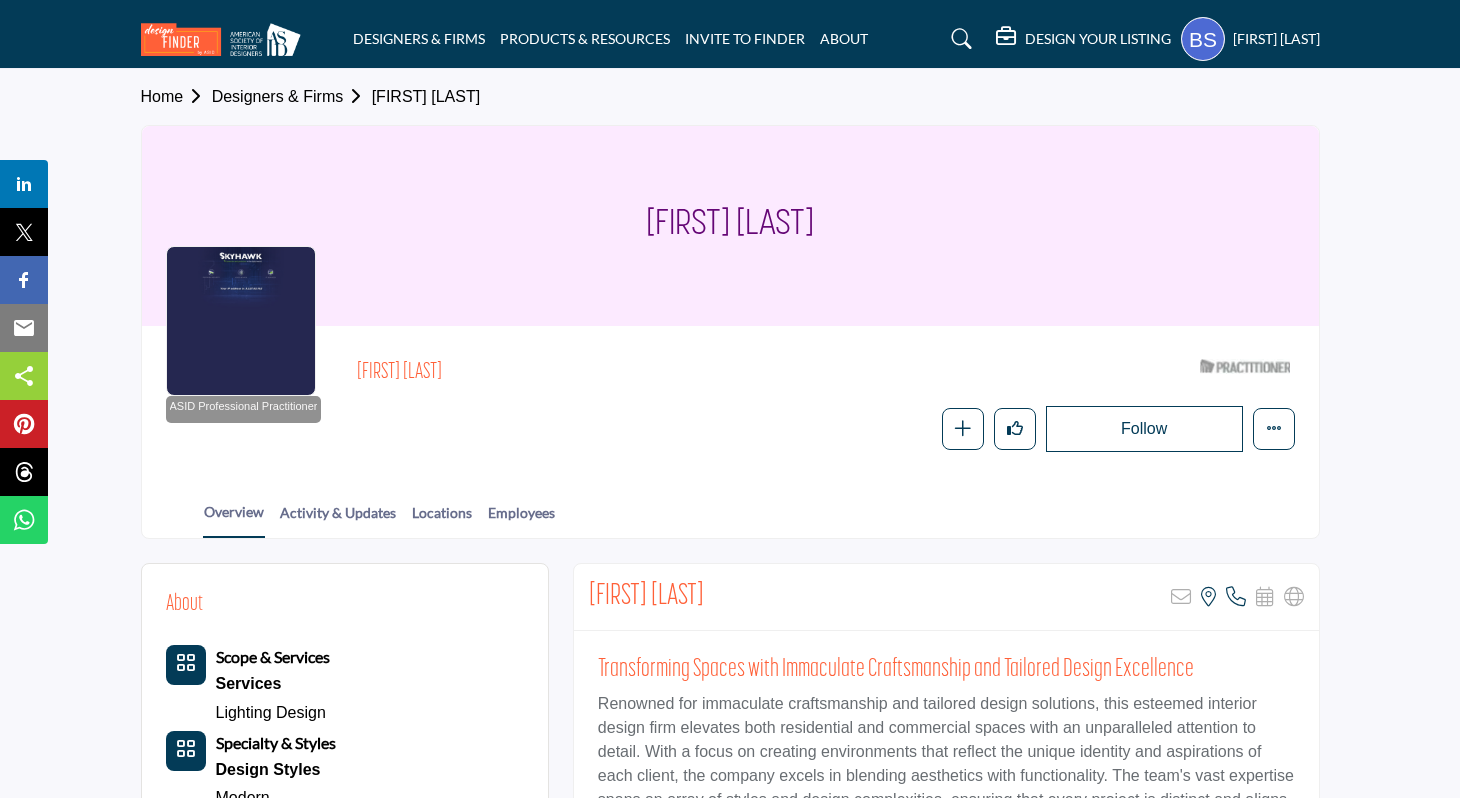 drag, startPoint x: 847, startPoint y: 221, endPoint x: 609, endPoint y: 215, distance: 238.07562 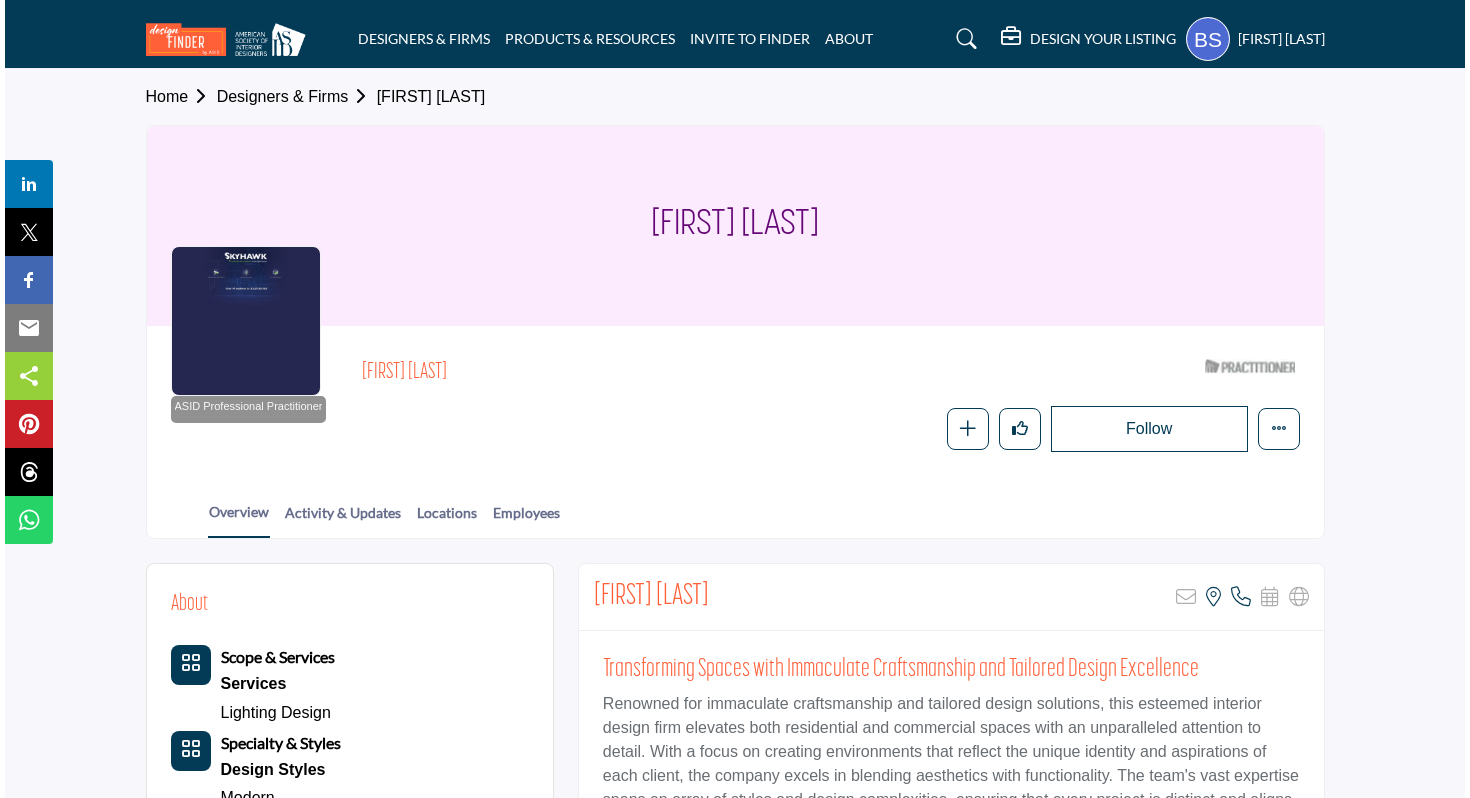 scroll, scrollTop: 184, scrollLeft: 0, axis: vertical 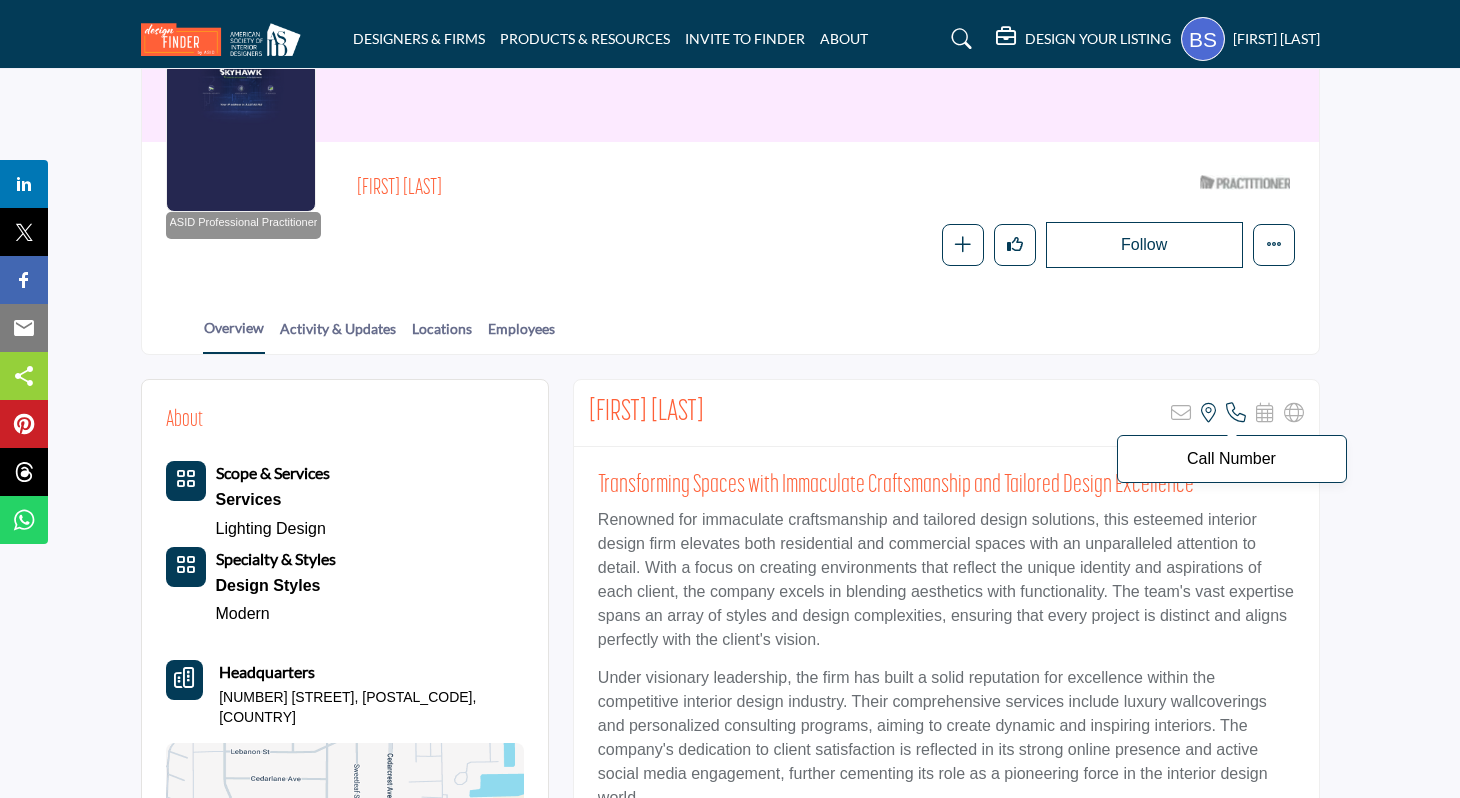 click at bounding box center [1236, 413] 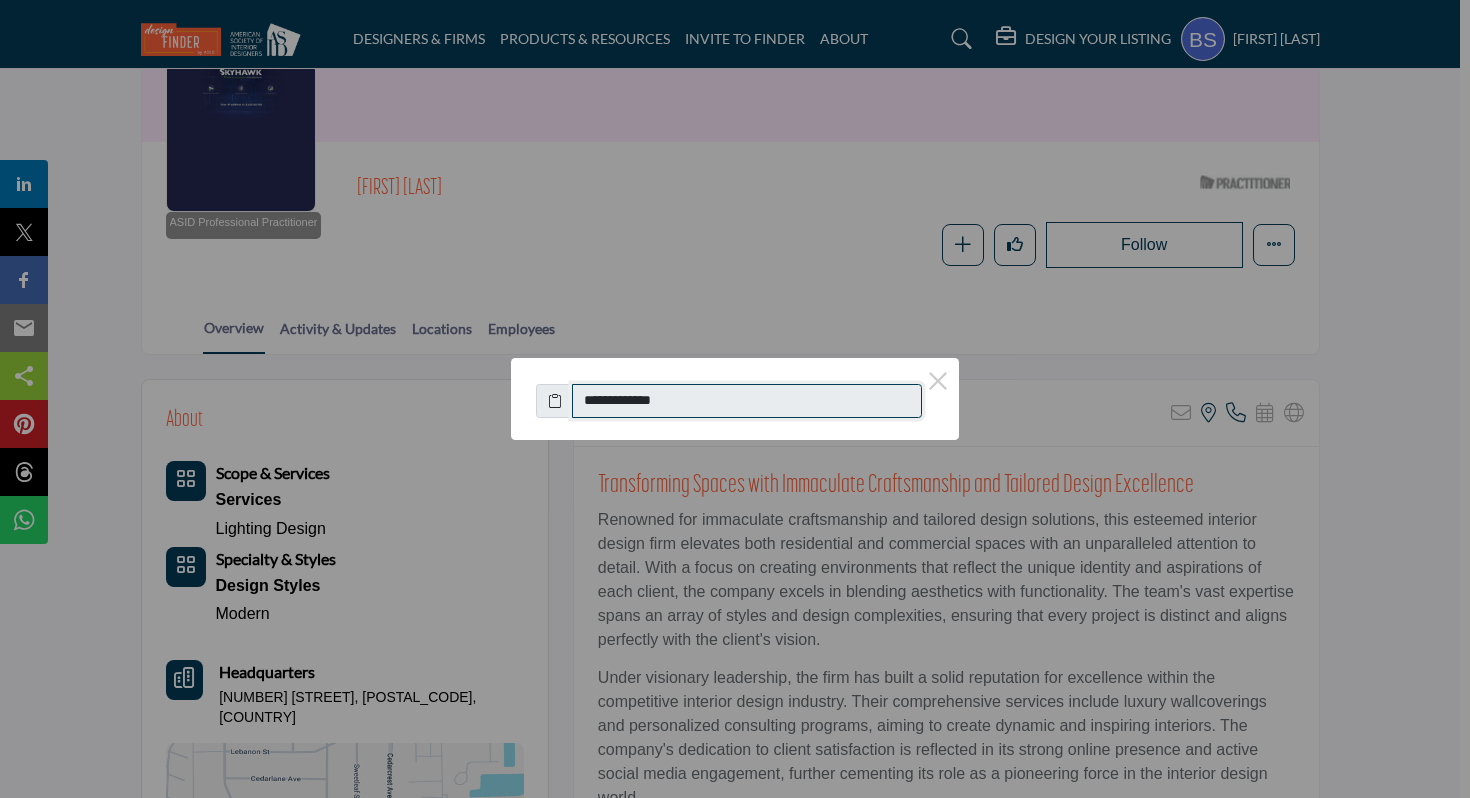 drag, startPoint x: 712, startPoint y: 400, endPoint x: 605, endPoint y: 397, distance: 107.042046 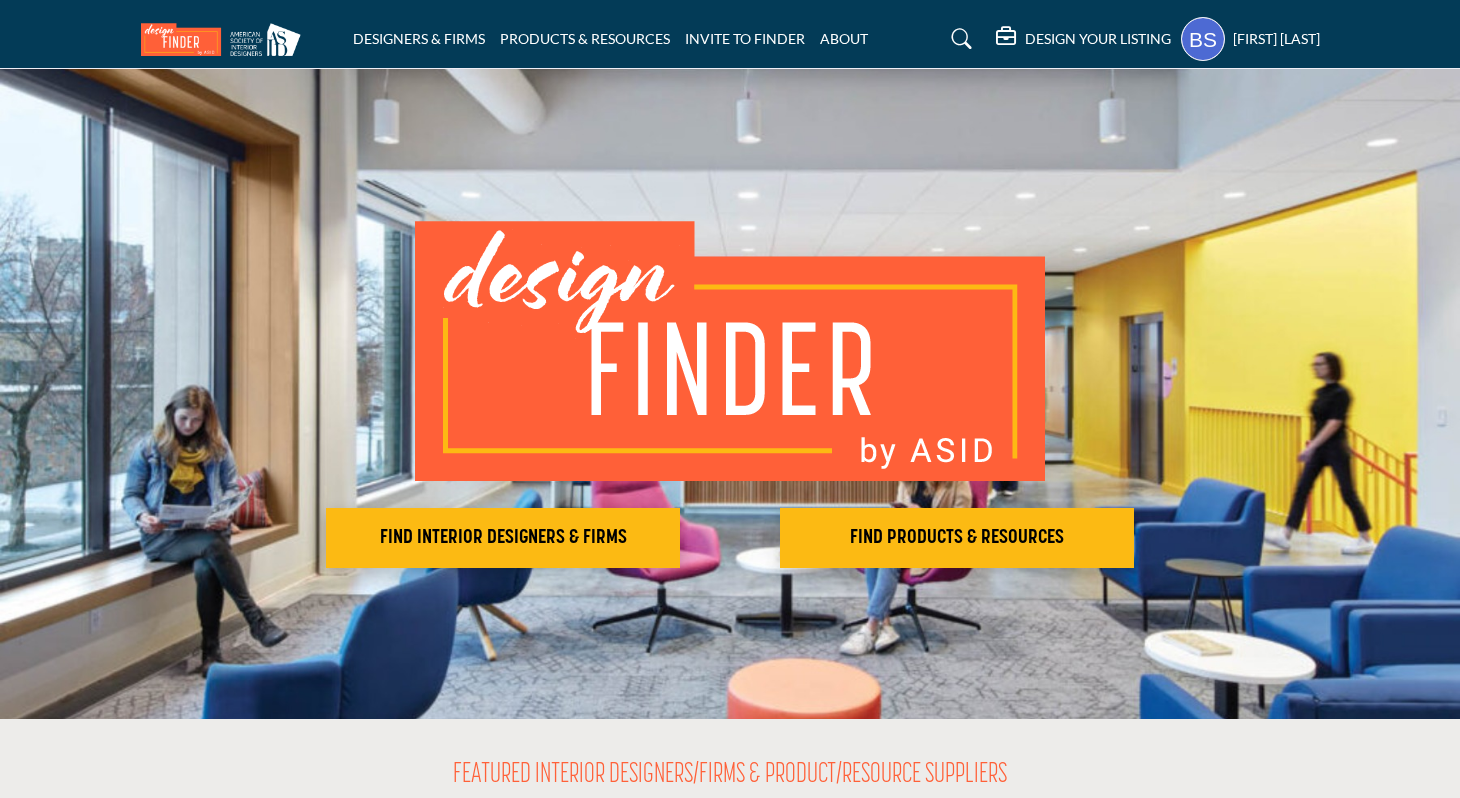 scroll, scrollTop: 0, scrollLeft: 0, axis: both 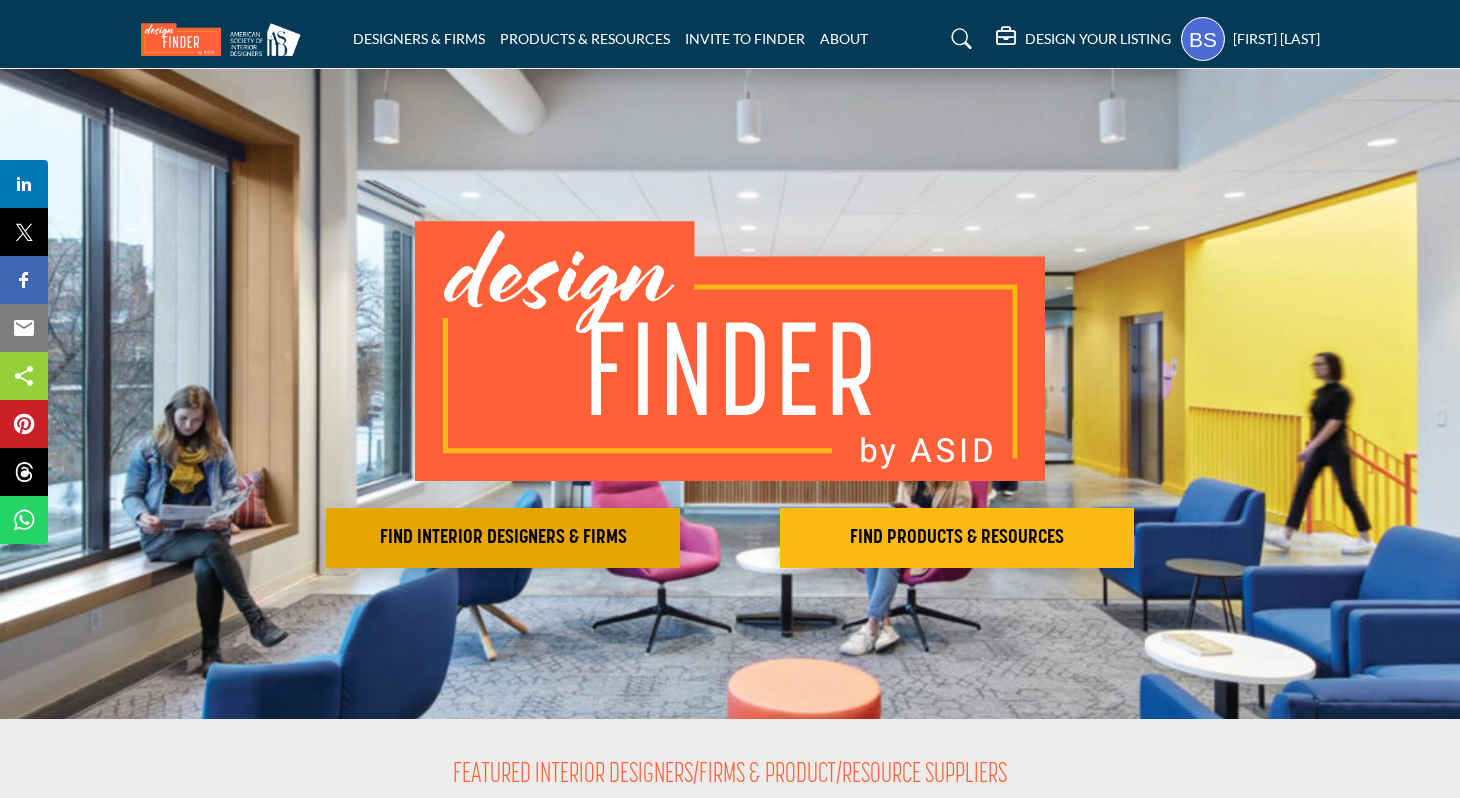 click on "FIND INTERIOR DESIGNERS & FIRMS" at bounding box center [503, 538] 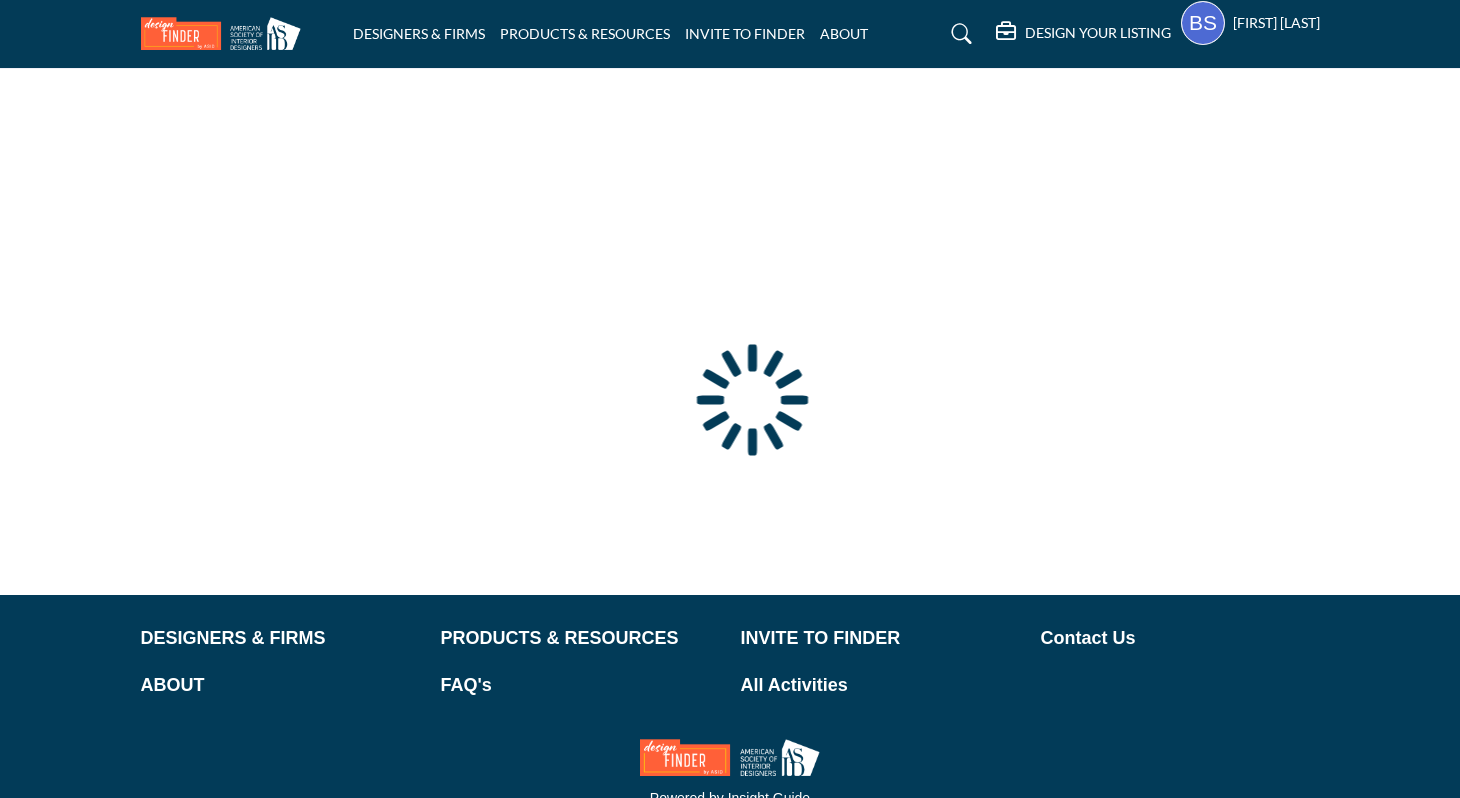 scroll, scrollTop: 0, scrollLeft: 0, axis: both 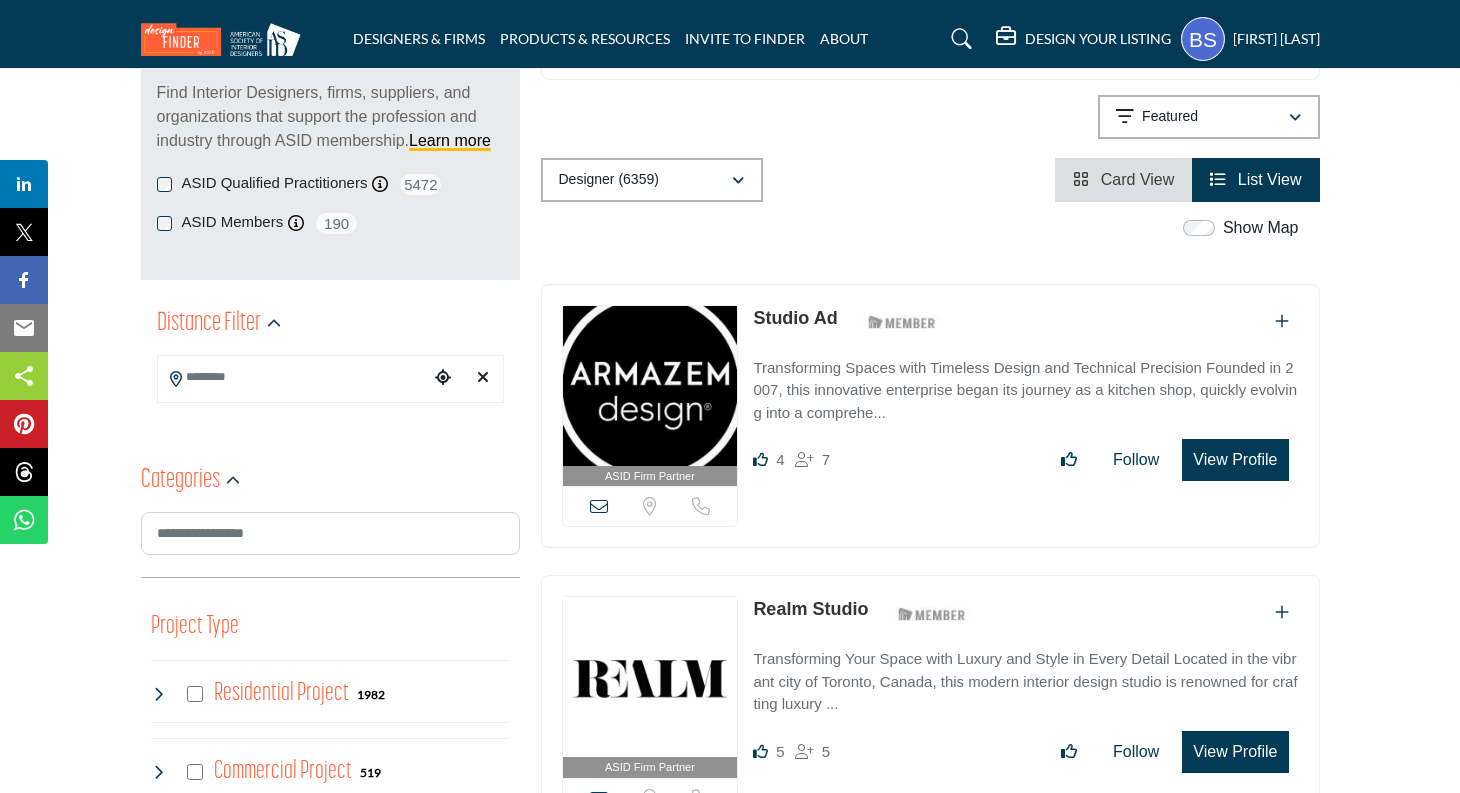 click at bounding box center (293, 377) 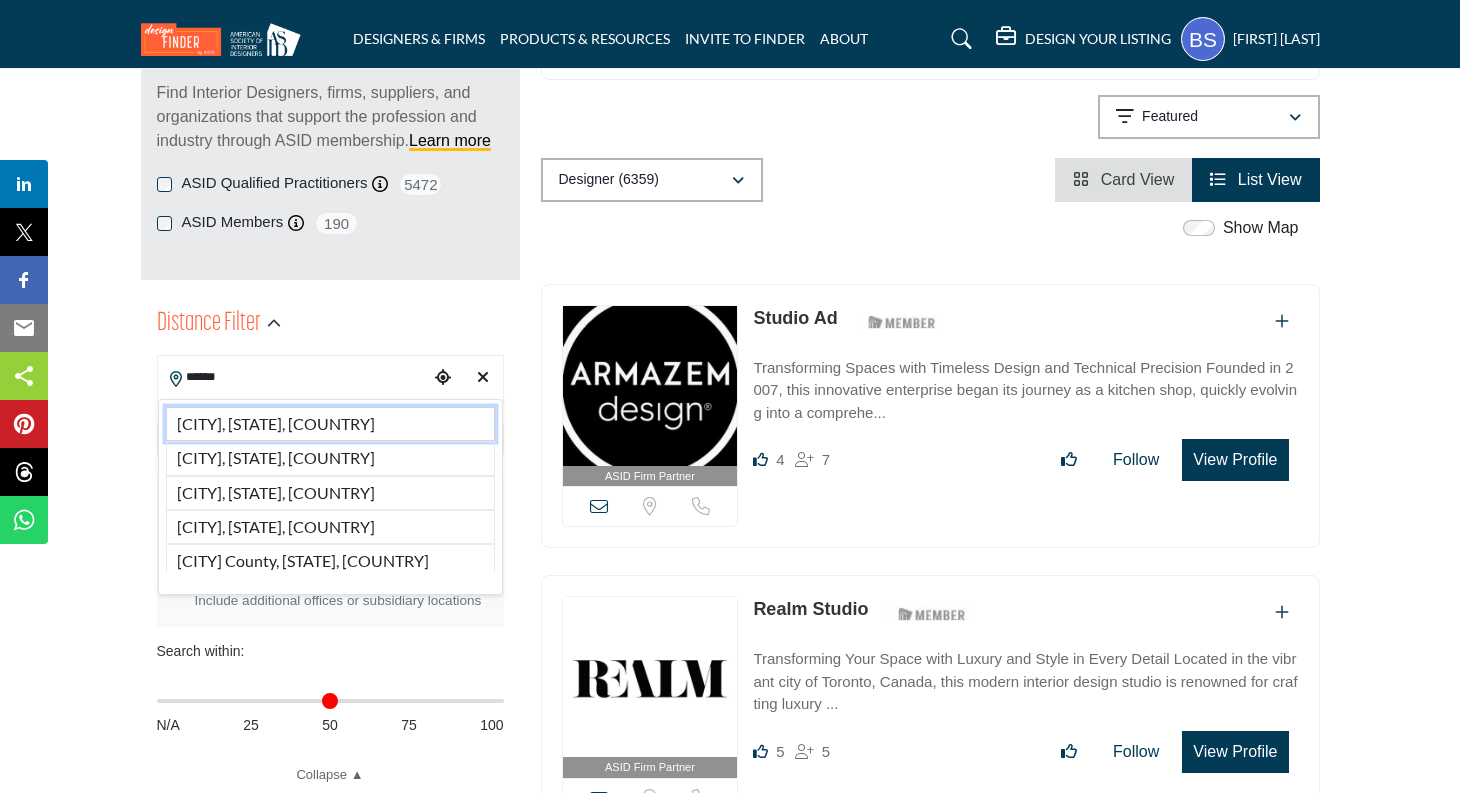 click on "Lafayette, LA, USA" at bounding box center (330, 424) 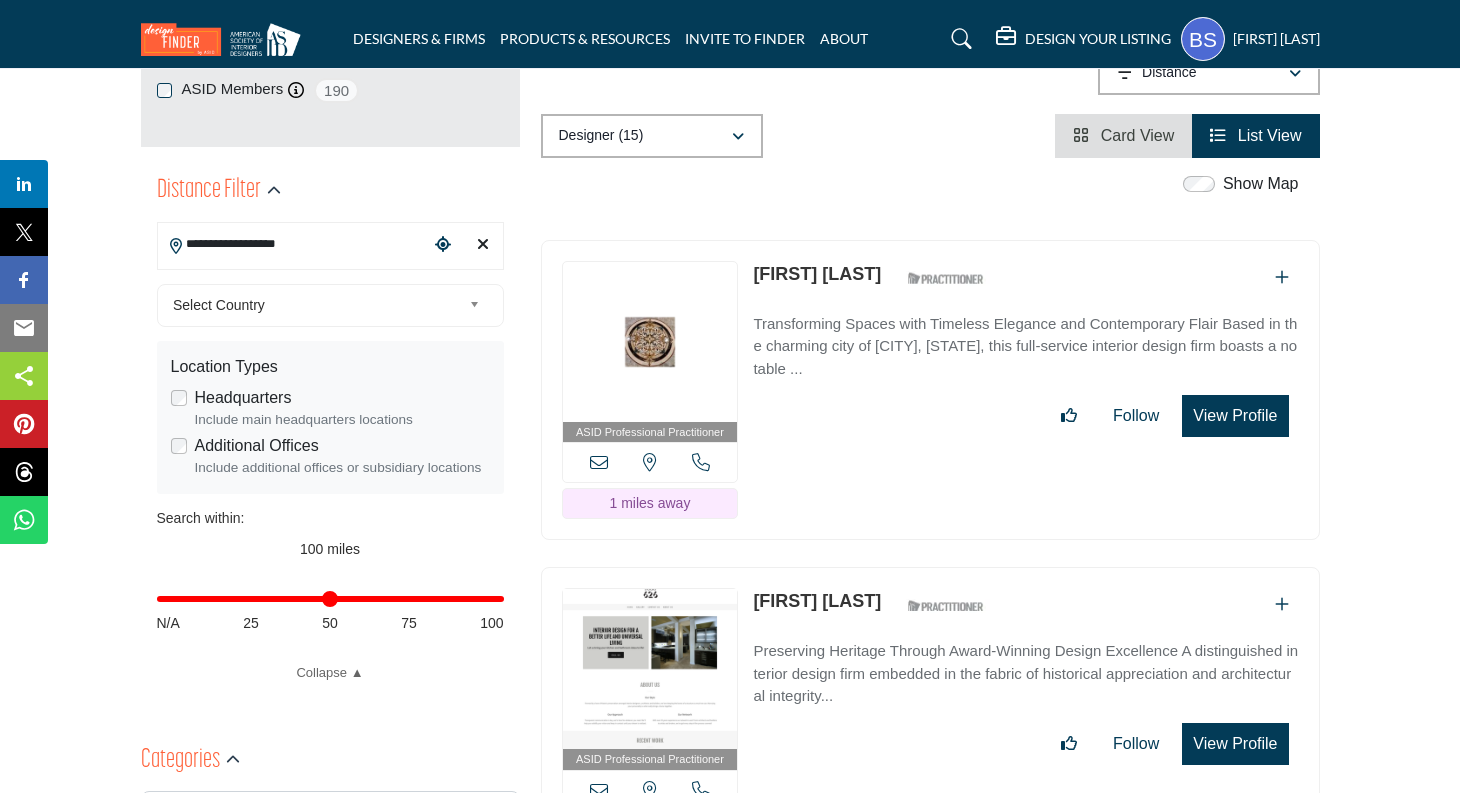 scroll, scrollTop: 267, scrollLeft: 0, axis: vertical 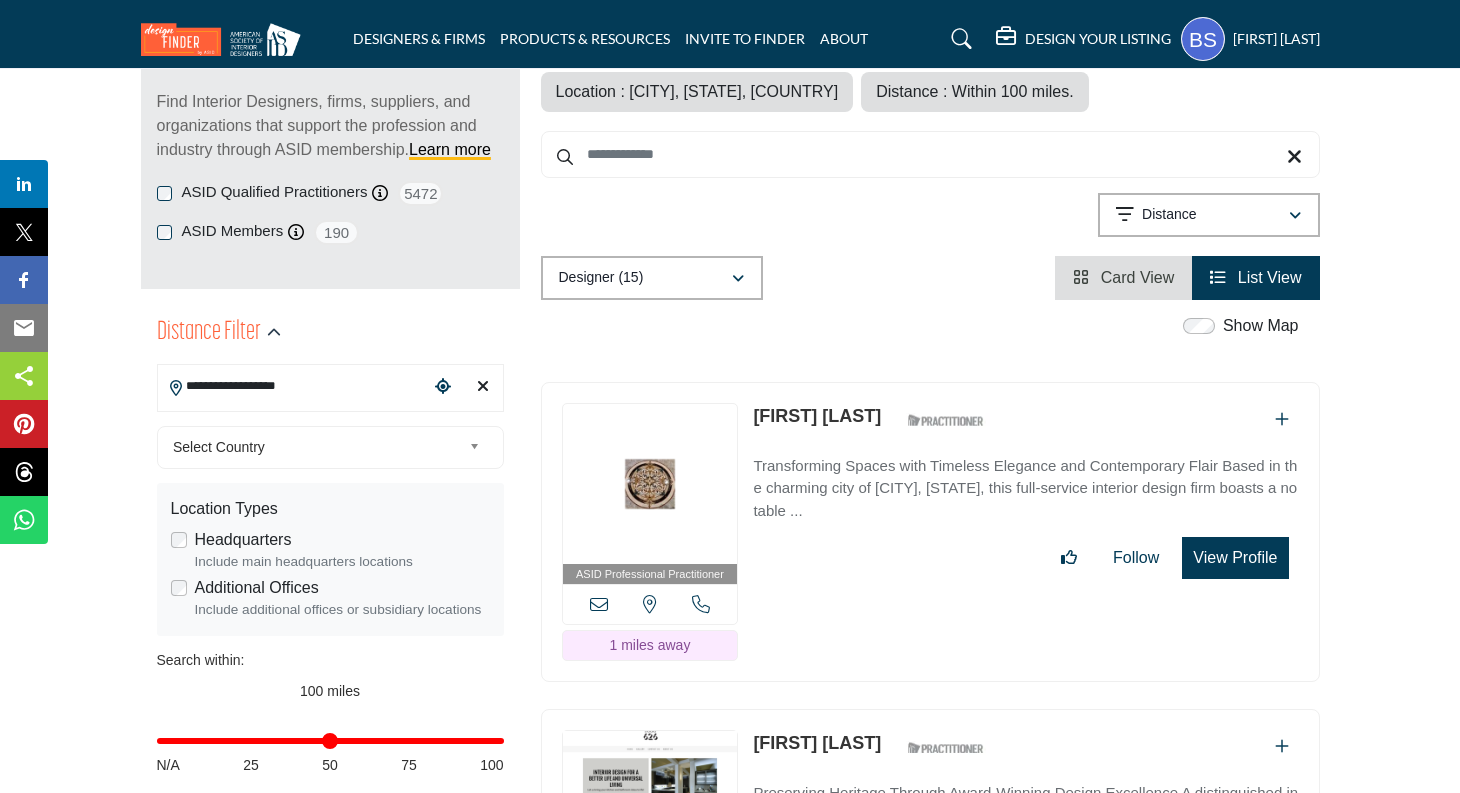 click on "[FIRST] [LAST]" at bounding box center [817, 416] 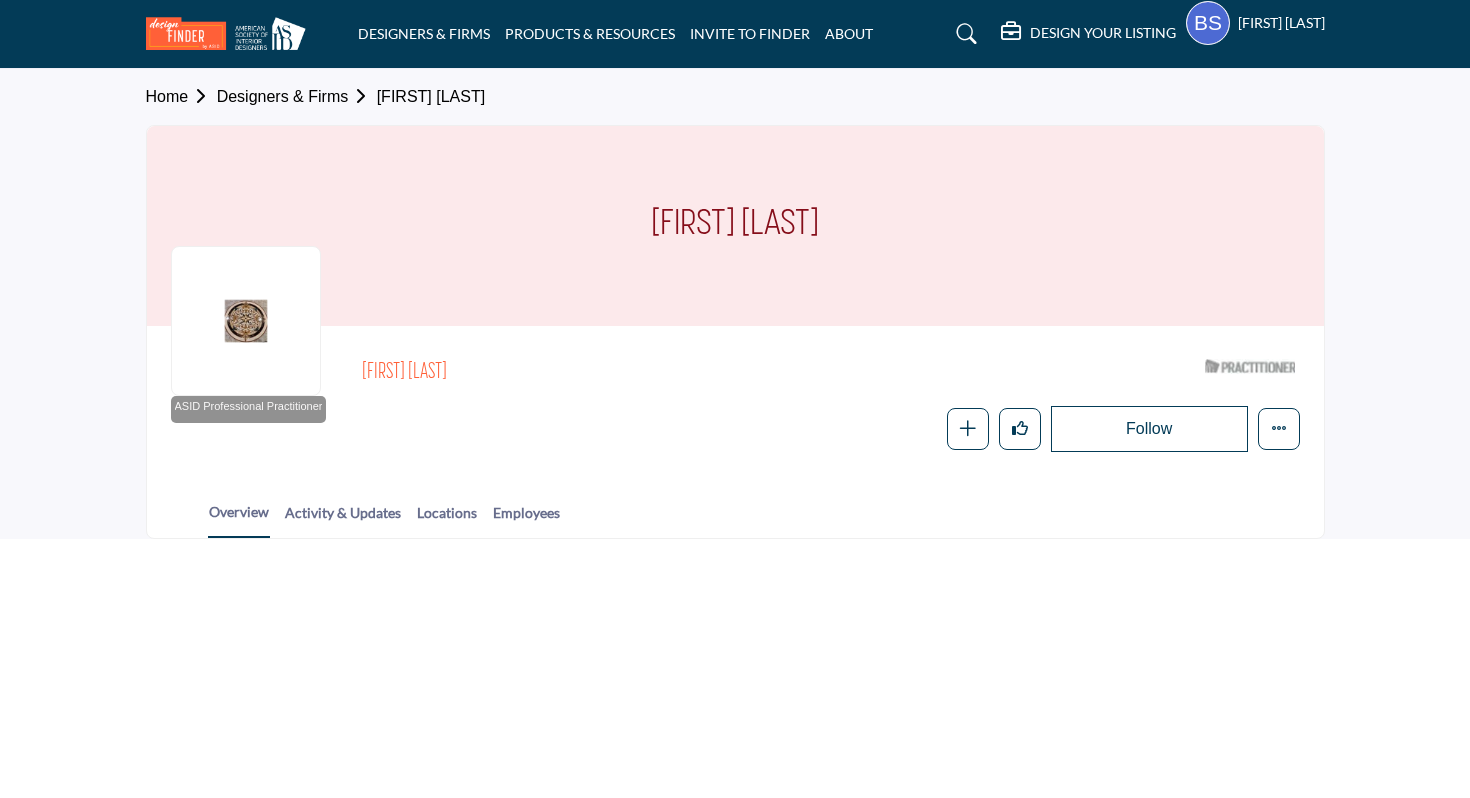 scroll, scrollTop: 0, scrollLeft: 0, axis: both 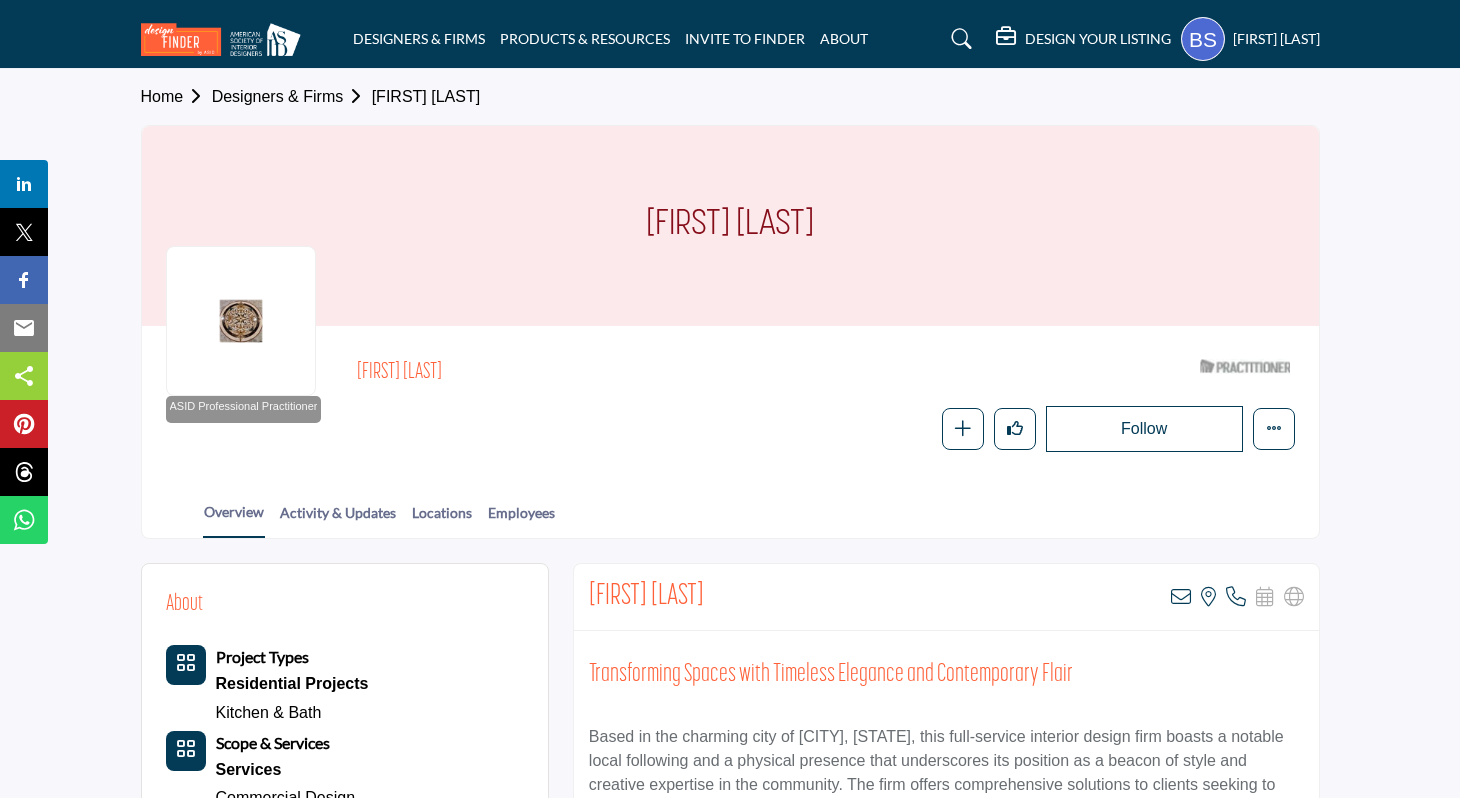 drag, startPoint x: 815, startPoint y: 218, endPoint x: 651, endPoint y: 214, distance: 164.04877 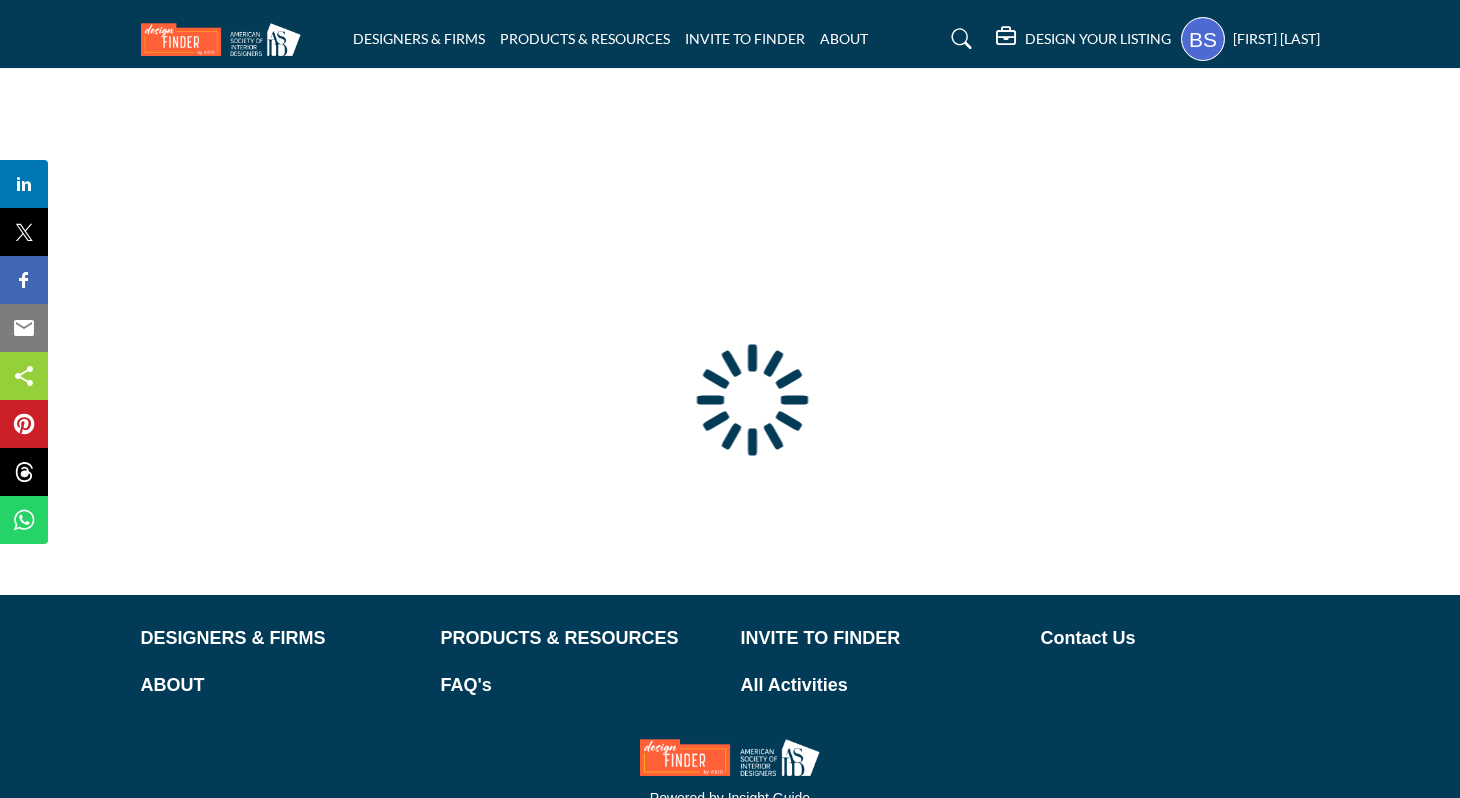 scroll, scrollTop: 0, scrollLeft: 0, axis: both 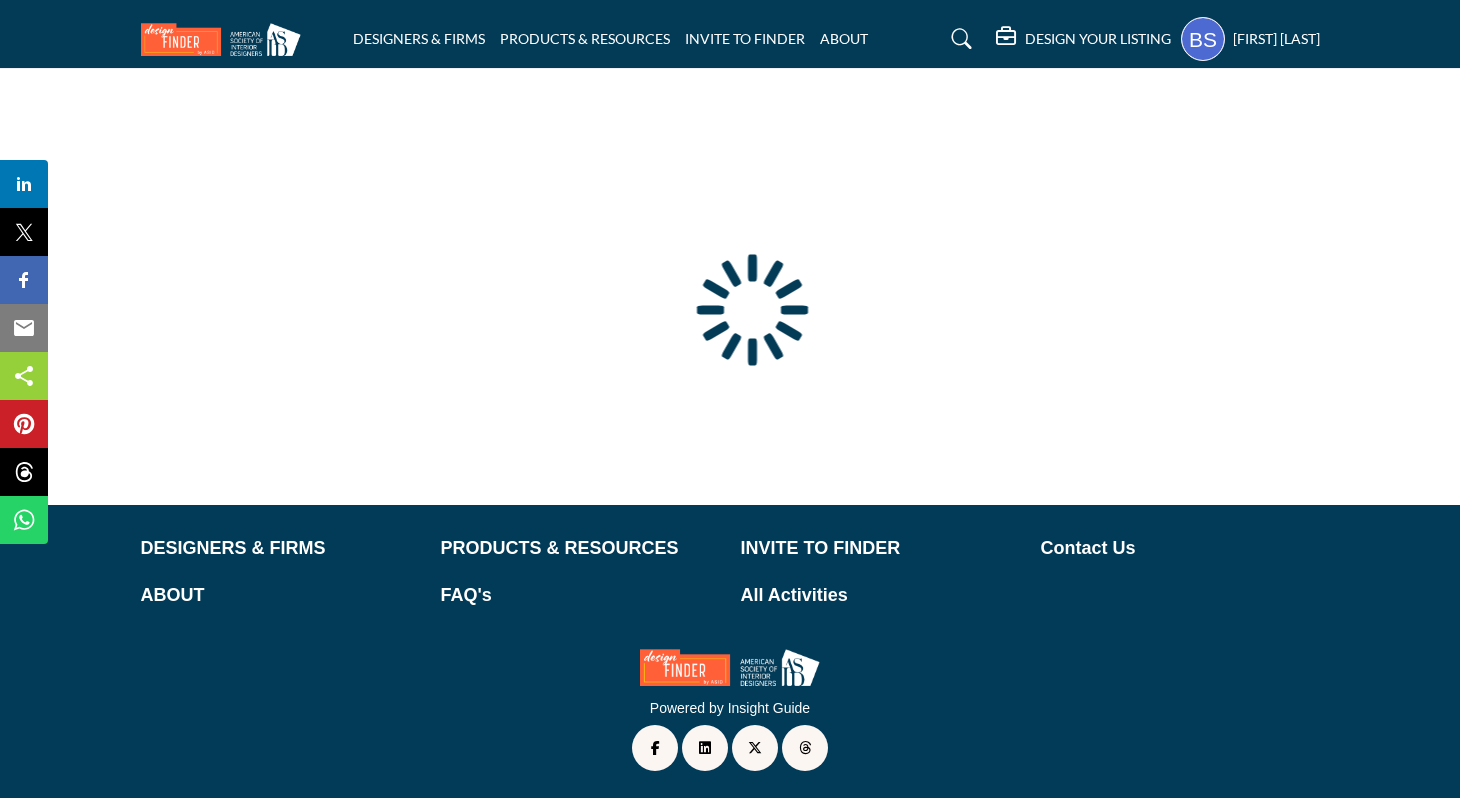type on "**********" 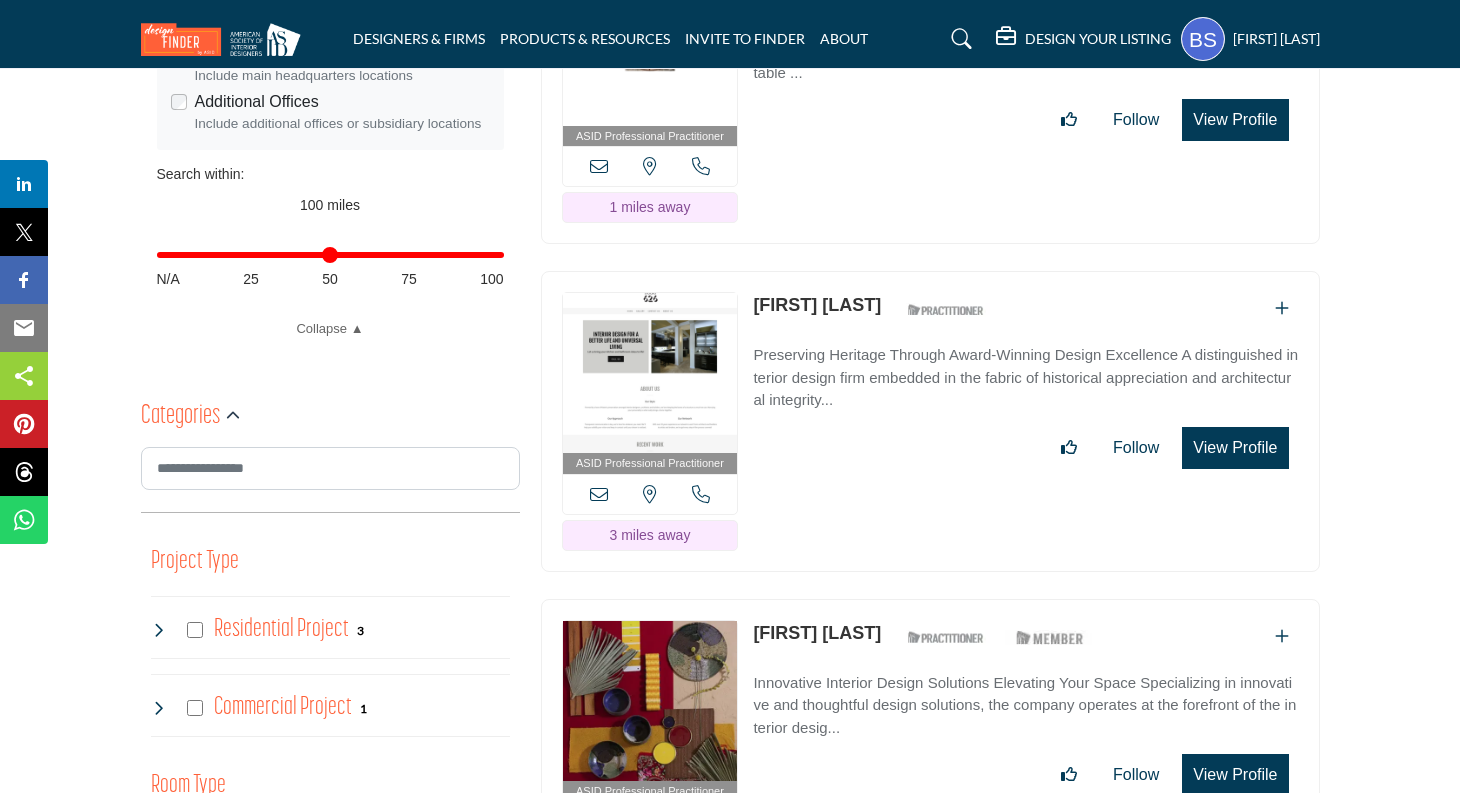 scroll, scrollTop: 1117, scrollLeft: 0, axis: vertical 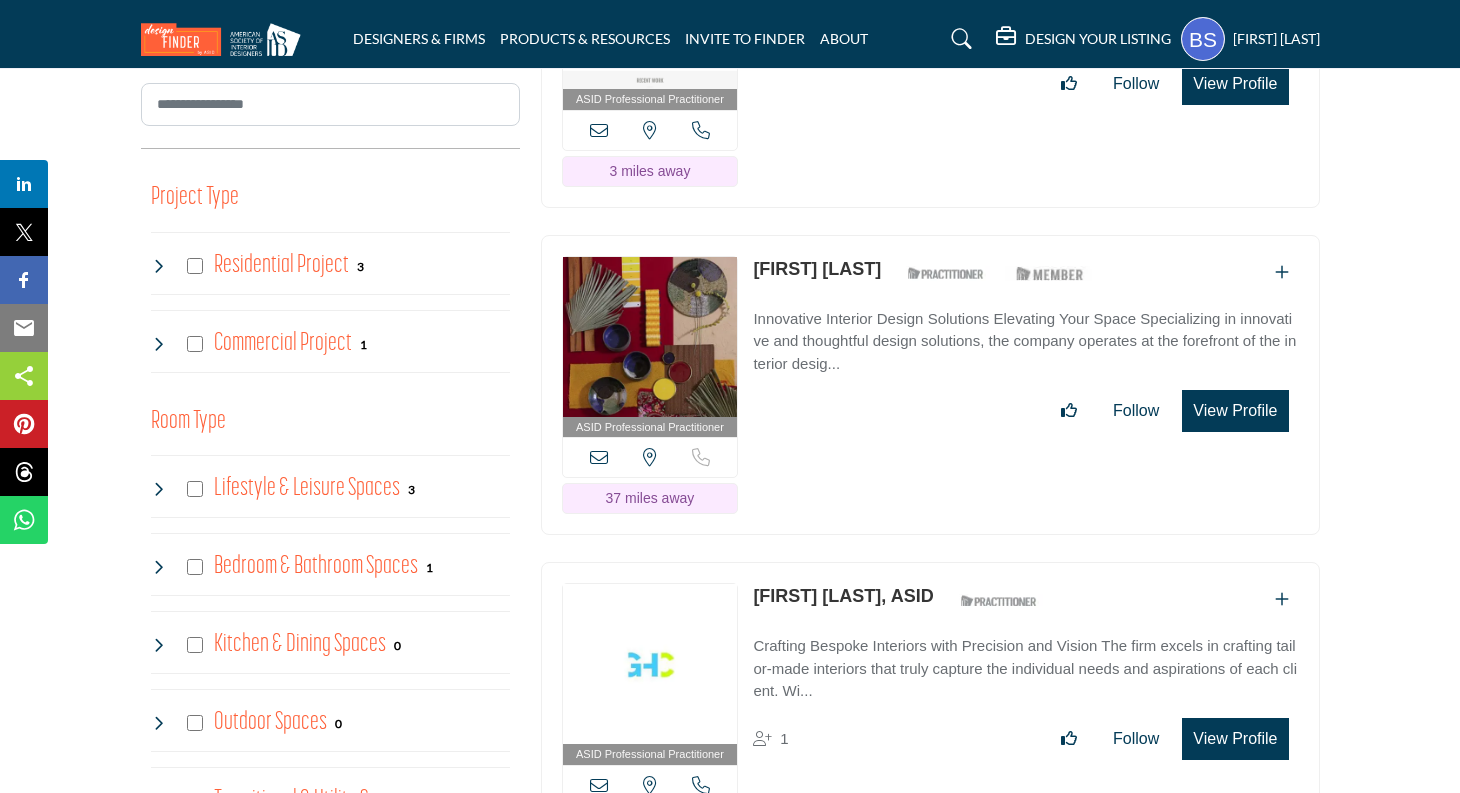 click on "[FIRST] [LAST]" at bounding box center (817, 269) 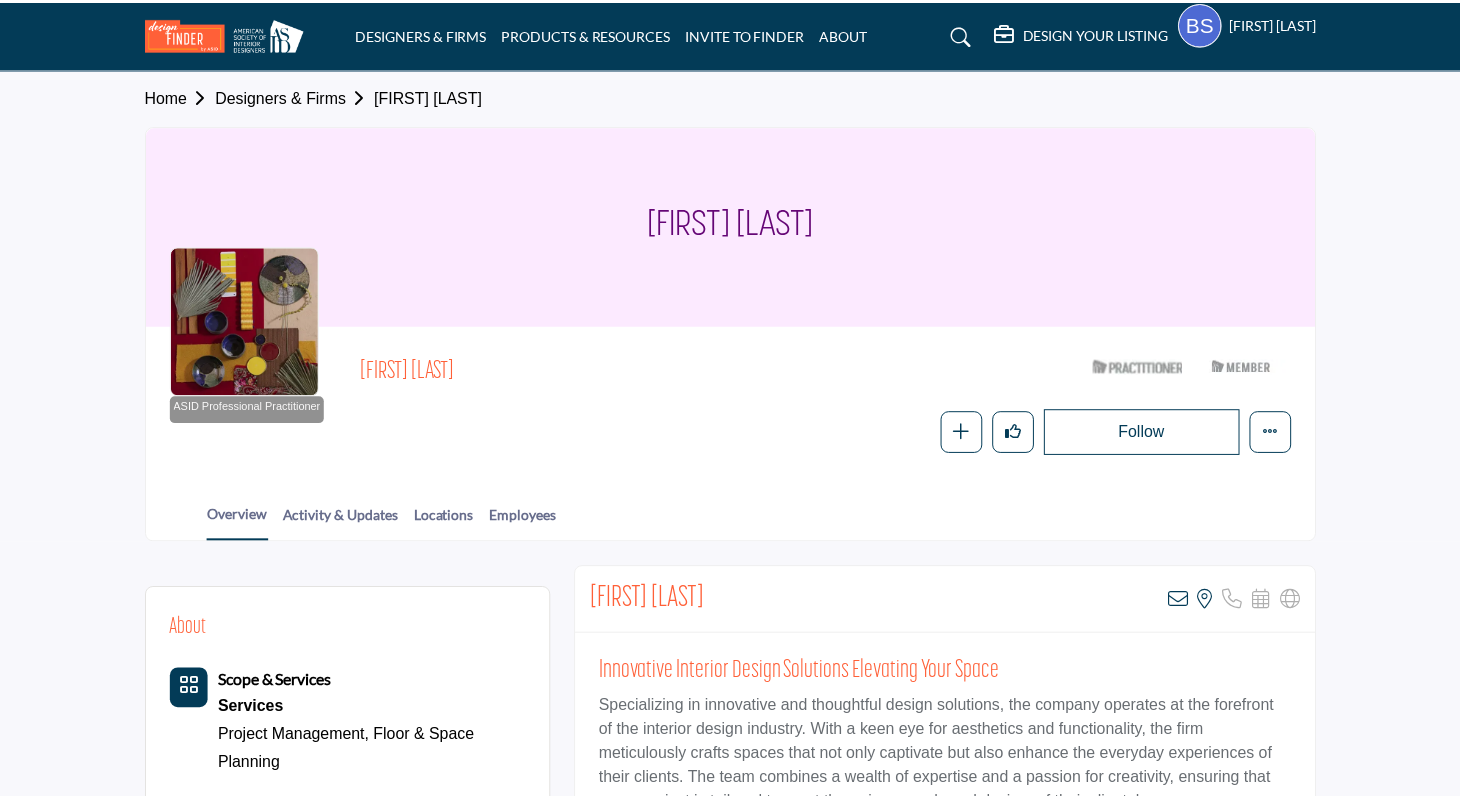 scroll, scrollTop: 0, scrollLeft: 0, axis: both 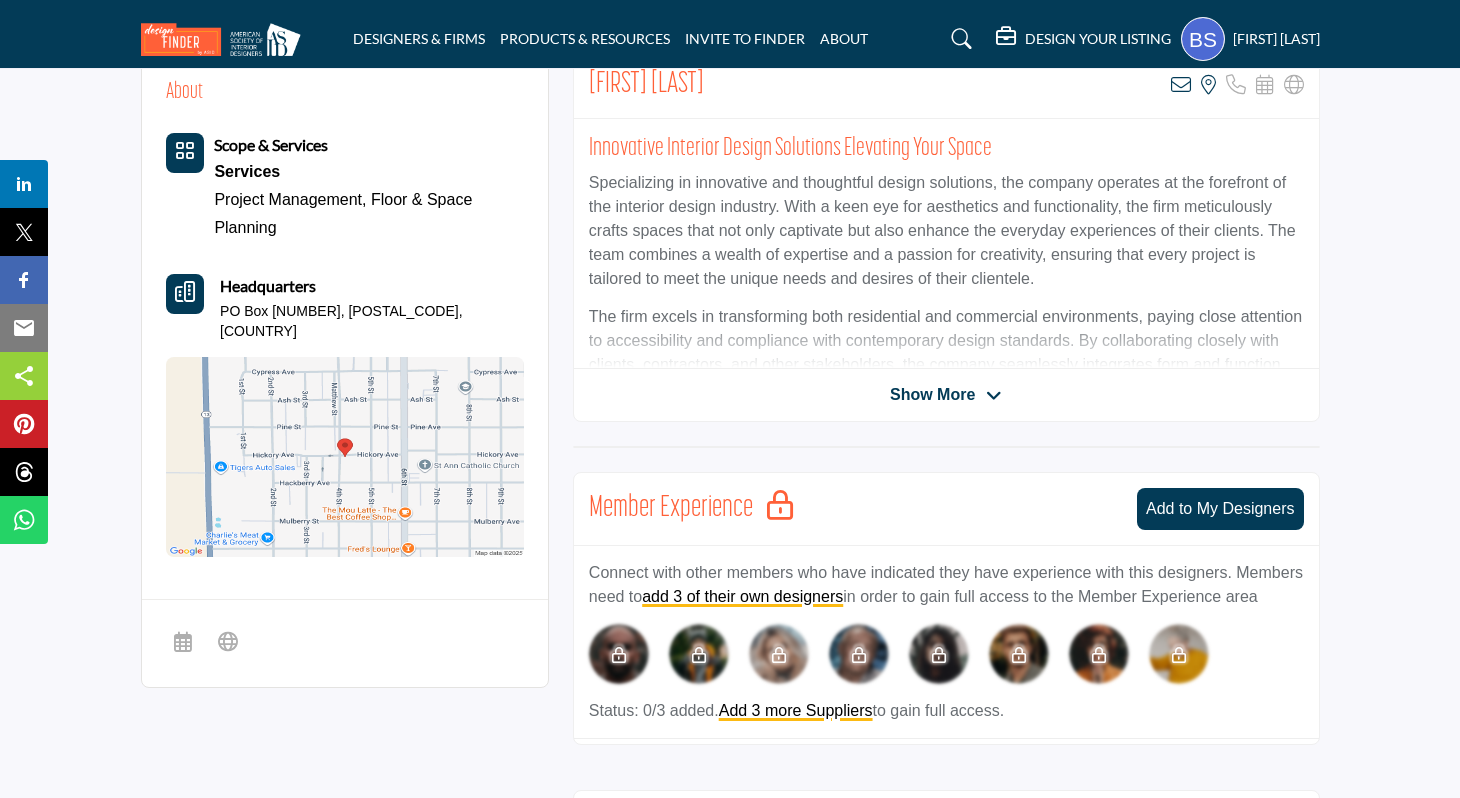 click on "Show More" at bounding box center (932, 395) 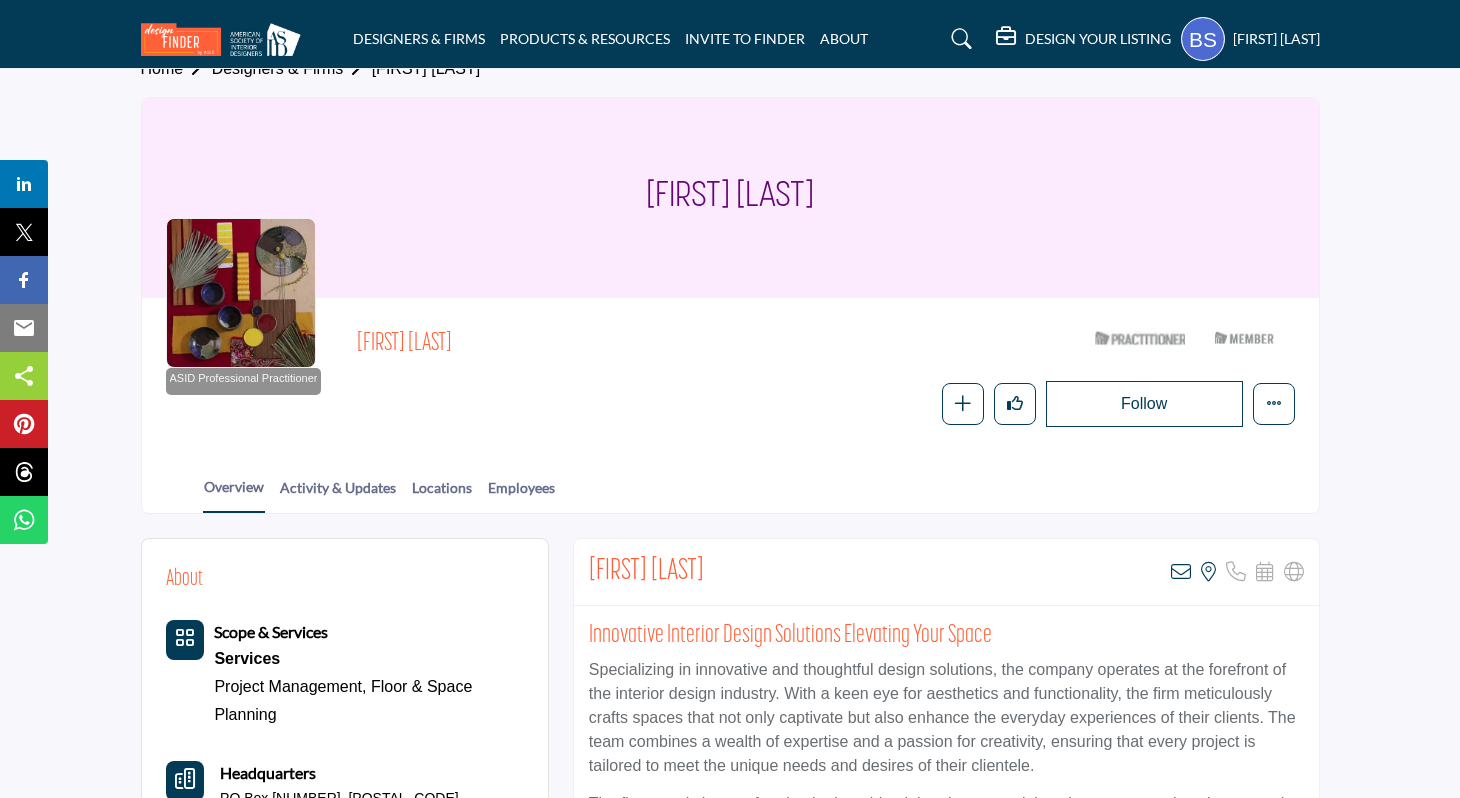 scroll, scrollTop: 0, scrollLeft: 0, axis: both 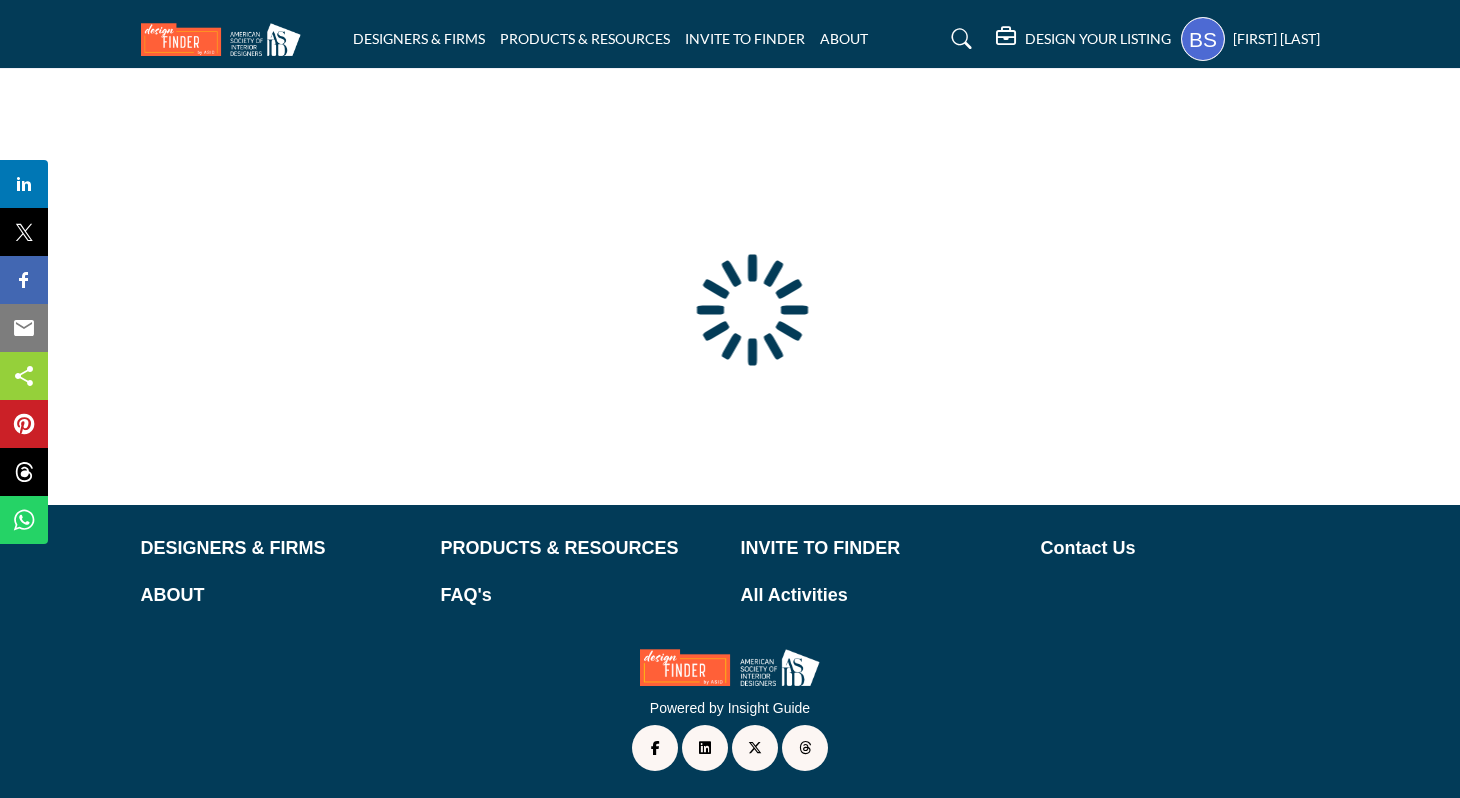 type on "**********" 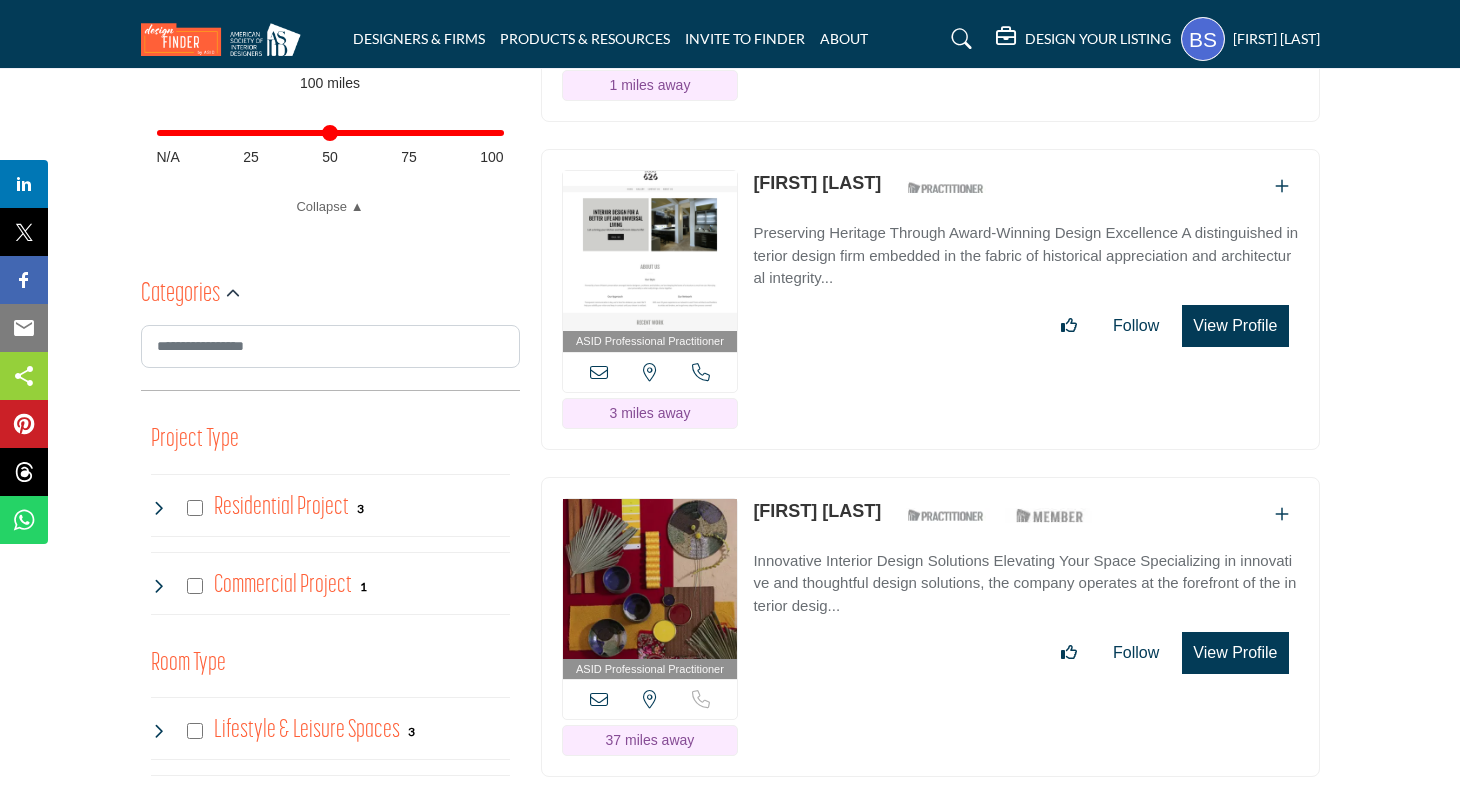 scroll, scrollTop: 1157, scrollLeft: 0, axis: vertical 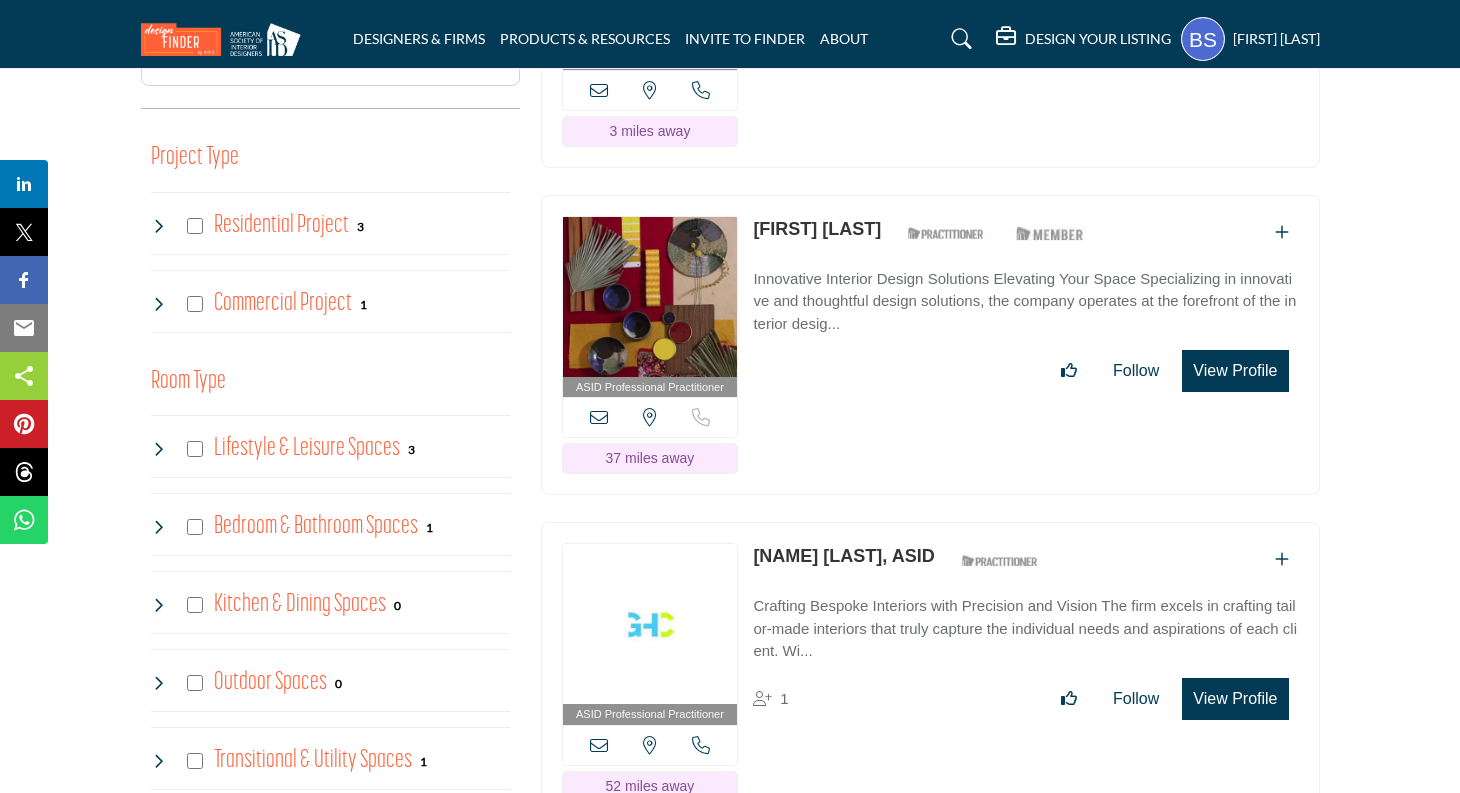 click on "[FIRST] [LAST], ASID" at bounding box center (843, 556) 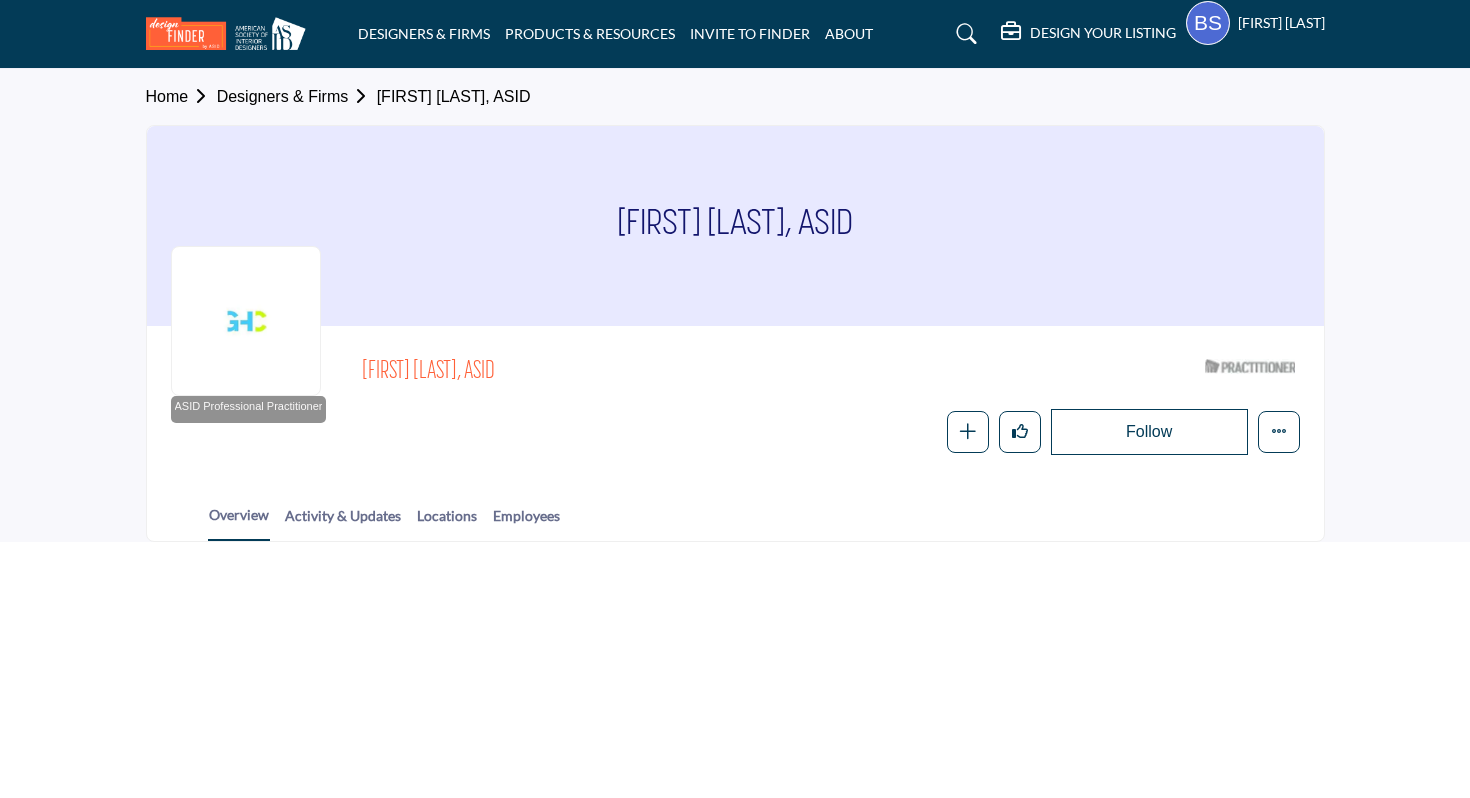scroll, scrollTop: 0, scrollLeft: 0, axis: both 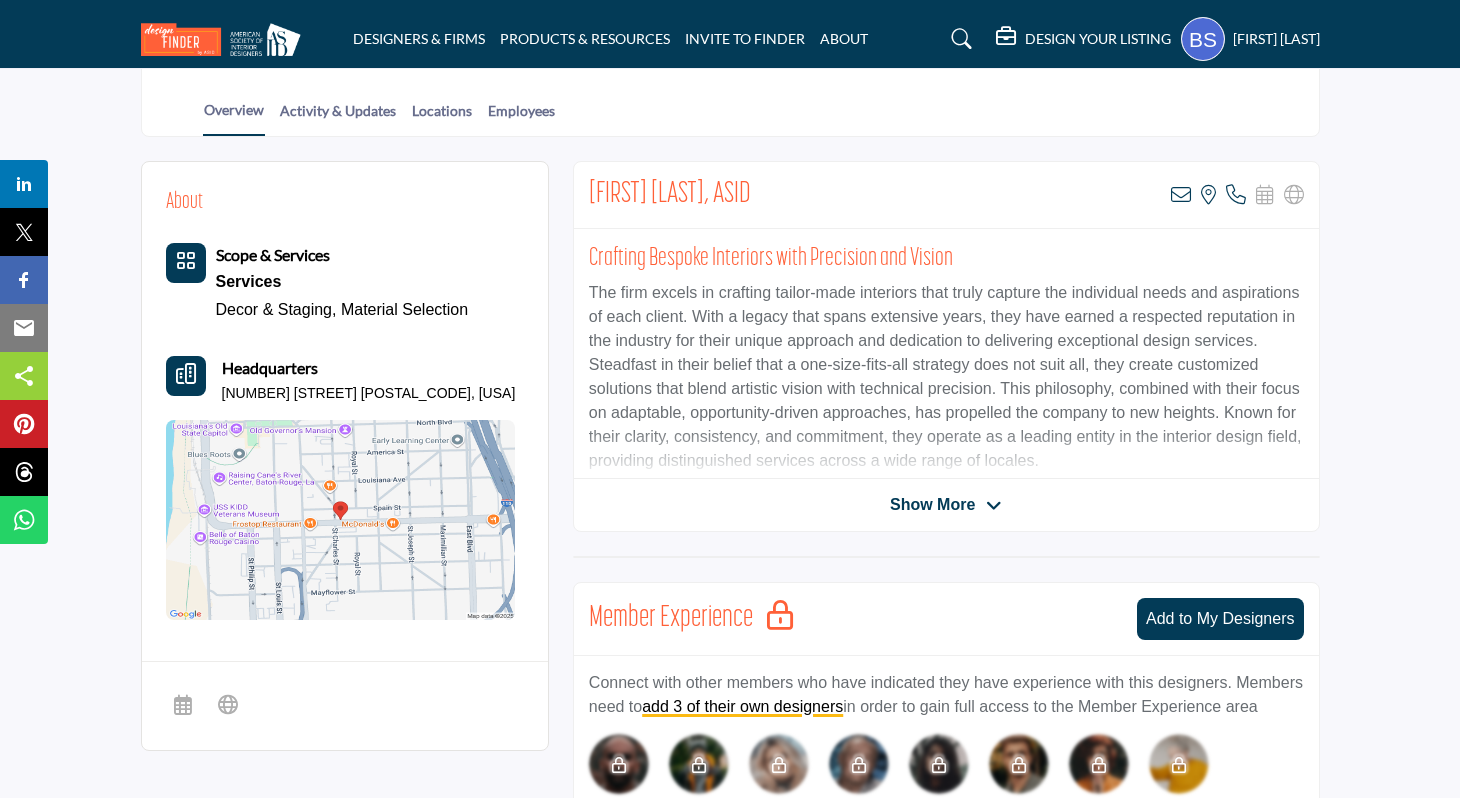 click on "Show More" at bounding box center (932, 505) 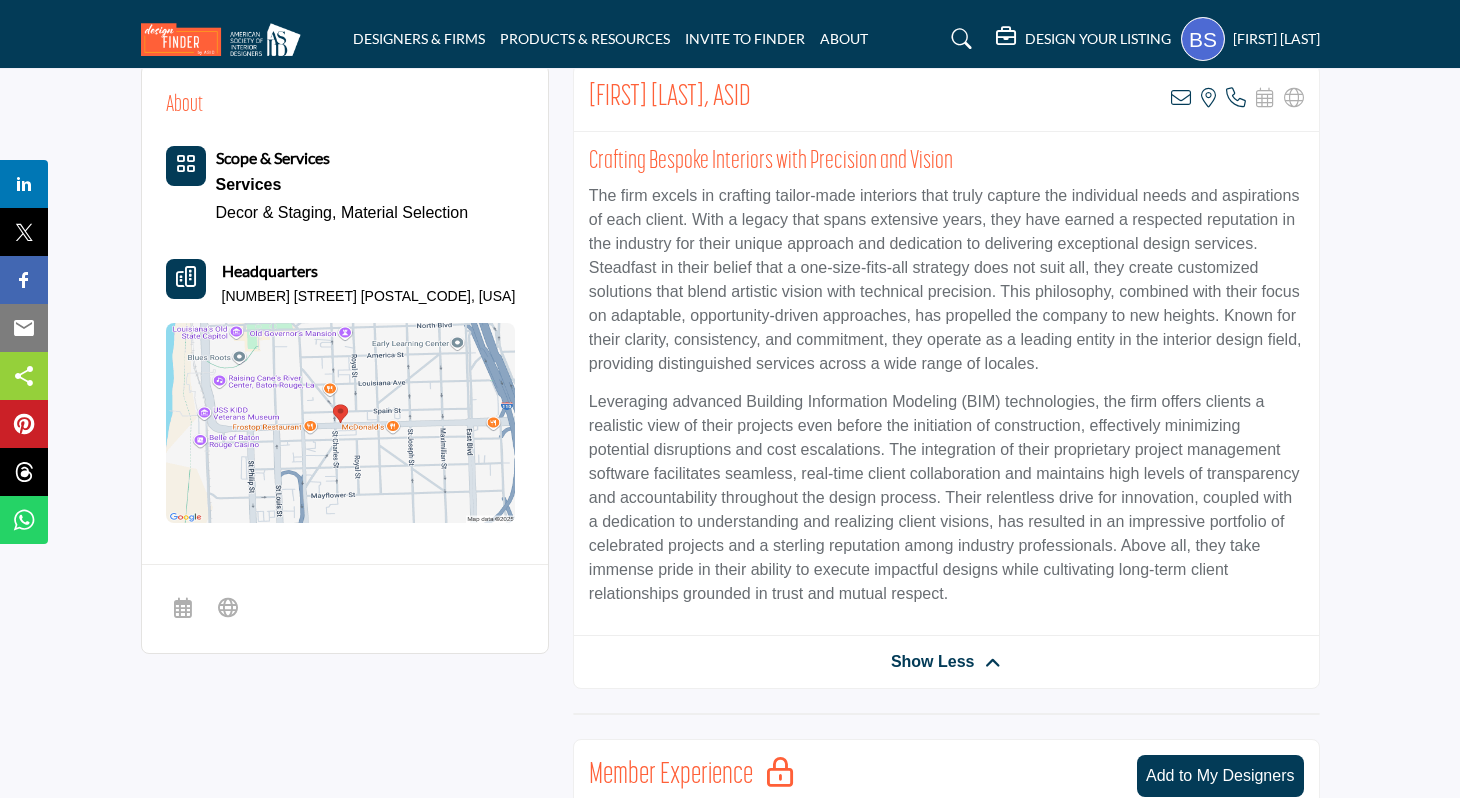 scroll, scrollTop: 288, scrollLeft: 0, axis: vertical 